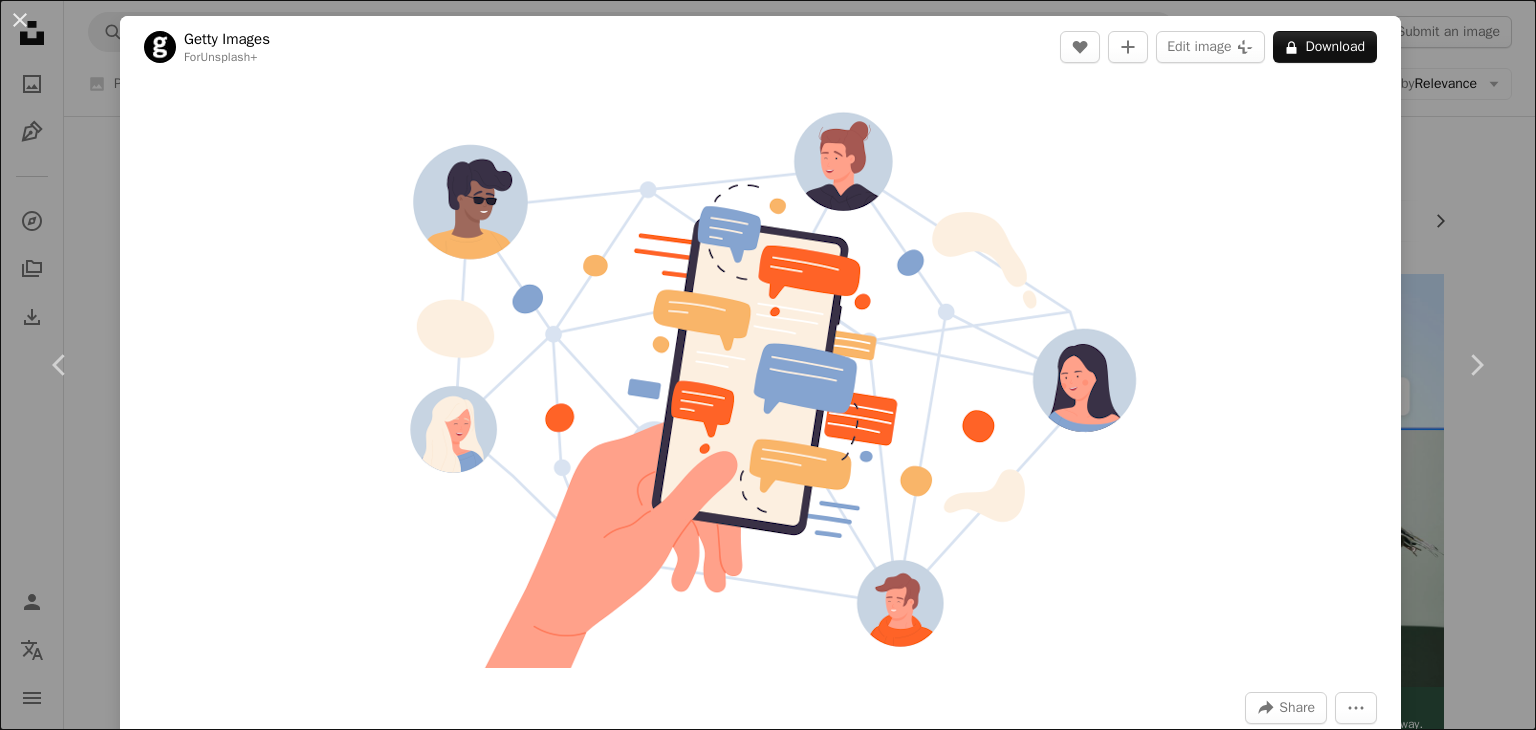 scroll, scrollTop: 0, scrollLeft: 0, axis: both 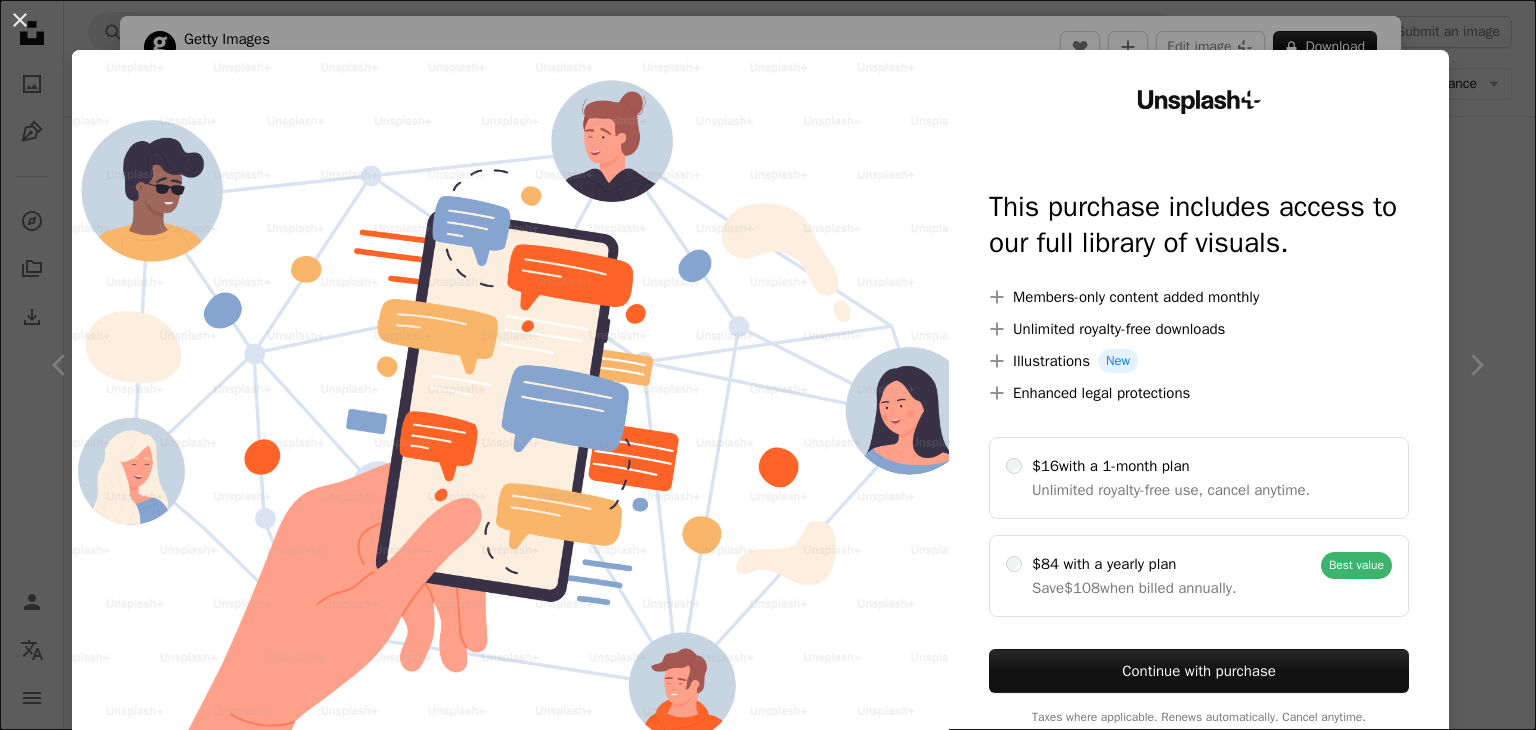 click at bounding box center [510, 407] 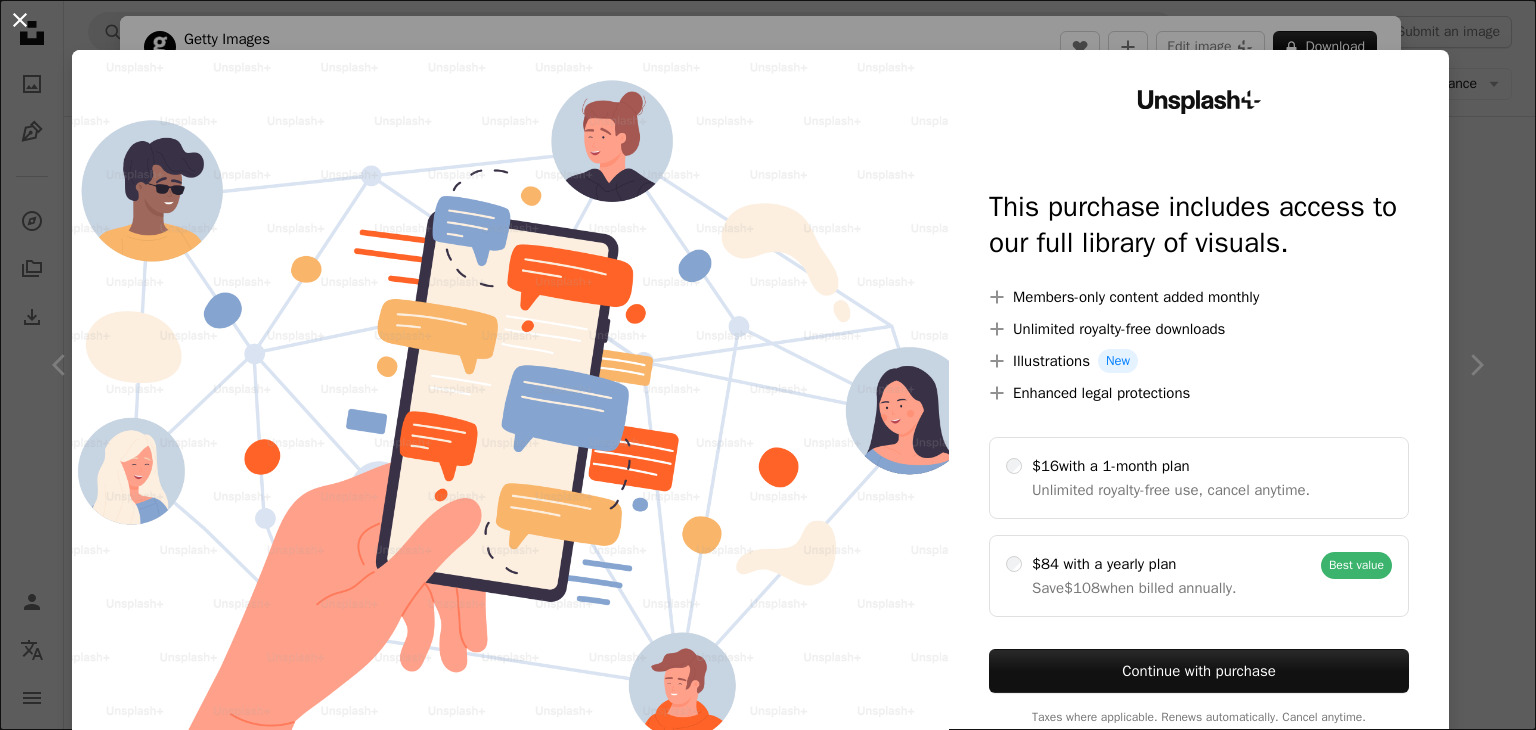 click on "An X shape" at bounding box center [20, 20] 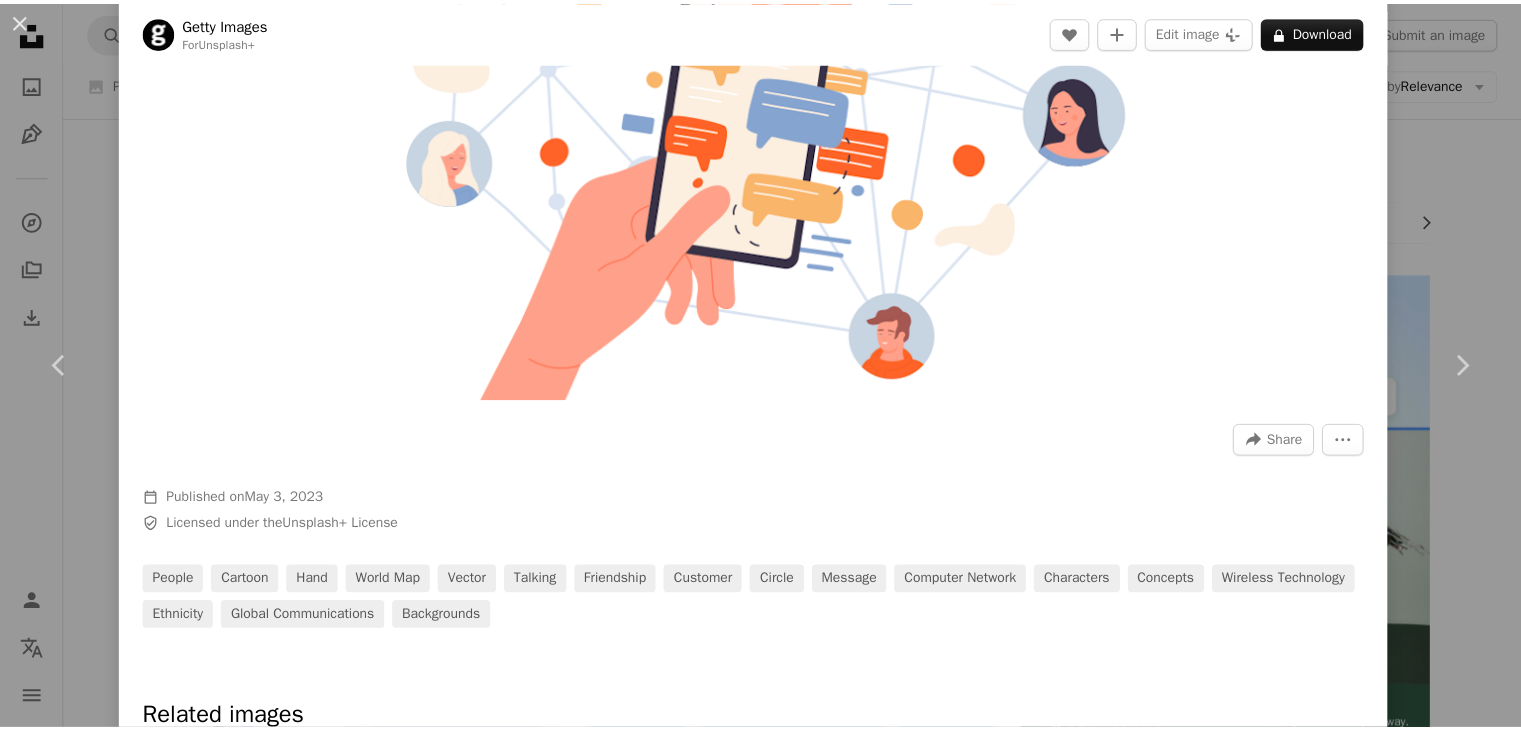scroll, scrollTop: 268, scrollLeft: 0, axis: vertical 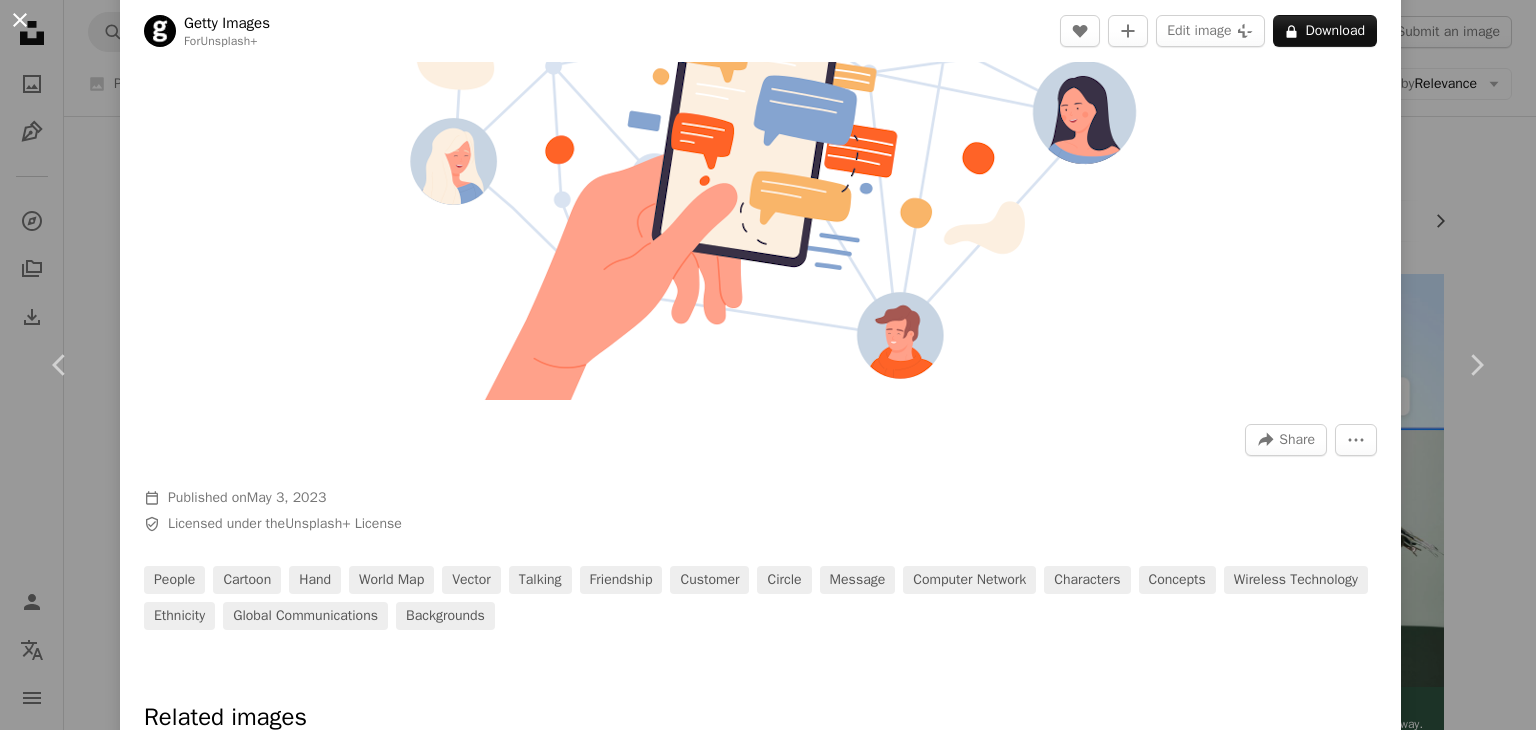 click on "An X shape" at bounding box center [20, 20] 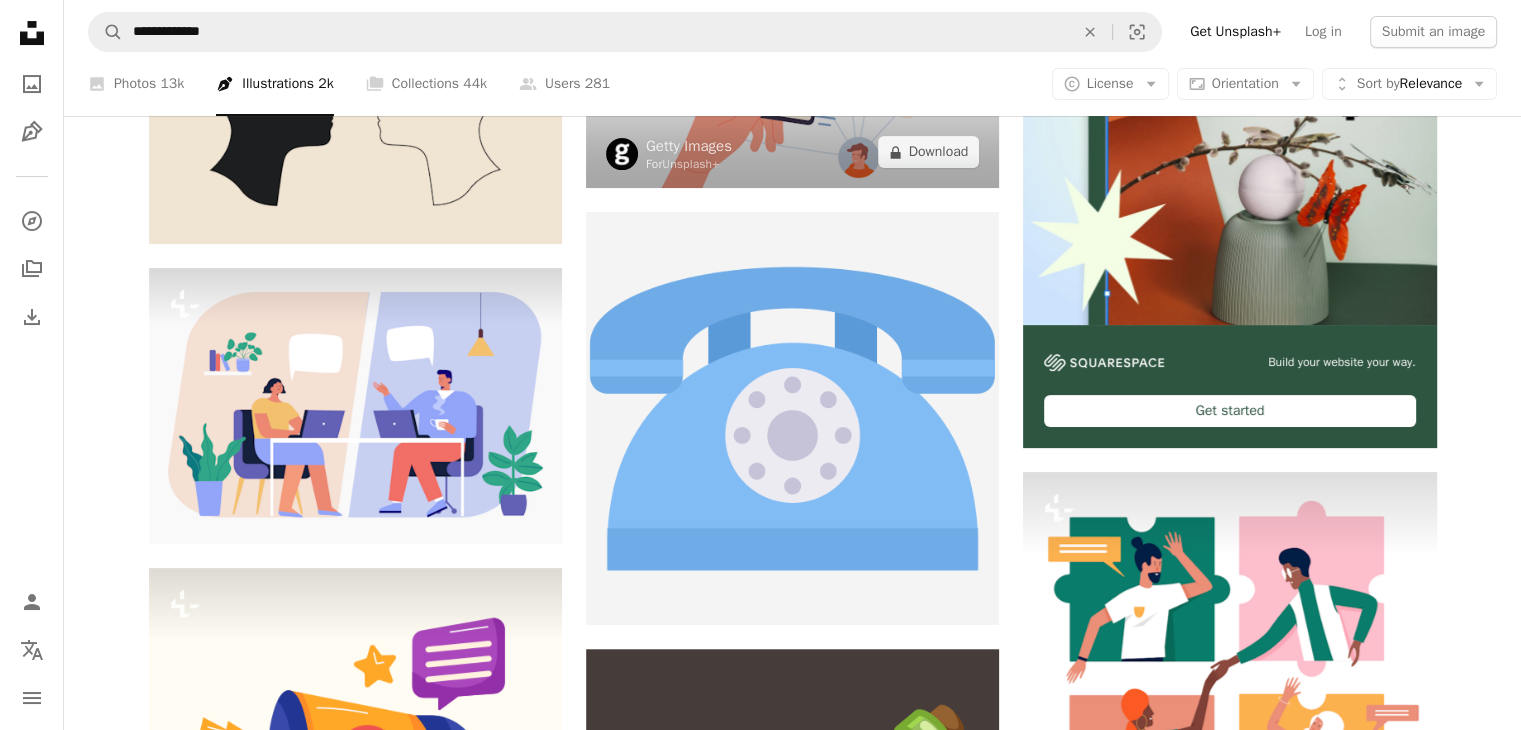 scroll, scrollTop: 364, scrollLeft: 0, axis: vertical 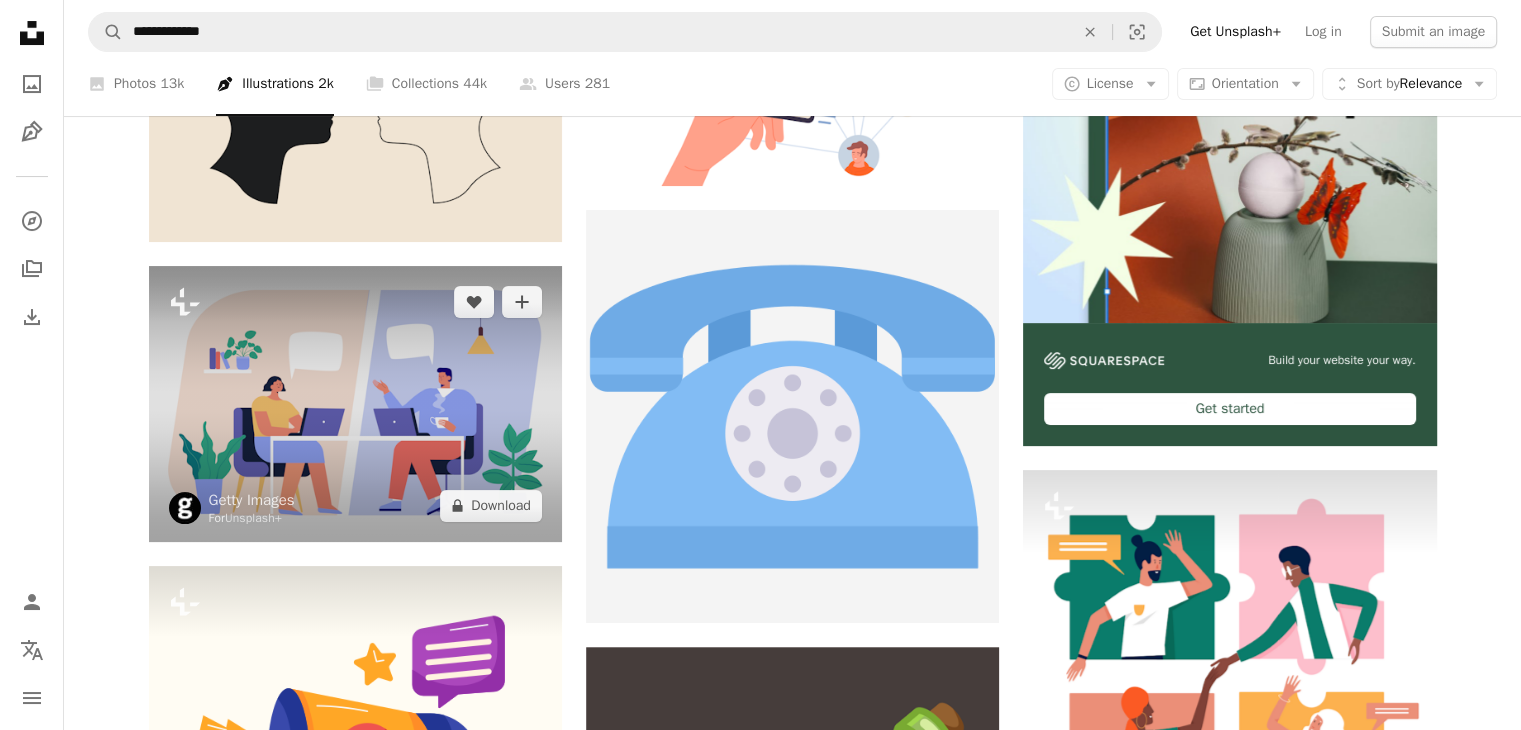 click at bounding box center [355, 403] 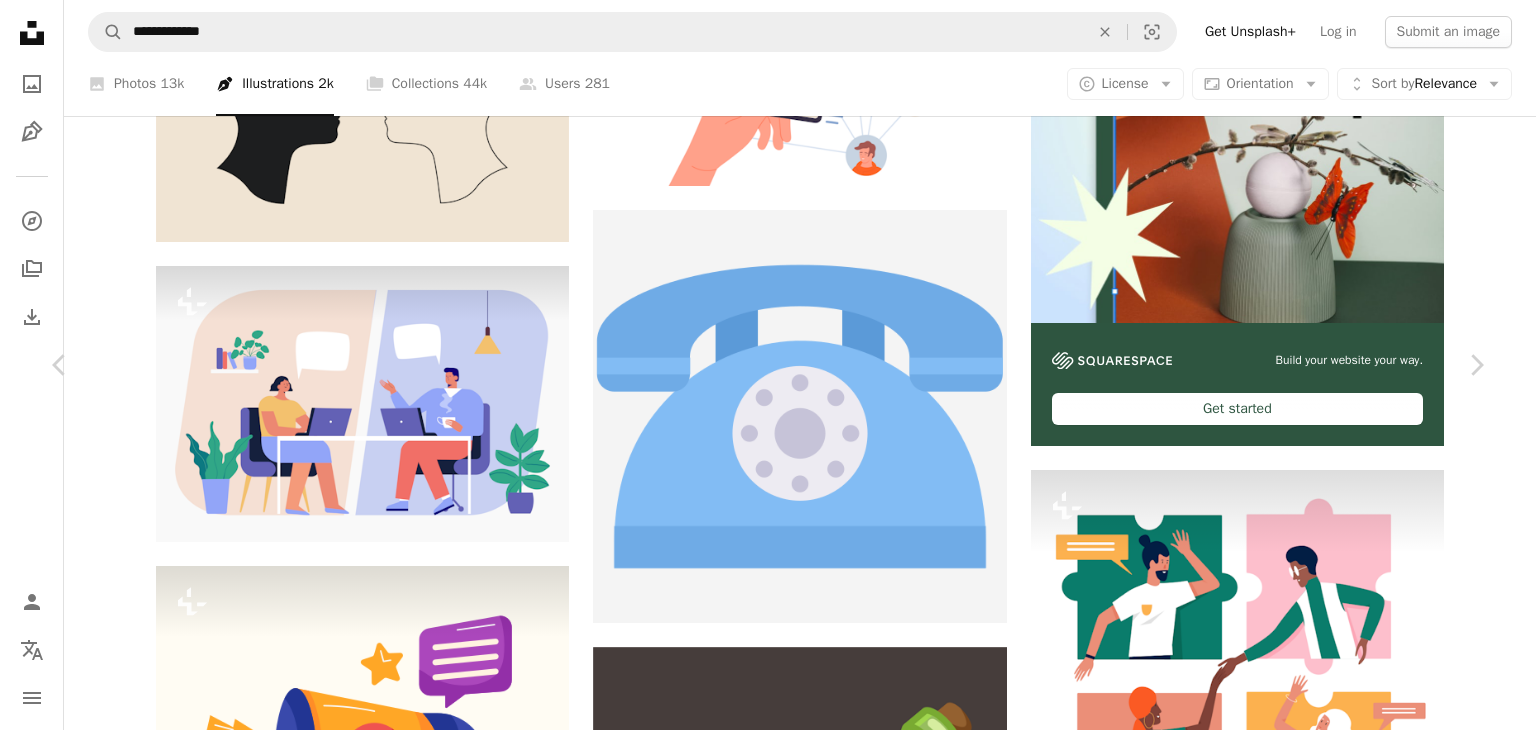 click on "An X shape" at bounding box center (20, 20) 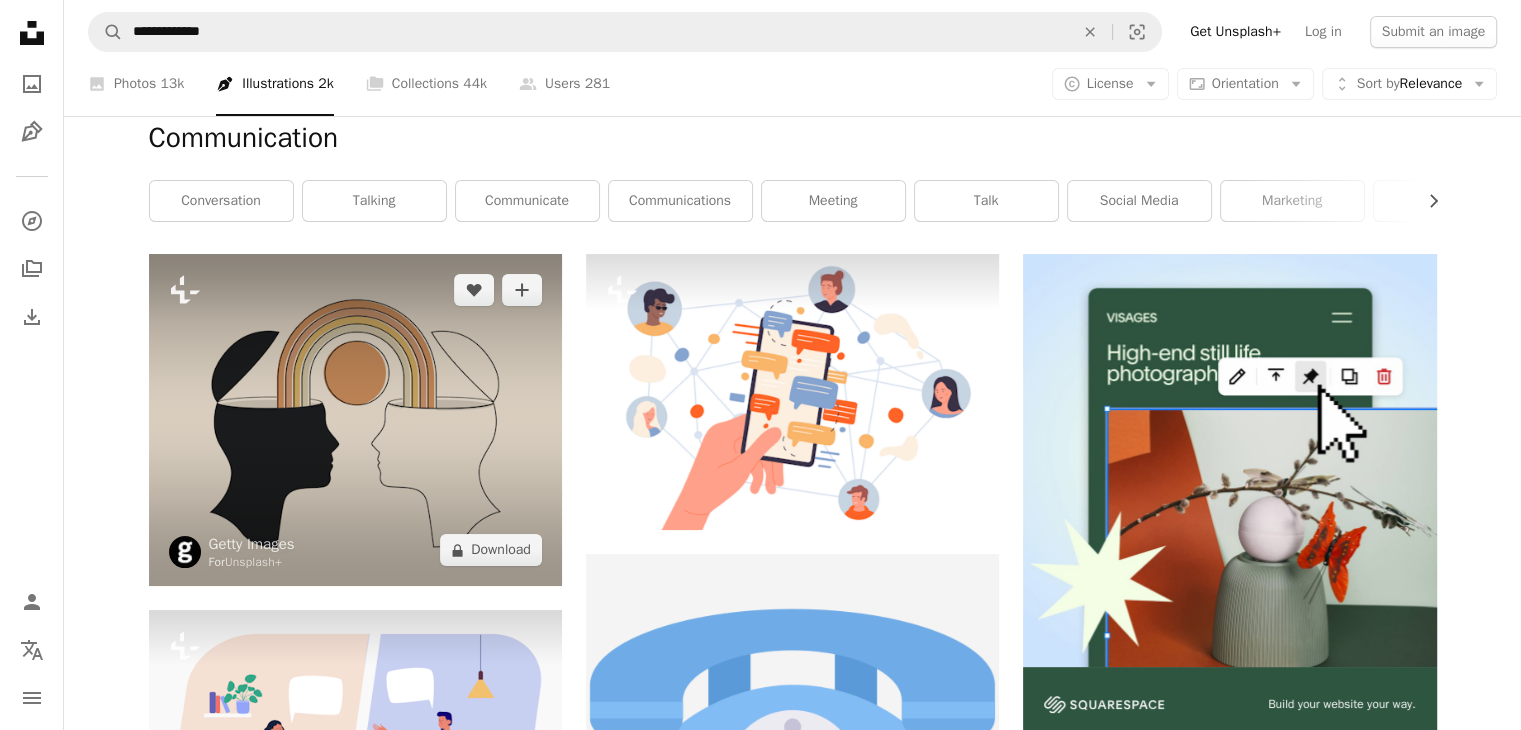 scroll, scrollTop: 18, scrollLeft: 0, axis: vertical 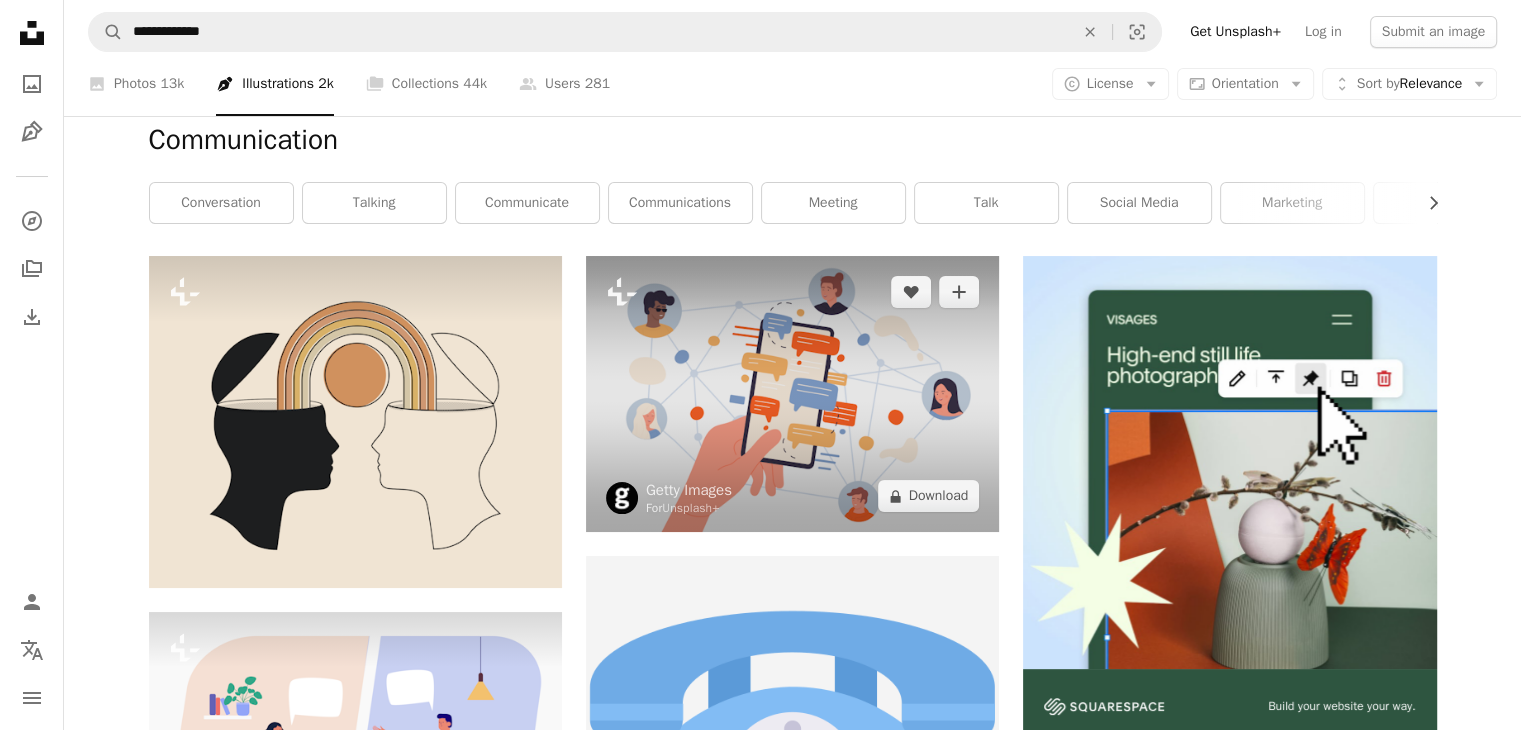 click at bounding box center (792, 394) 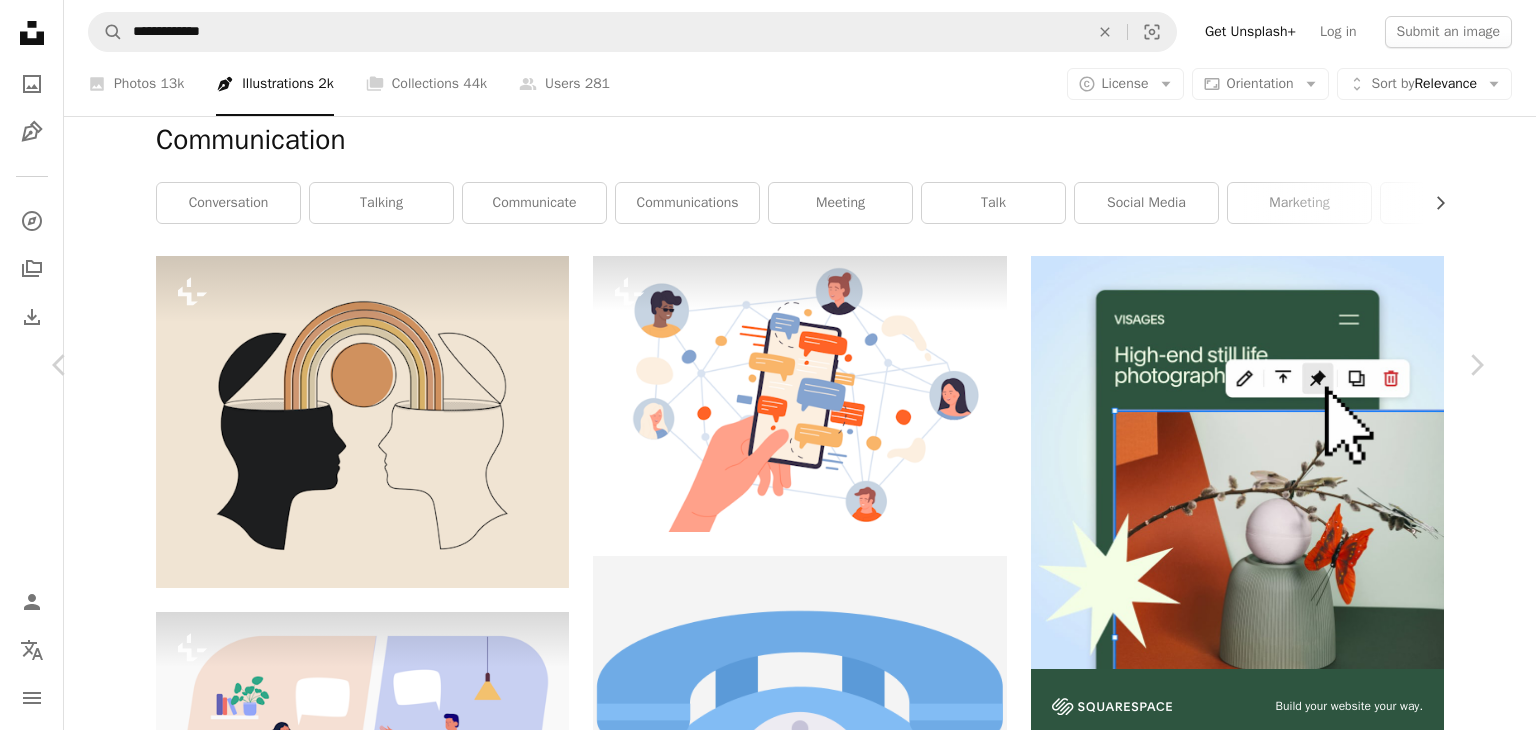 drag, startPoint x: 744, startPoint y: 443, endPoint x: 1306, endPoint y: 49, distance: 686.35266 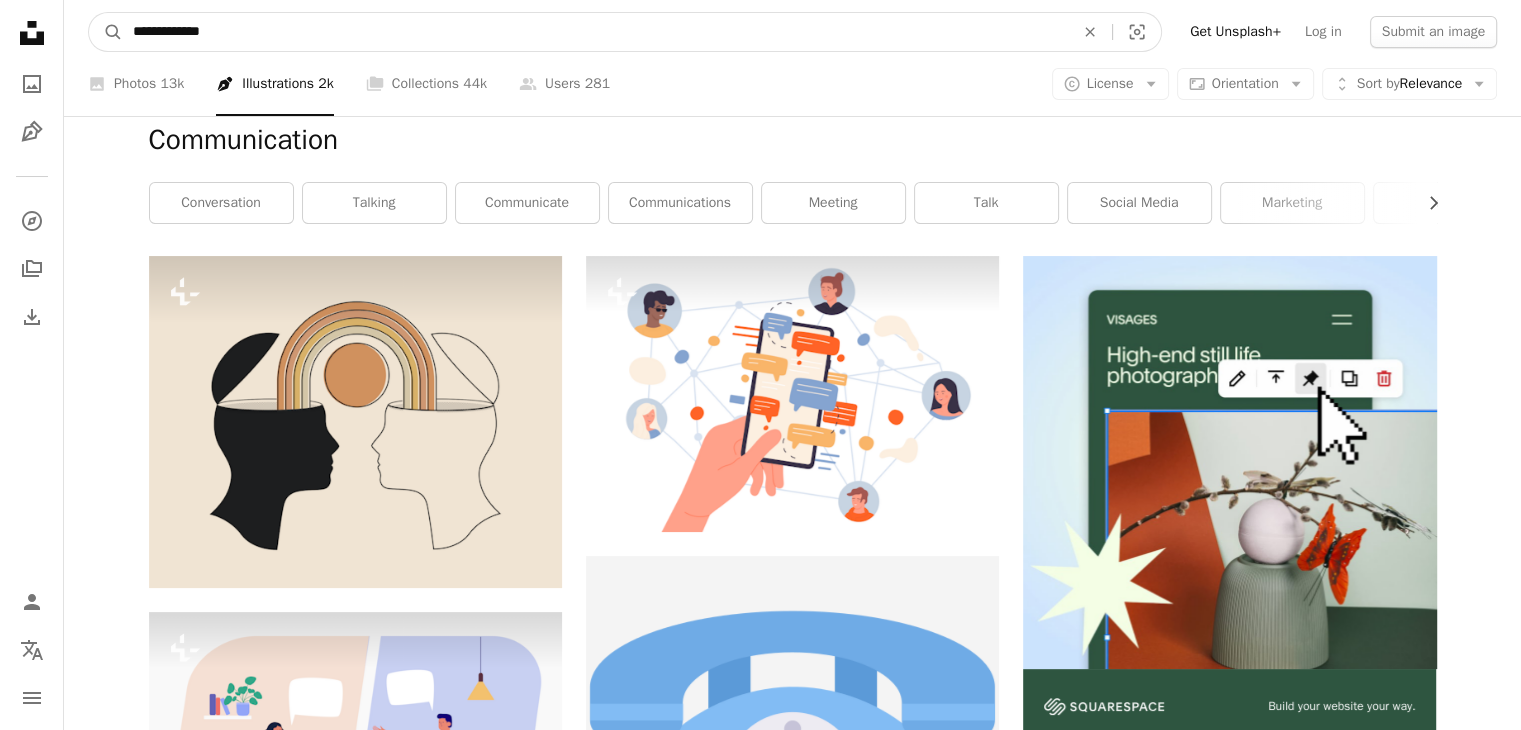 drag, startPoint x: 292, startPoint y: 20, endPoint x: 0, endPoint y: 62, distance: 295.0051 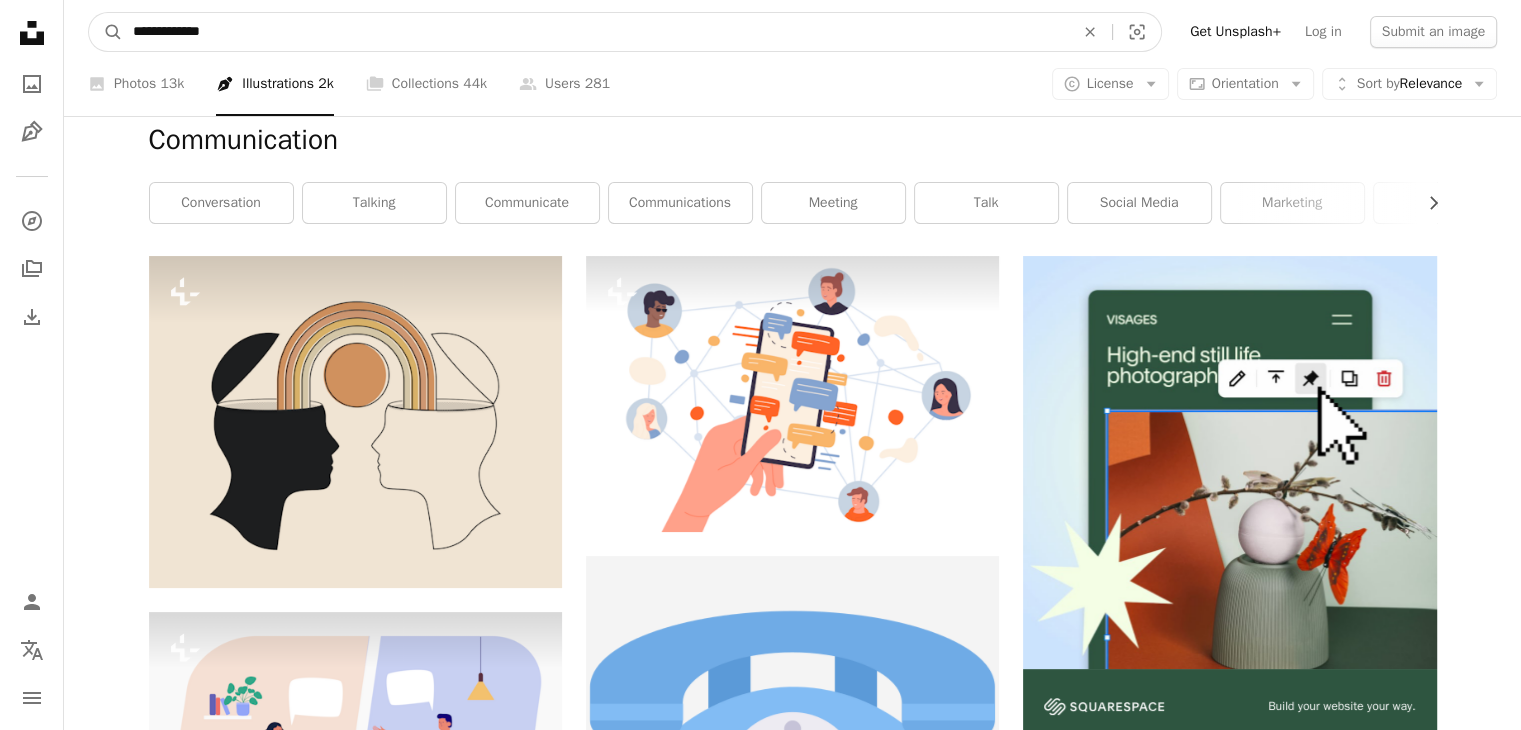 click on "**********" at bounding box center [595, 32] 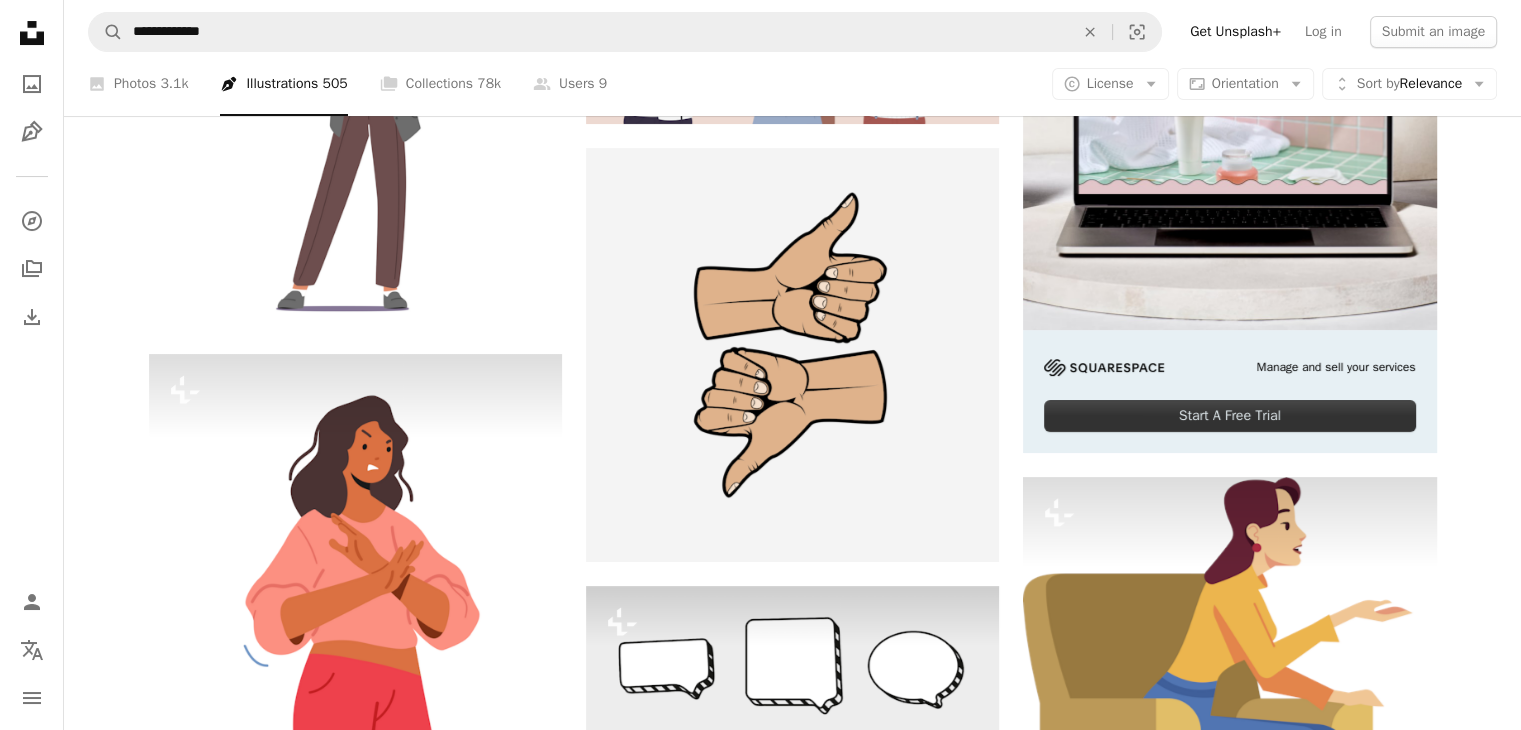 scroll, scrollTop: 0, scrollLeft: 0, axis: both 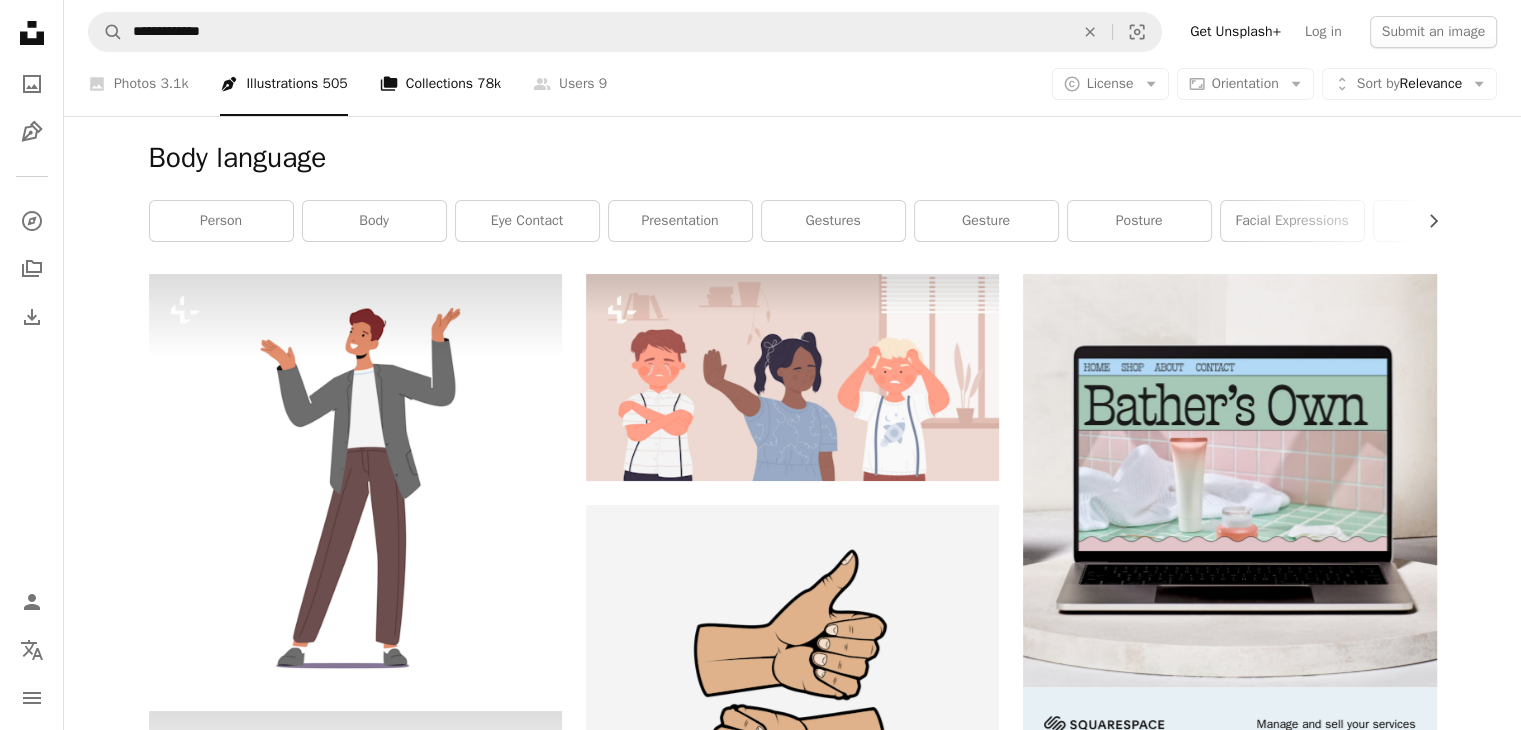click on "A stack of folders Collections   78k" at bounding box center [440, 84] 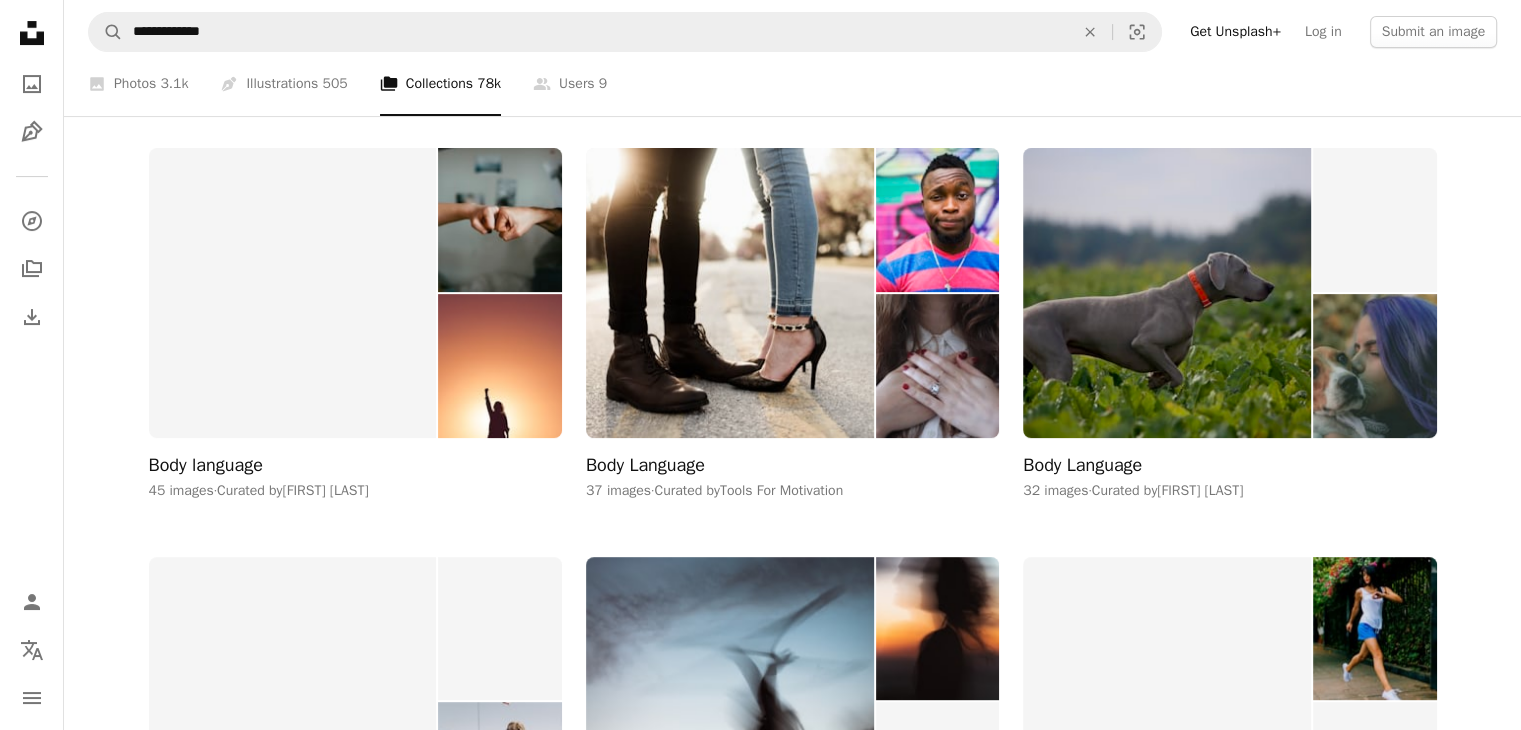 scroll, scrollTop: 532, scrollLeft: 0, axis: vertical 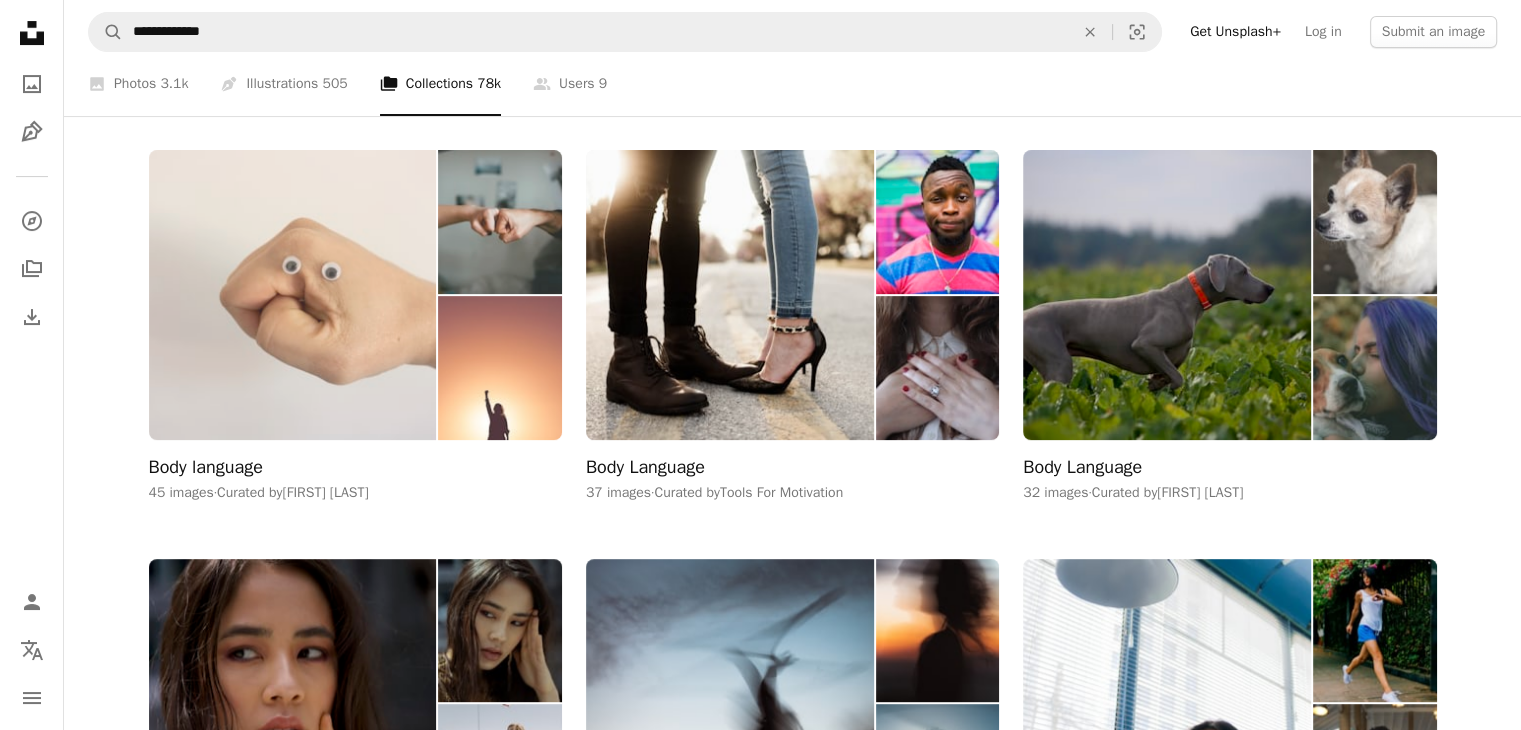 click at bounding box center (293, 294) 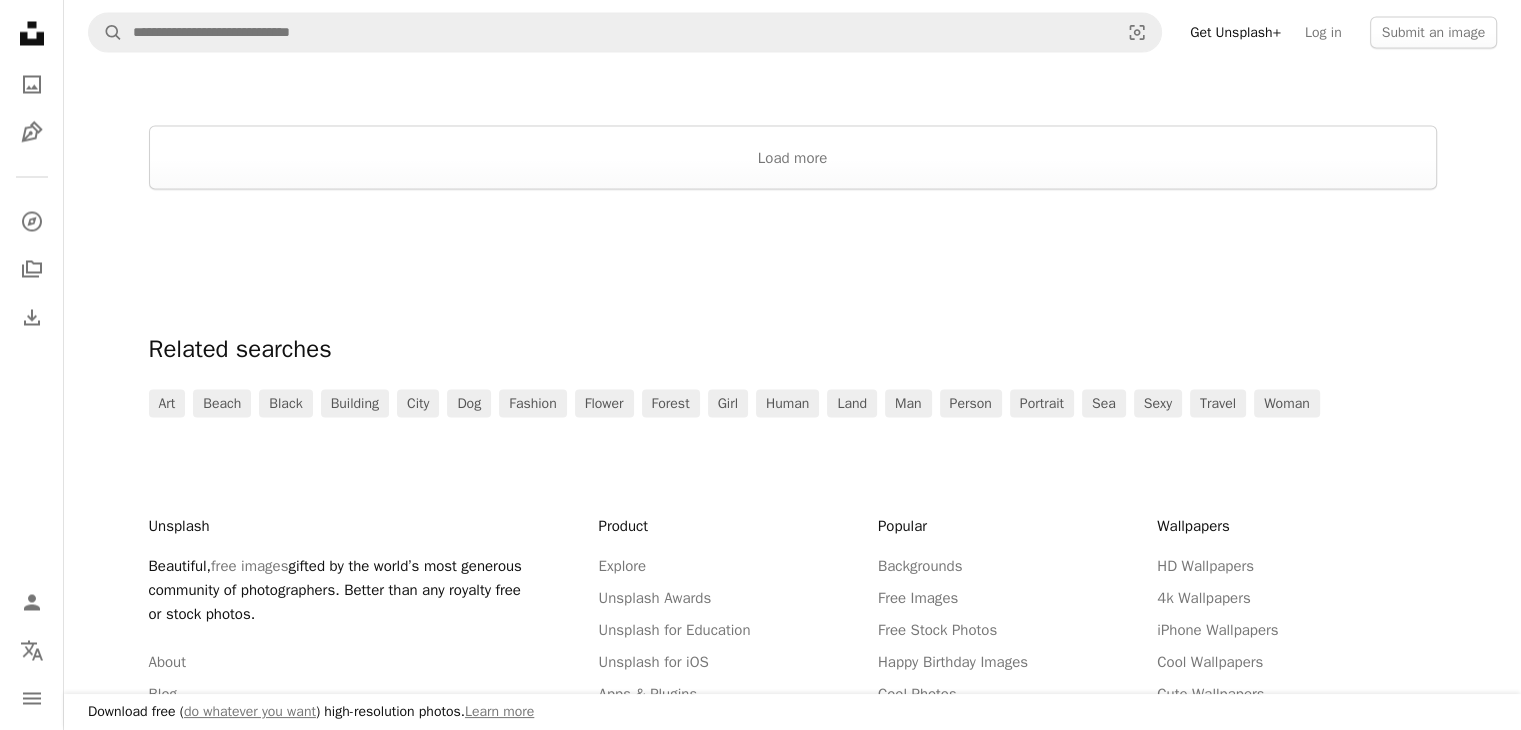scroll, scrollTop: 3785, scrollLeft: 0, axis: vertical 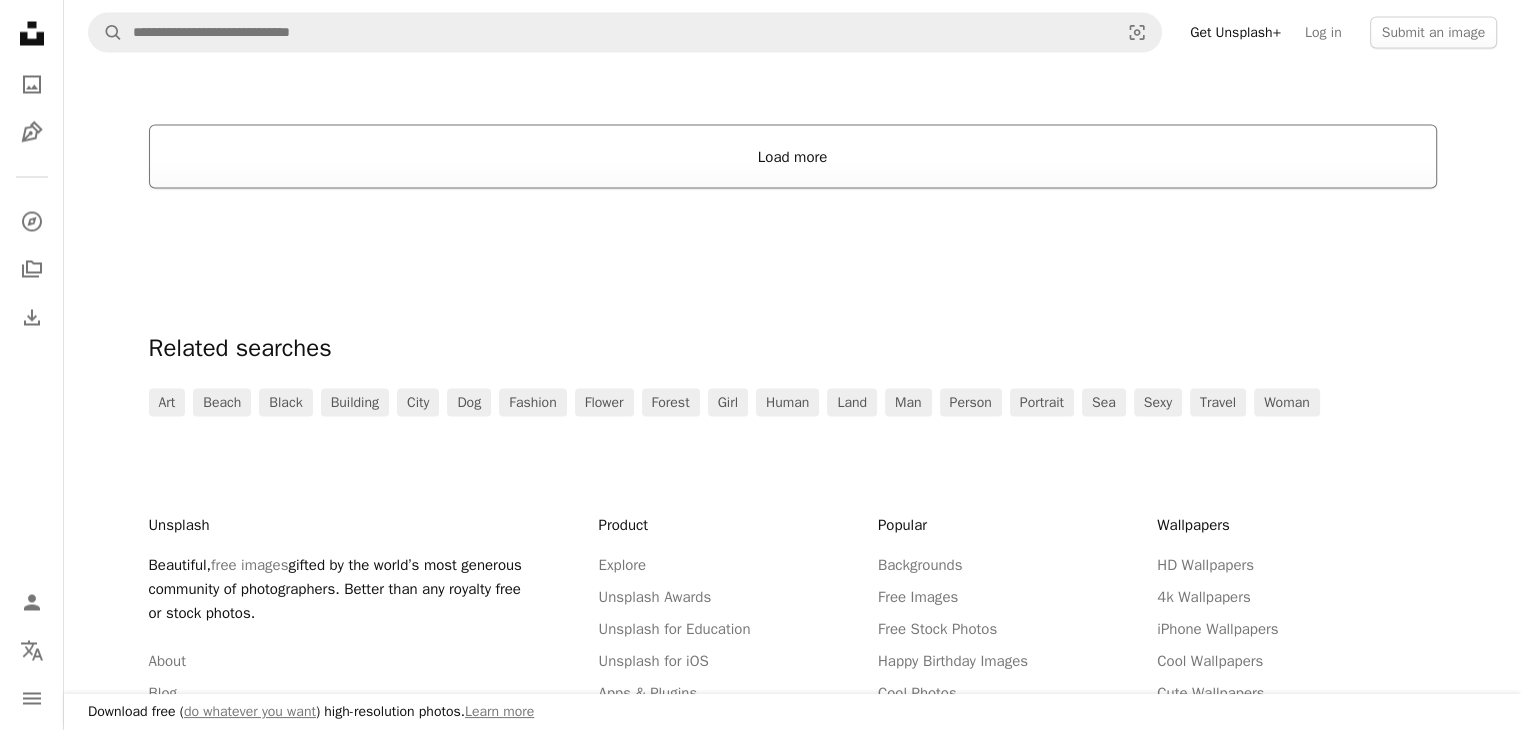 click on "Load more" at bounding box center [793, 156] 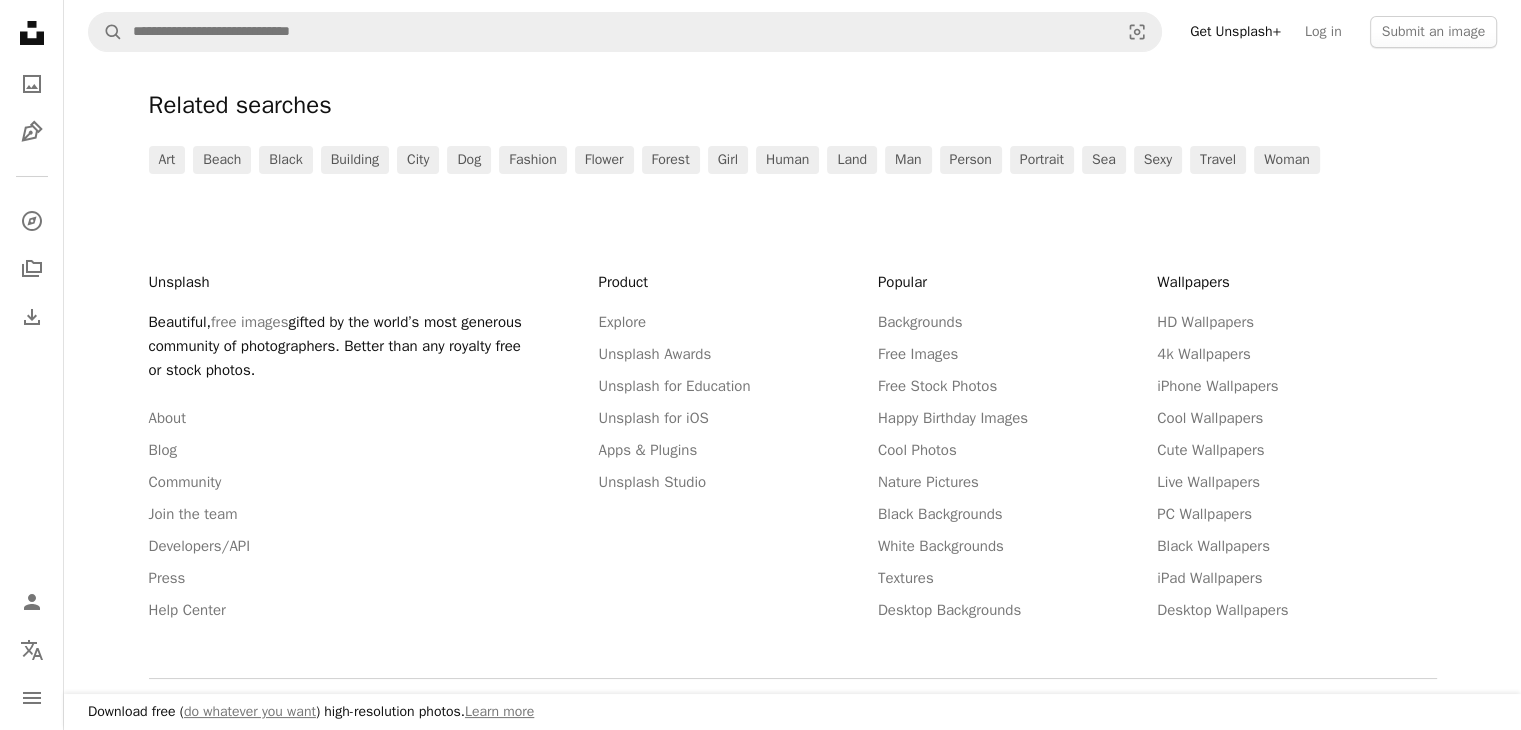 scroll, scrollTop: 7572, scrollLeft: 0, axis: vertical 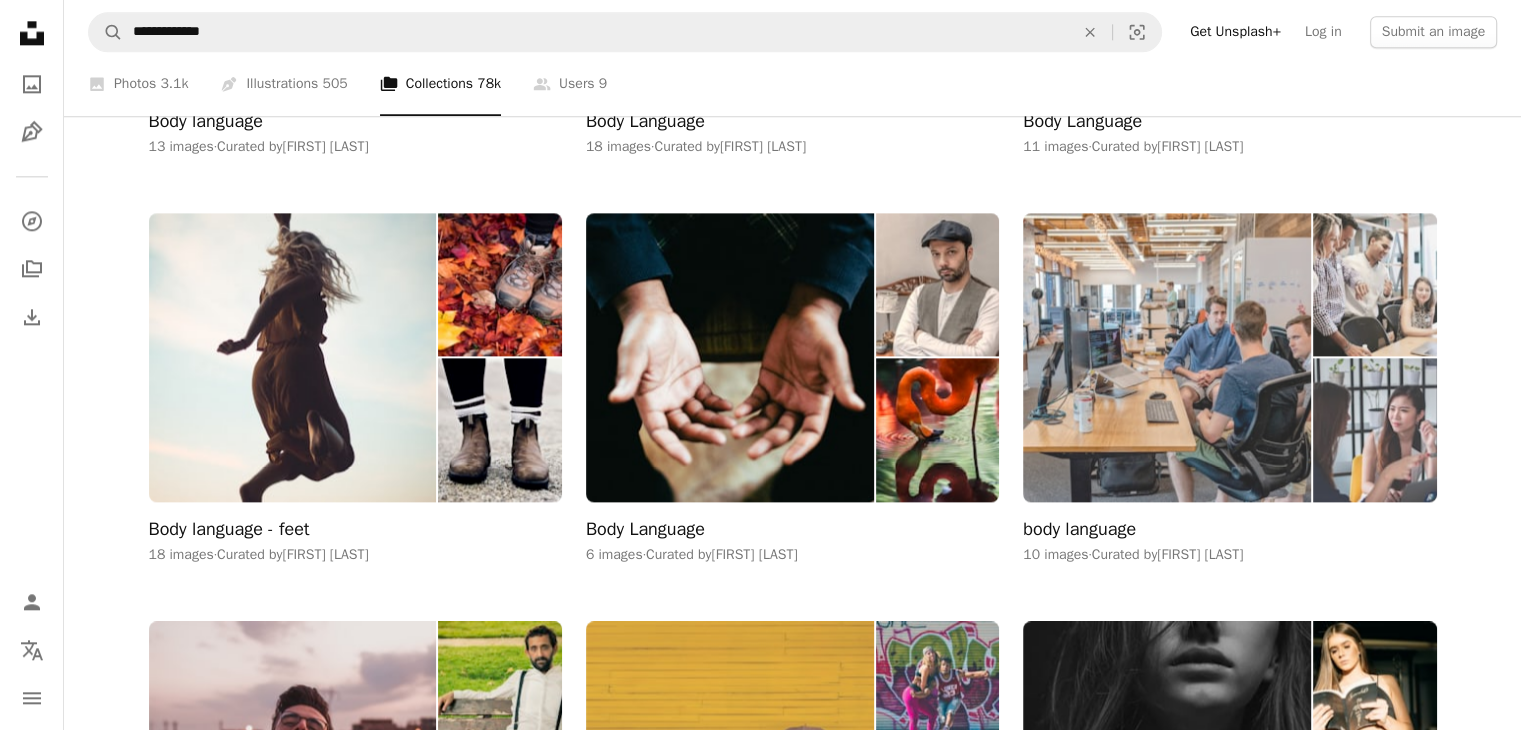 click at bounding box center [1167, 357] 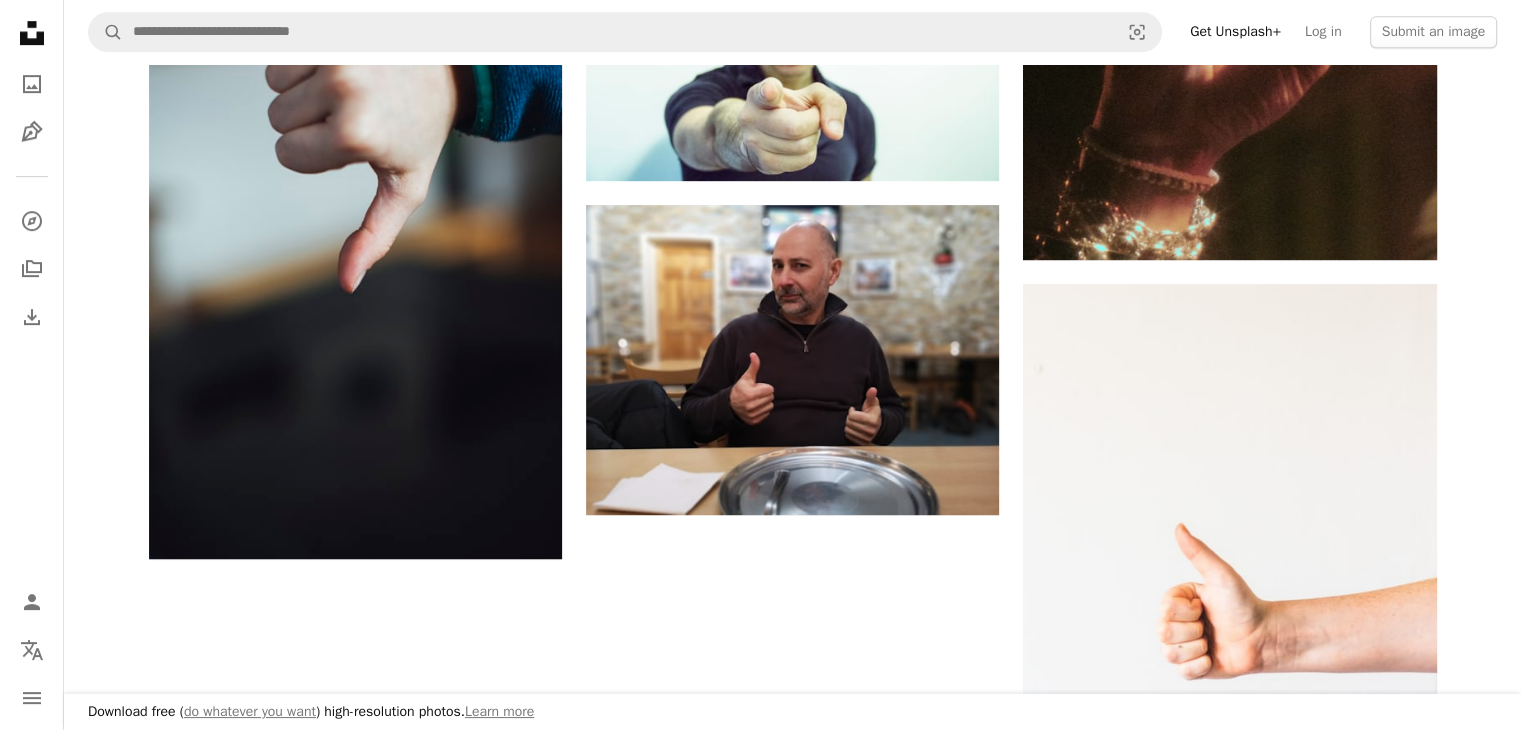 scroll, scrollTop: 1004, scrollLeft: 0, axis: vertical 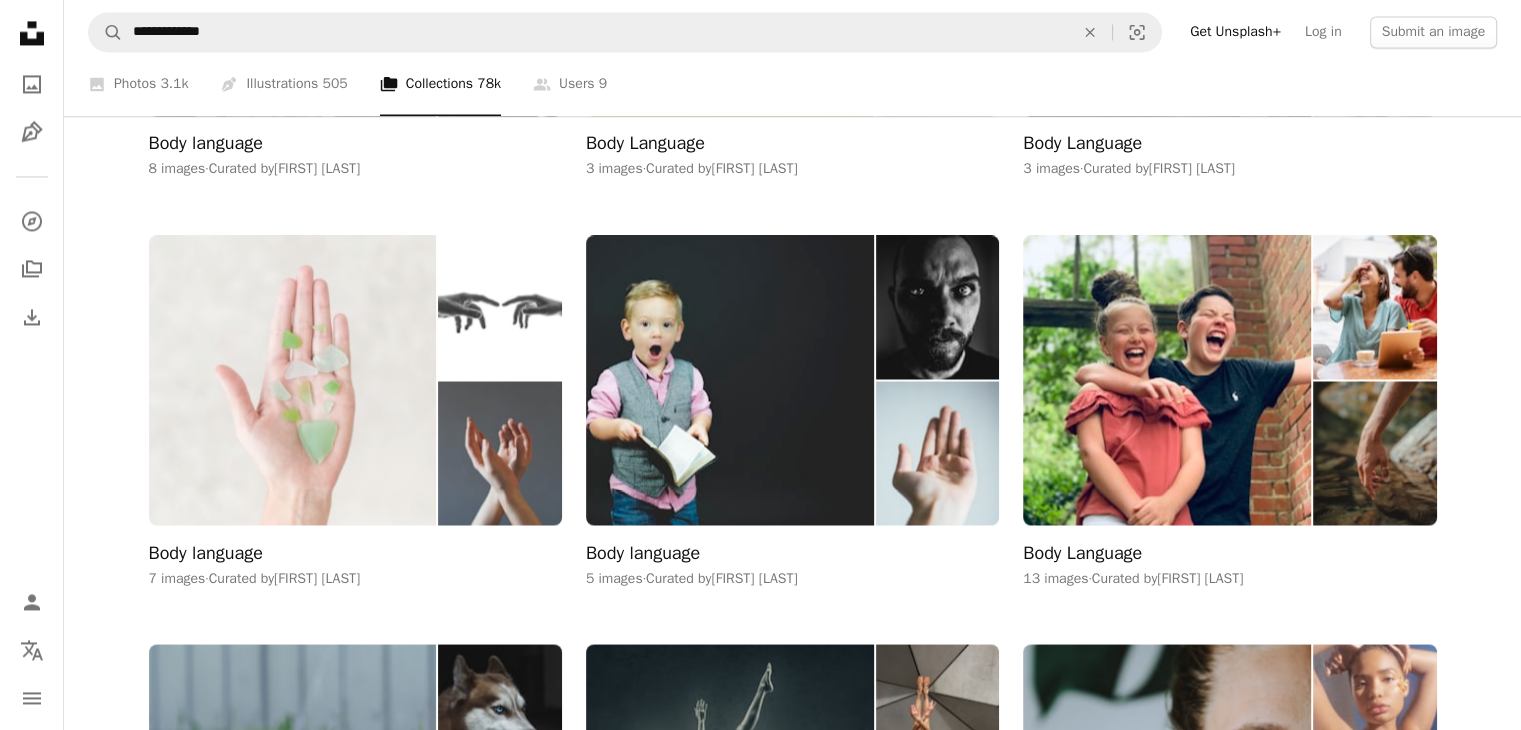 click at bounding box center (293, 379) 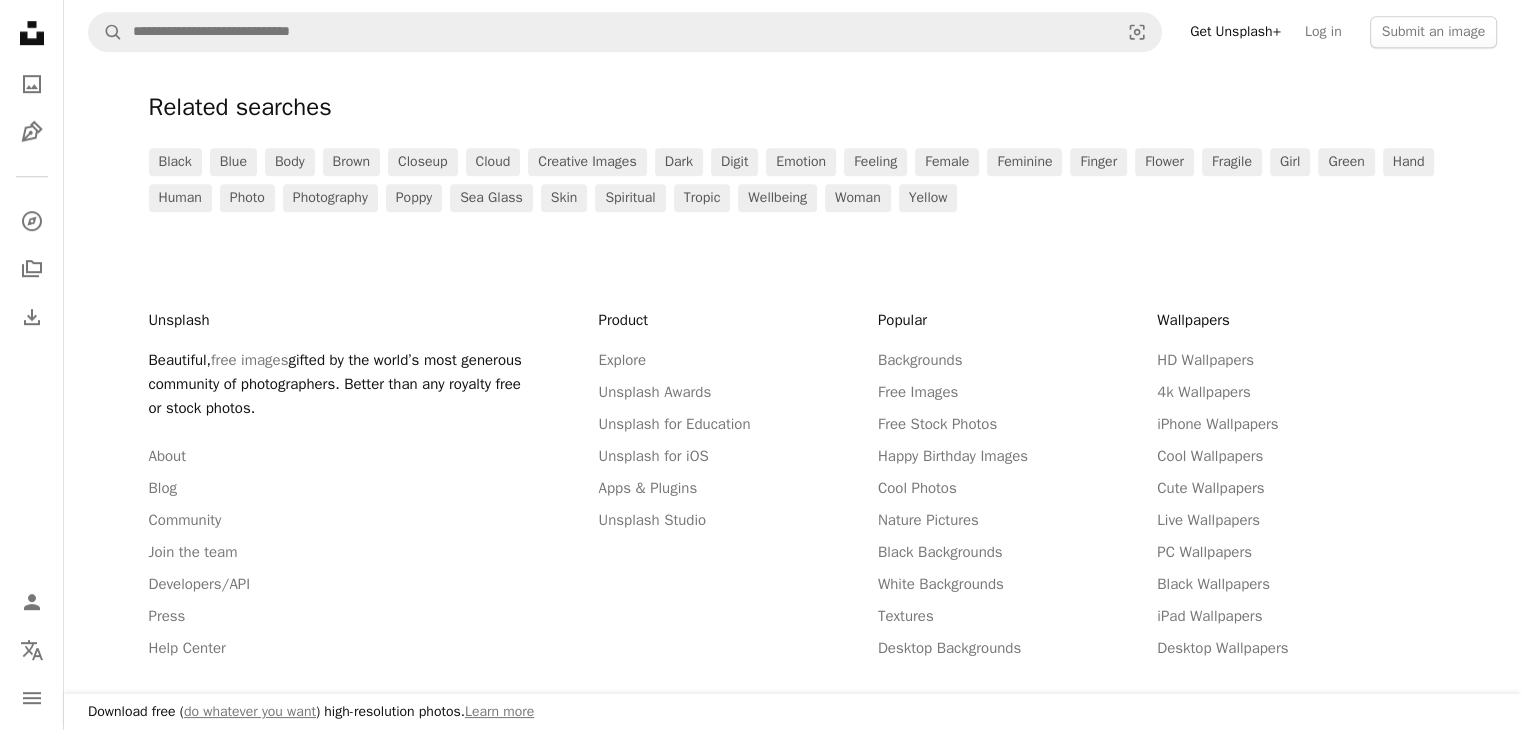 scroll, scrollTop: 1392, scrollLeft: 0, axis: vertical 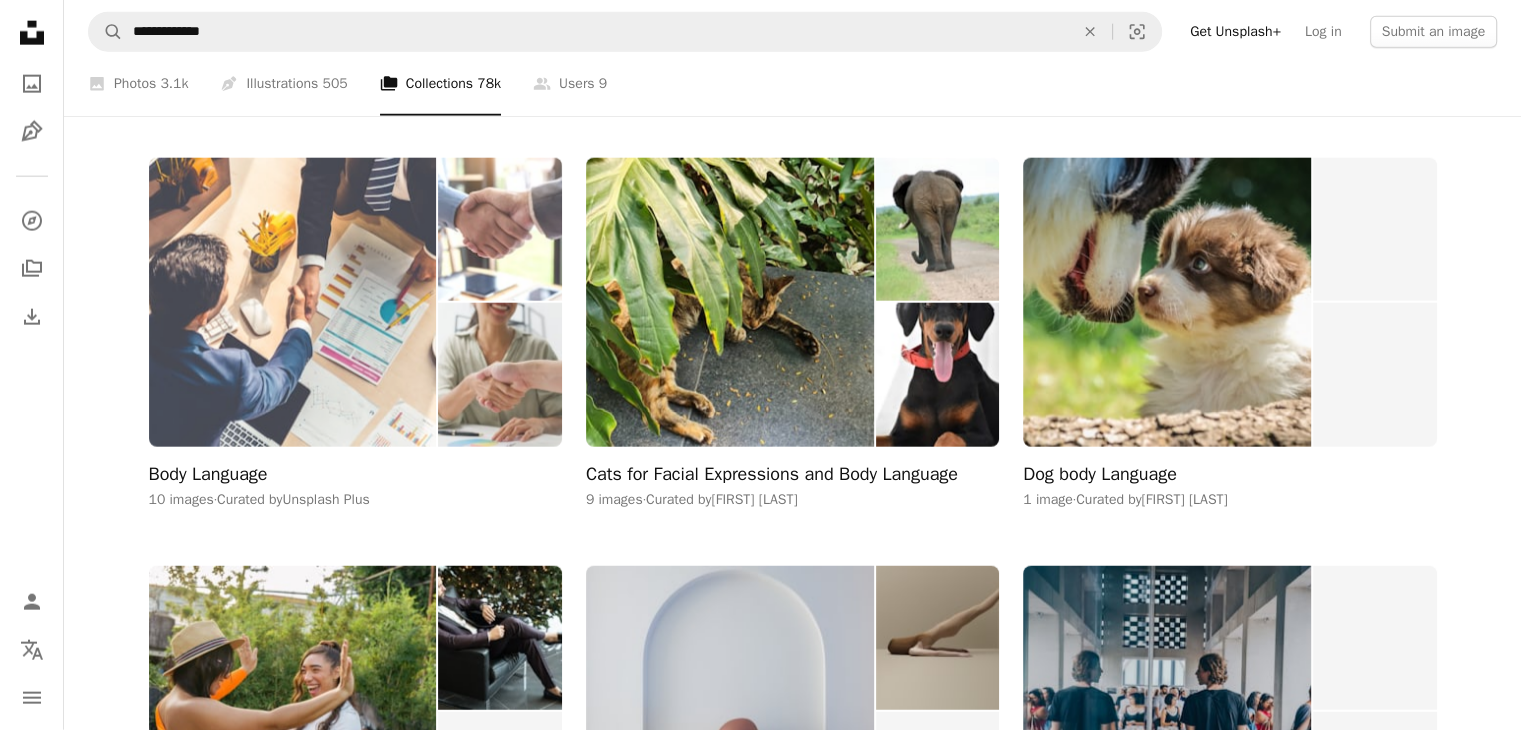 click at bounding box center [293, 302] 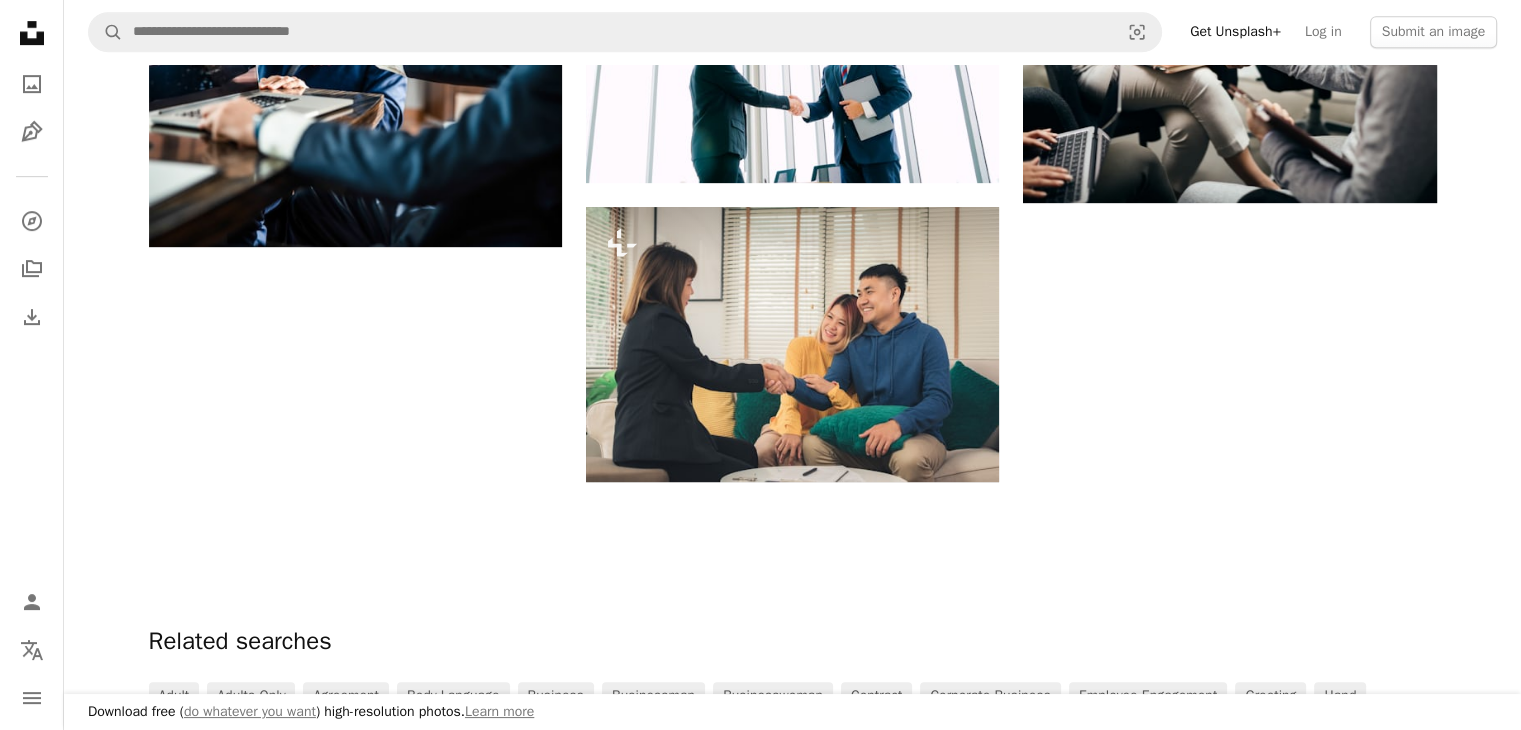 scroll, scrollTop: 976, scrollLeft: 0, axis: vertical 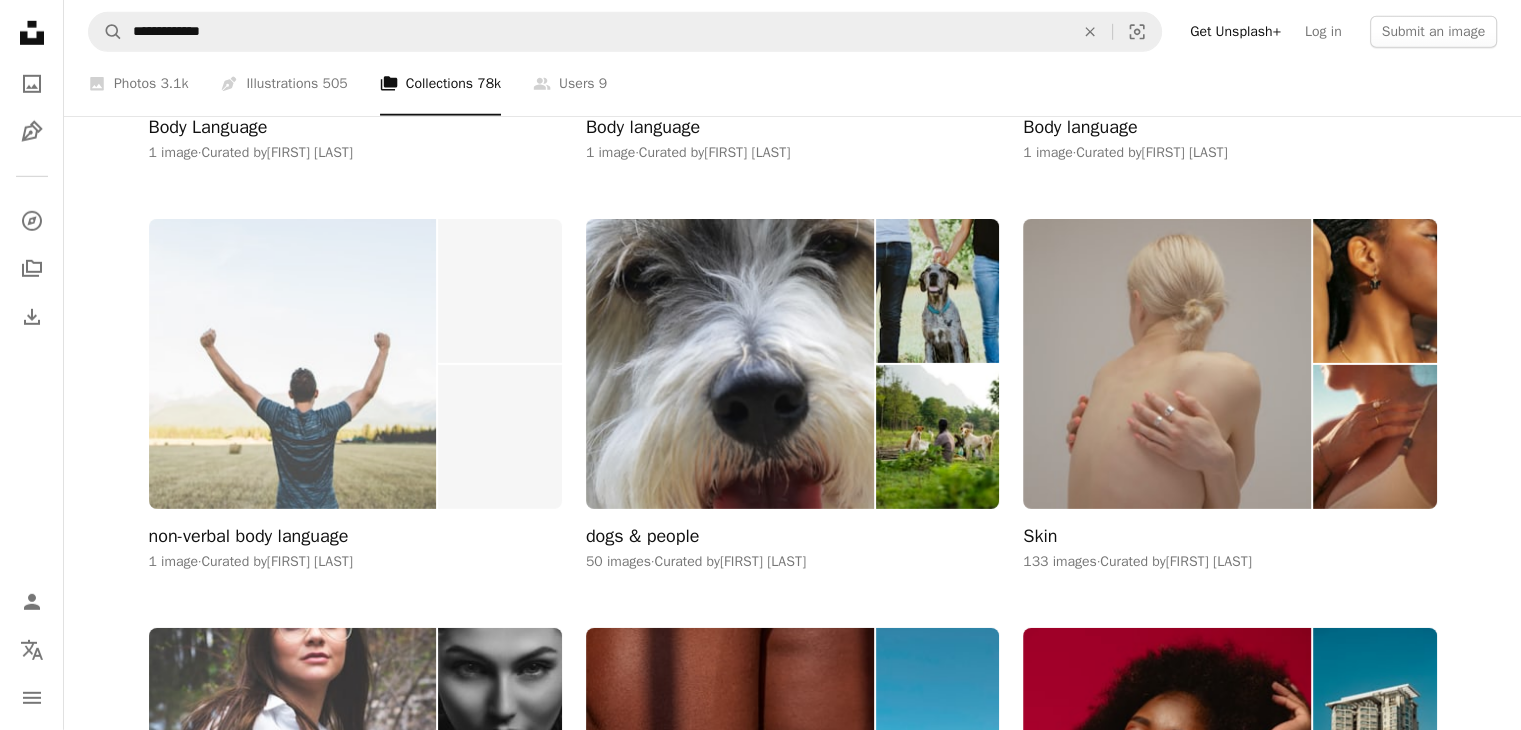 click at bounding box center (293, 363) 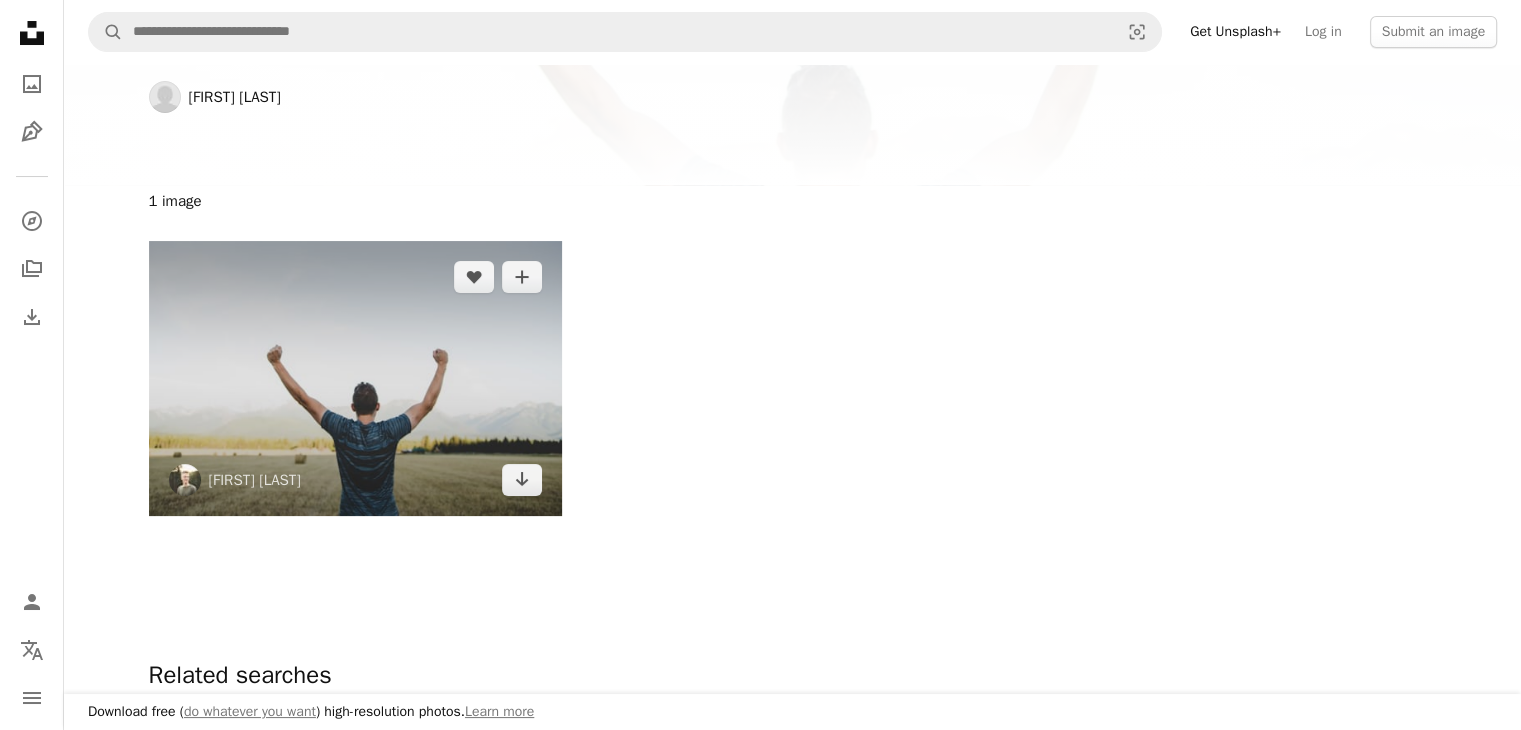 scroll, scrollTop: 0, scrollLeft: 0, axis: both 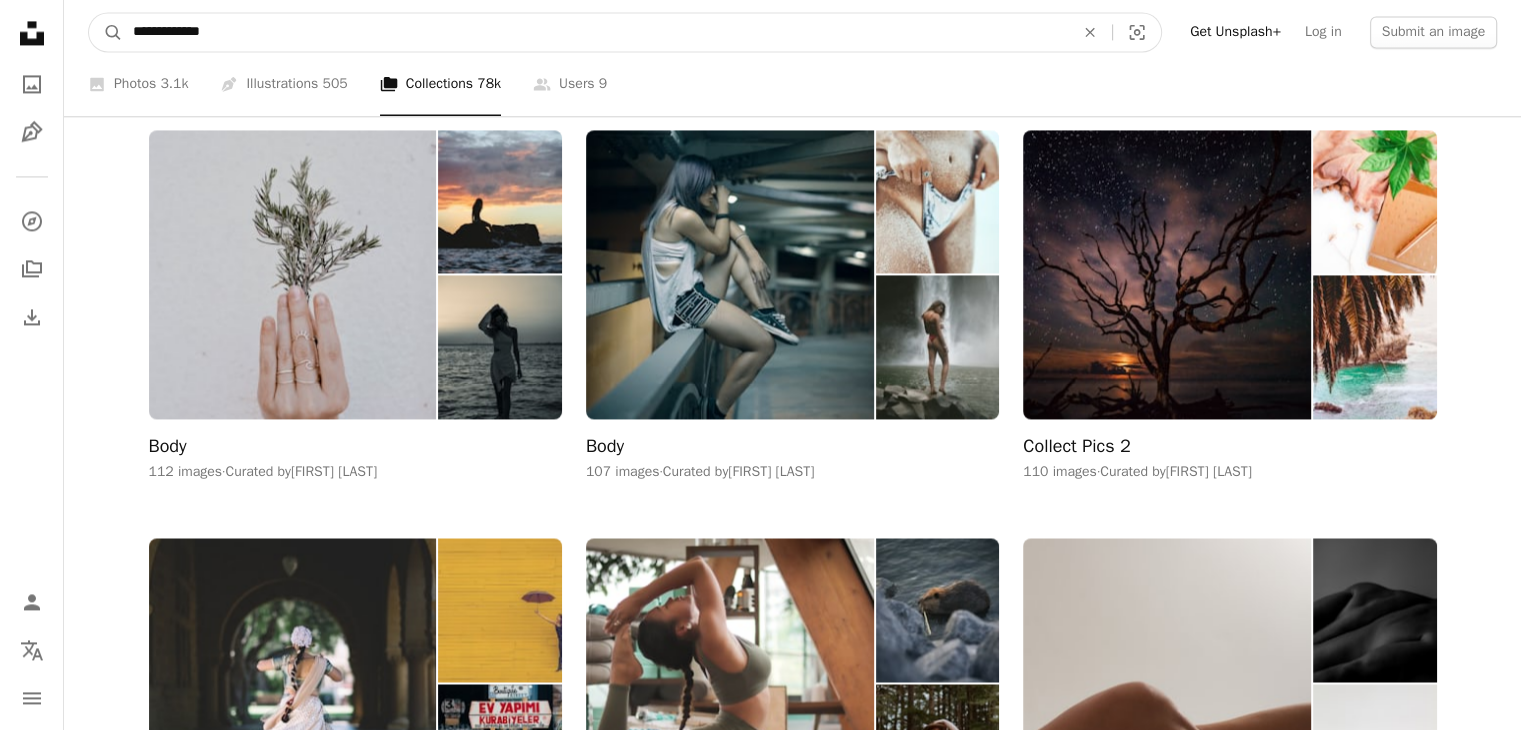 click on "**********" at bounding box center [595, 32] 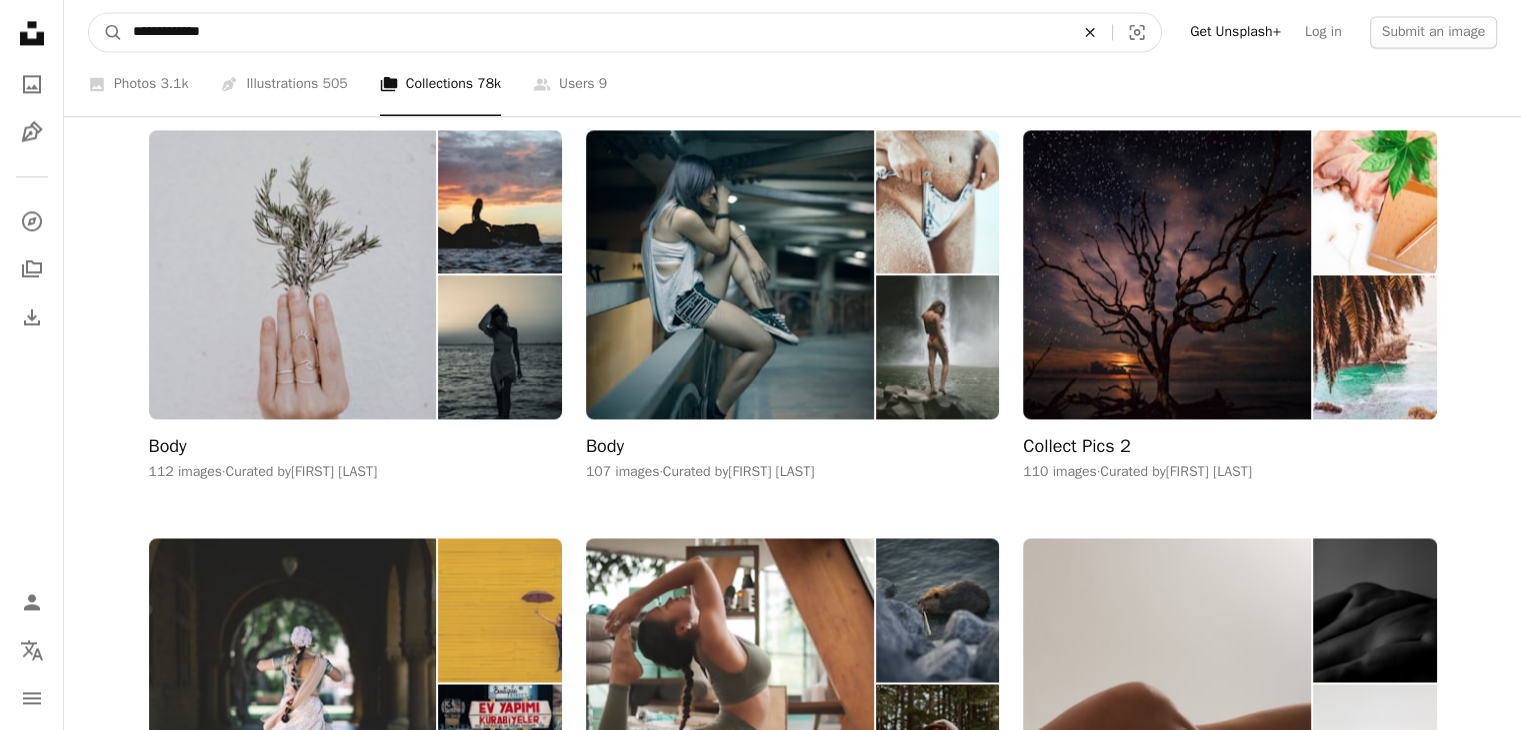 click on "An X shape" 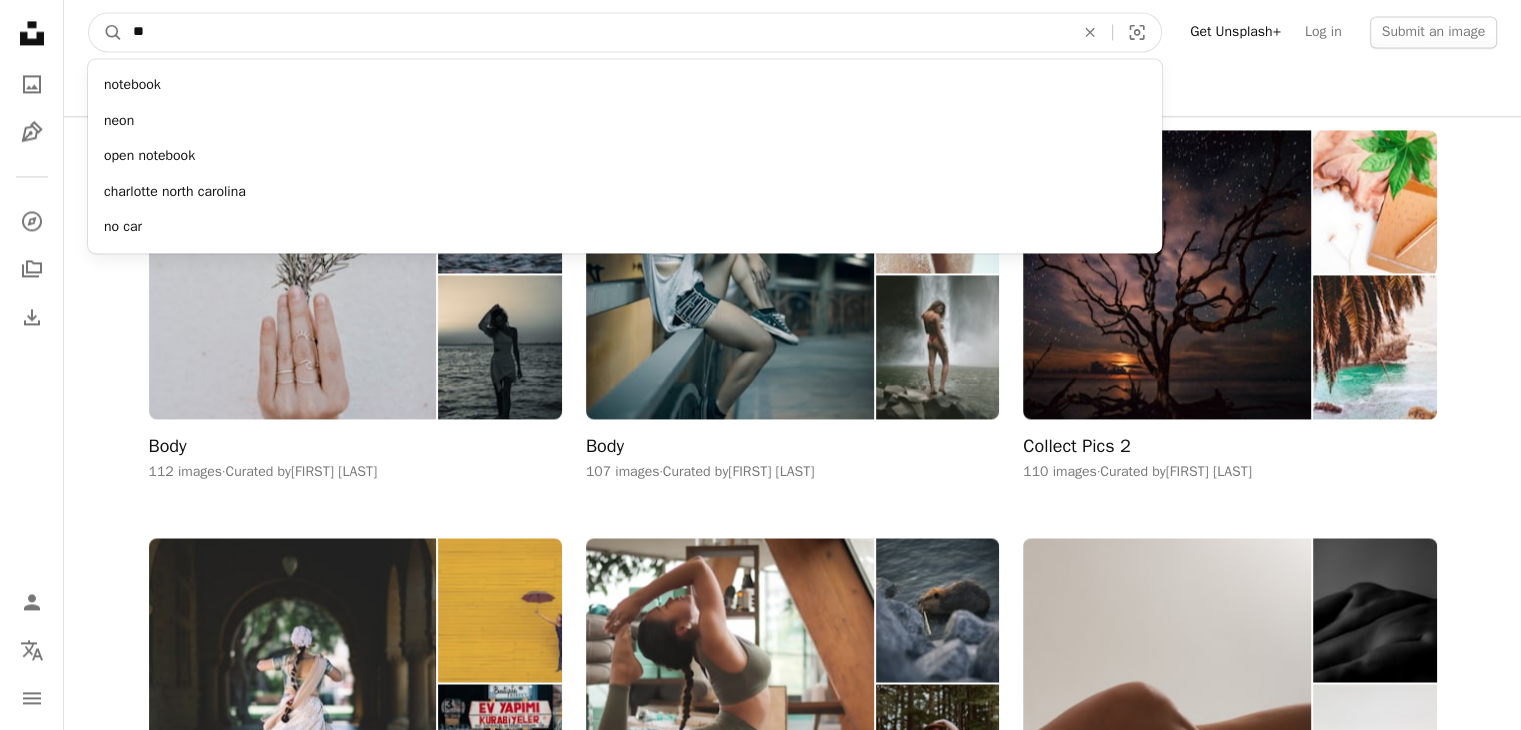 type on "*" 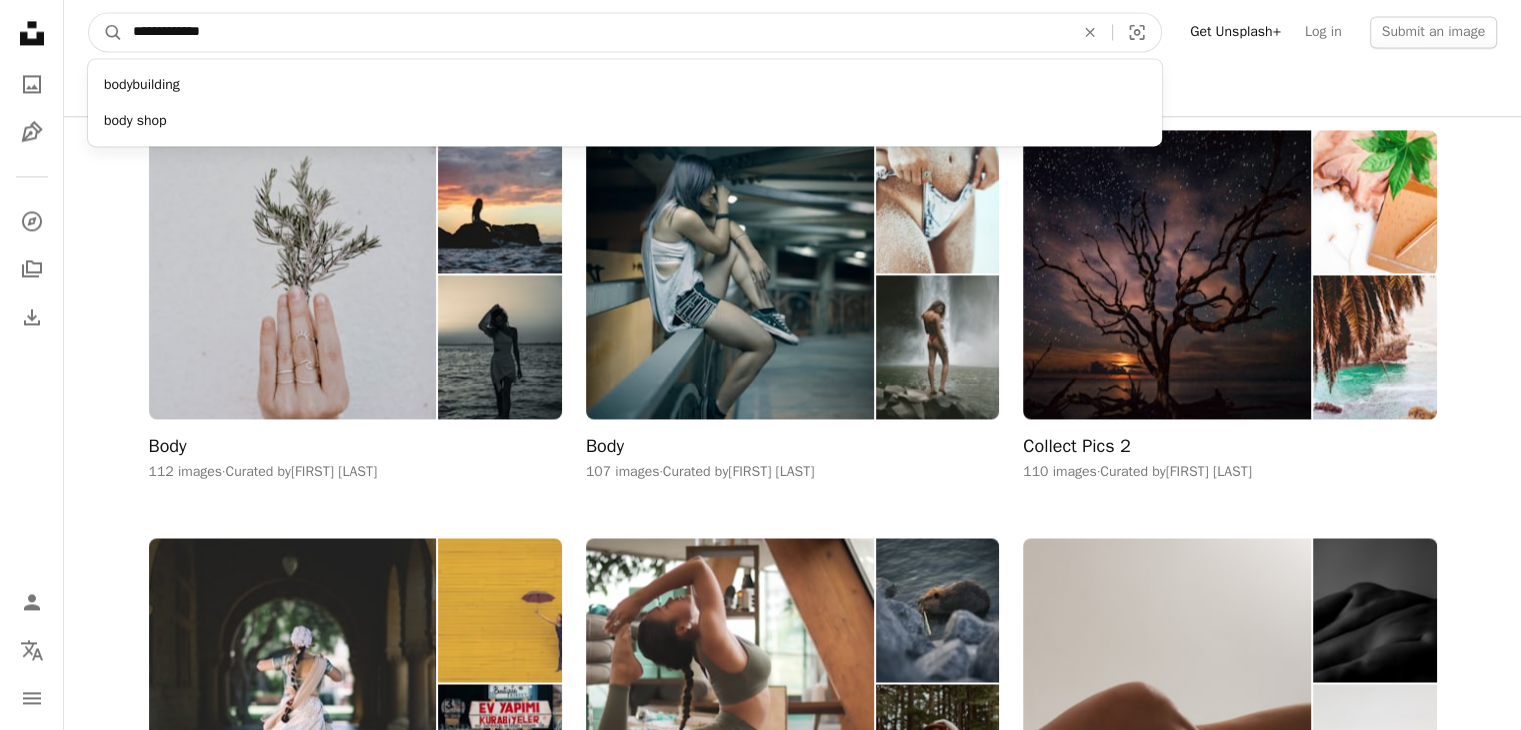 click on "A magnifying glass" at bounding box center [106, 32] 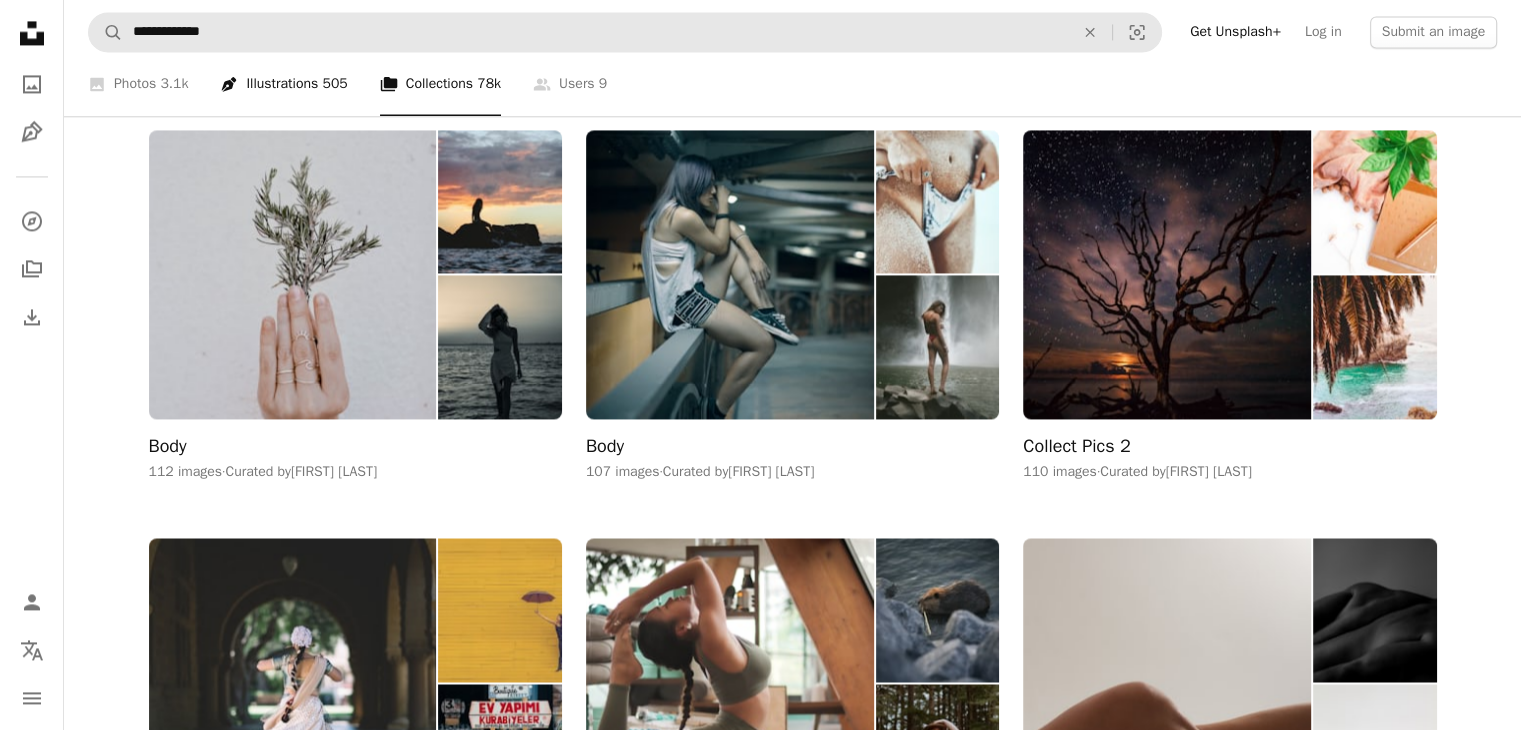click on "Pen Tool Illustrations   505" at bounding box center (283, 84) 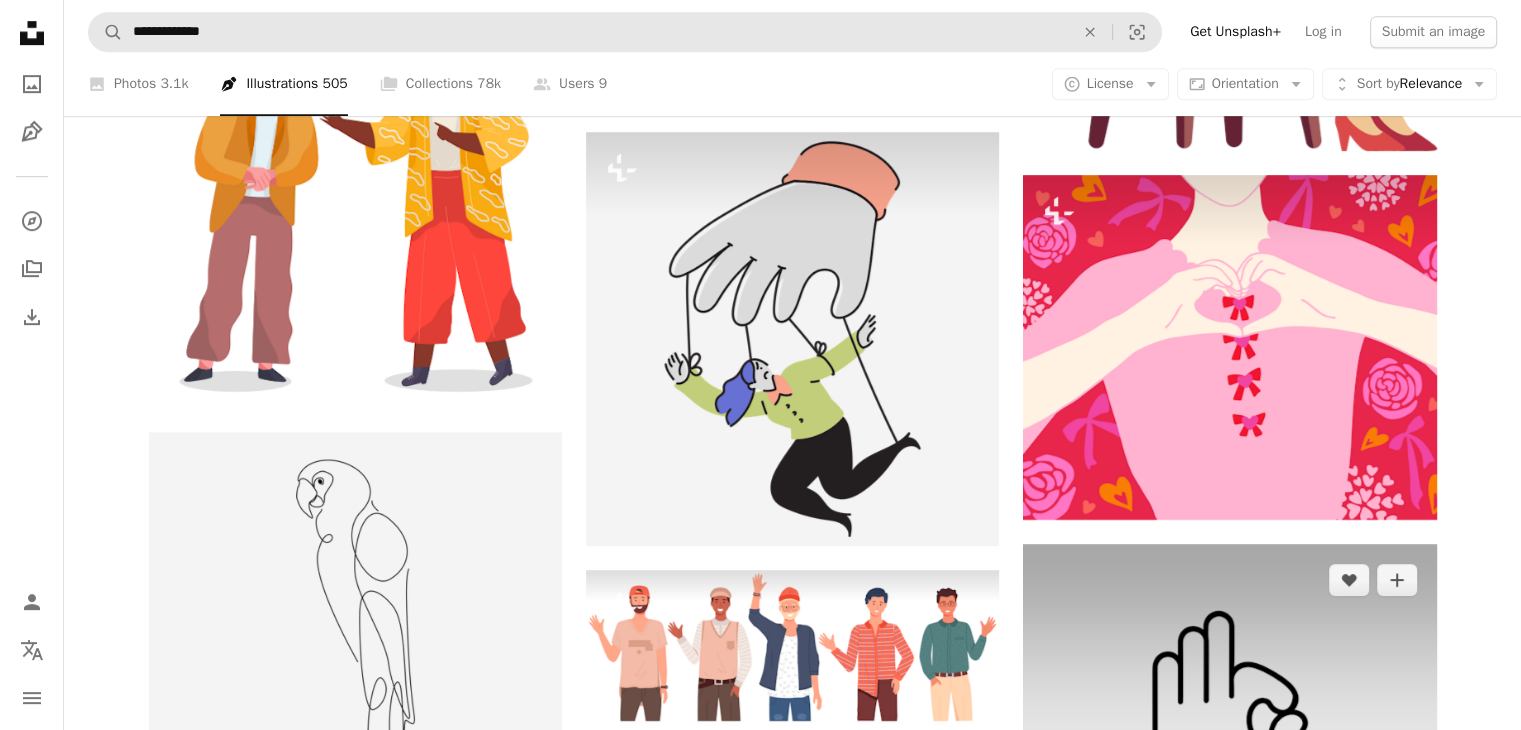 scroll, scrollTop: 1126, scrollLeft: 0, axis: vertical 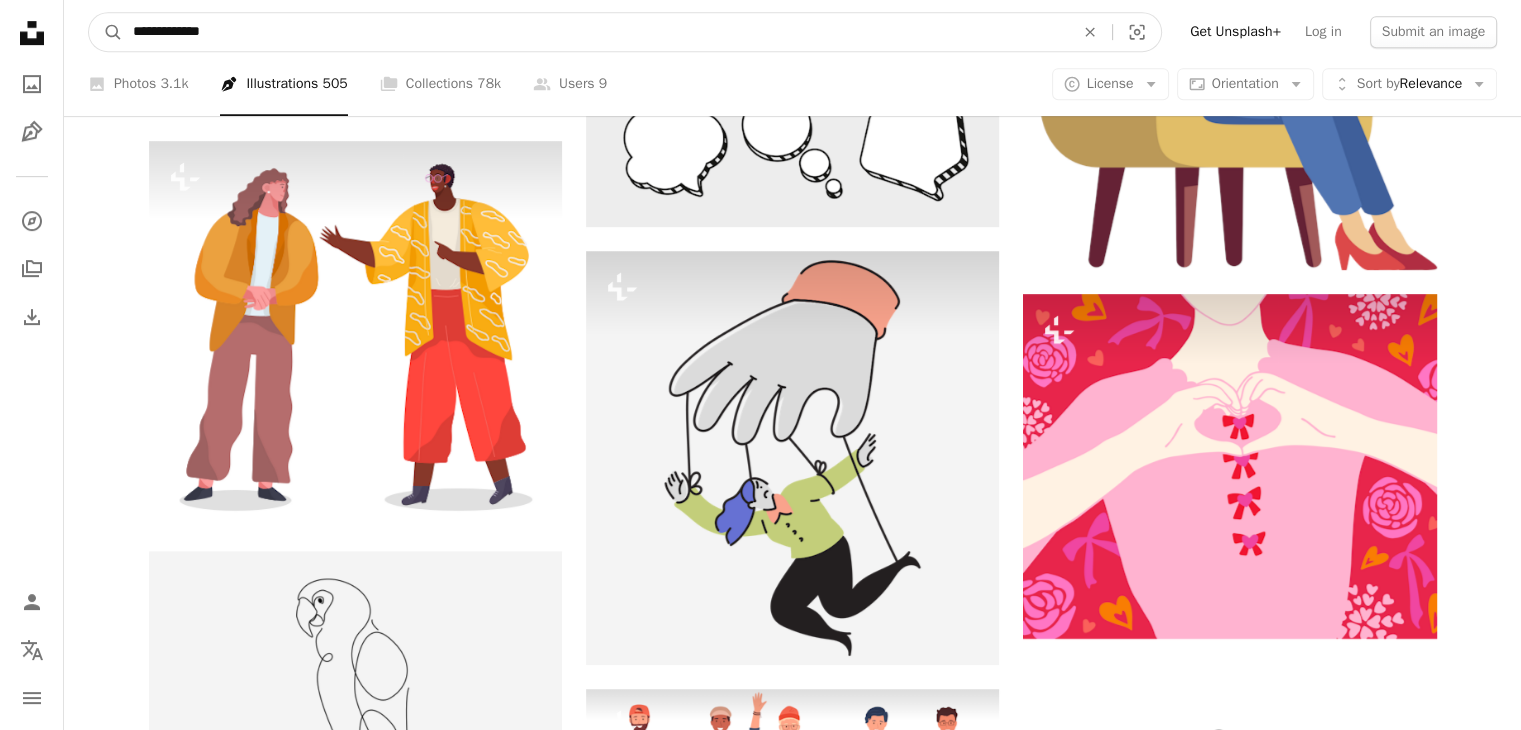 drag, startPoint x: 268, startPoint y: 29, endPoint x: 0, endPoint y: -6, distance: 270.2758 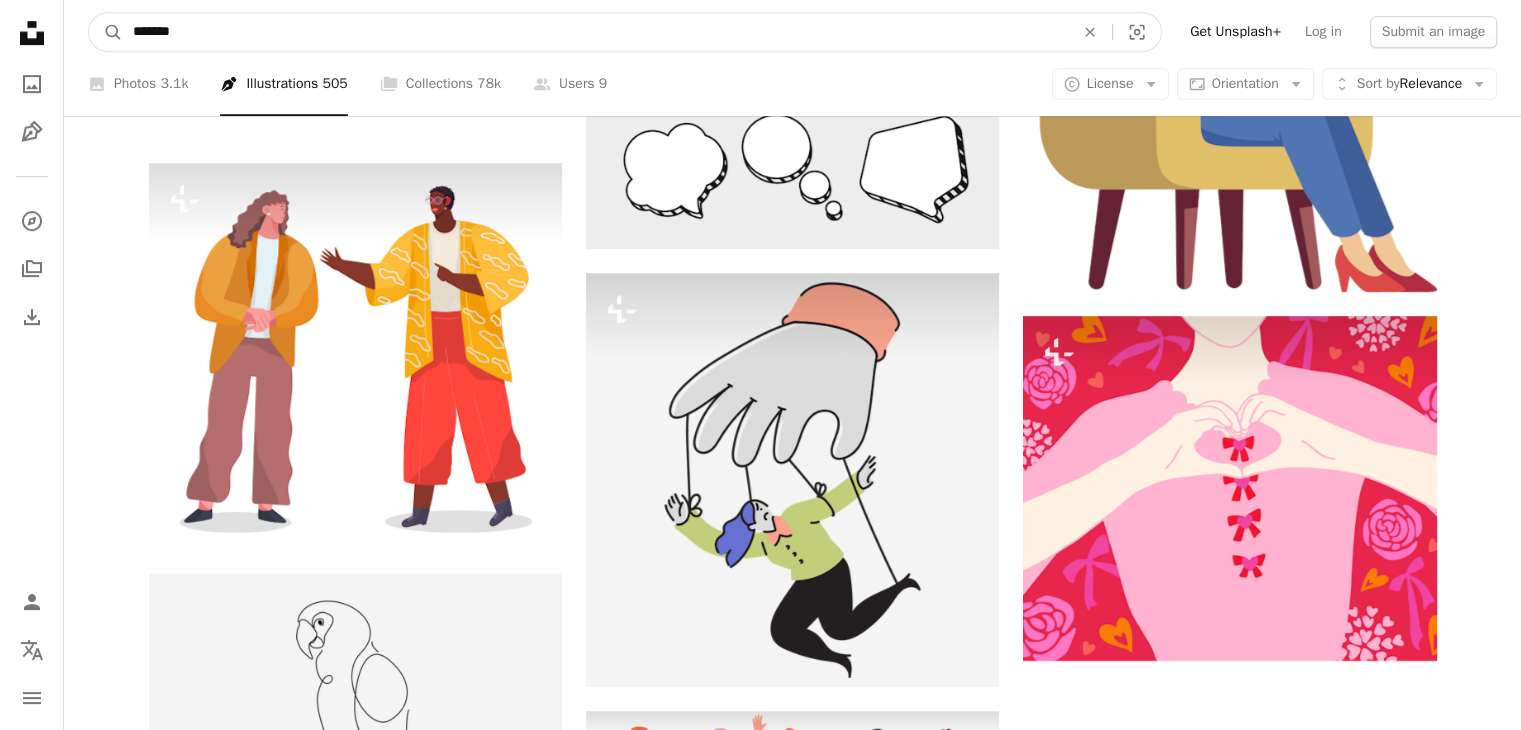 type on "*******" 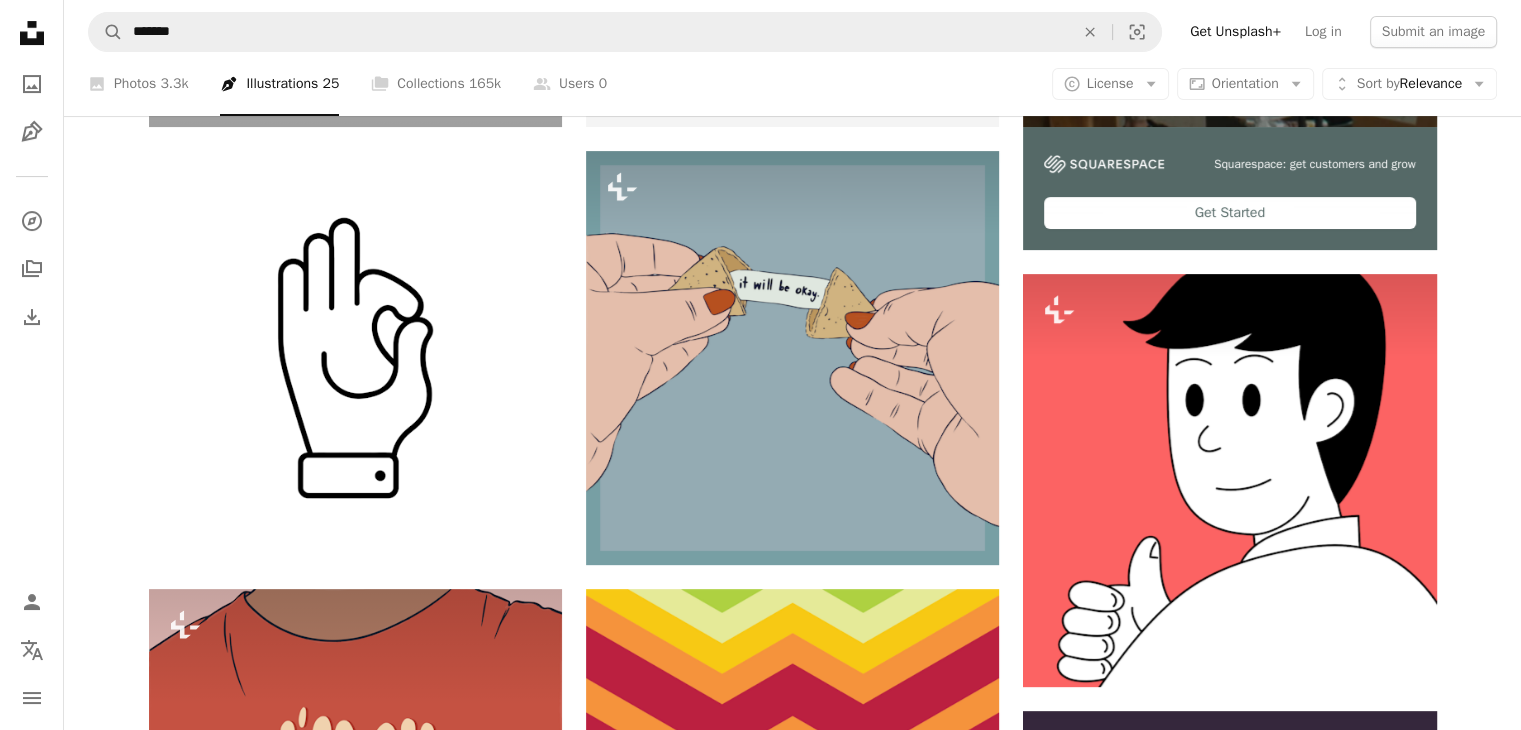 scroll, scrollTop: 464, scrollLeft: 0, axis: vertical 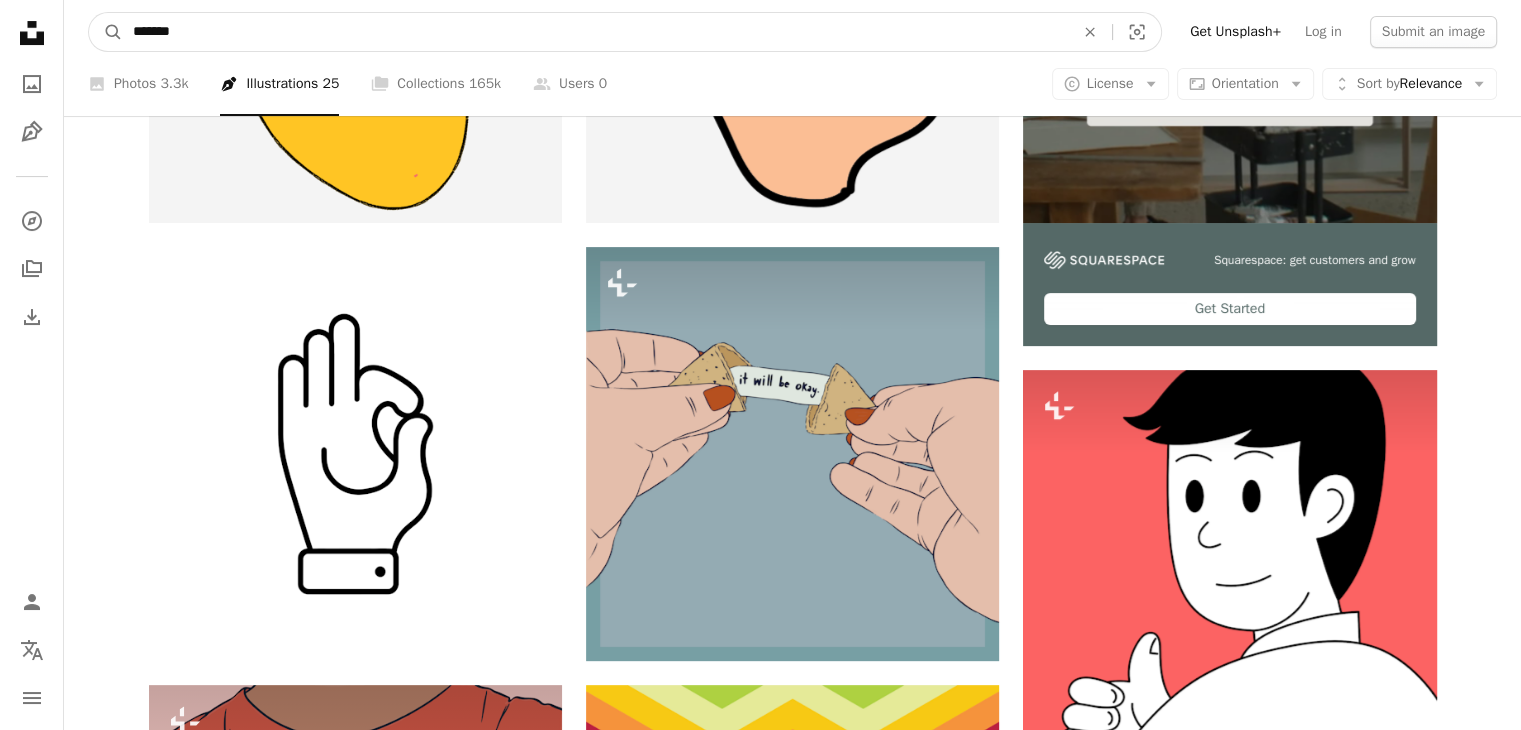 click on "*******" at bounding box center [595, 32] 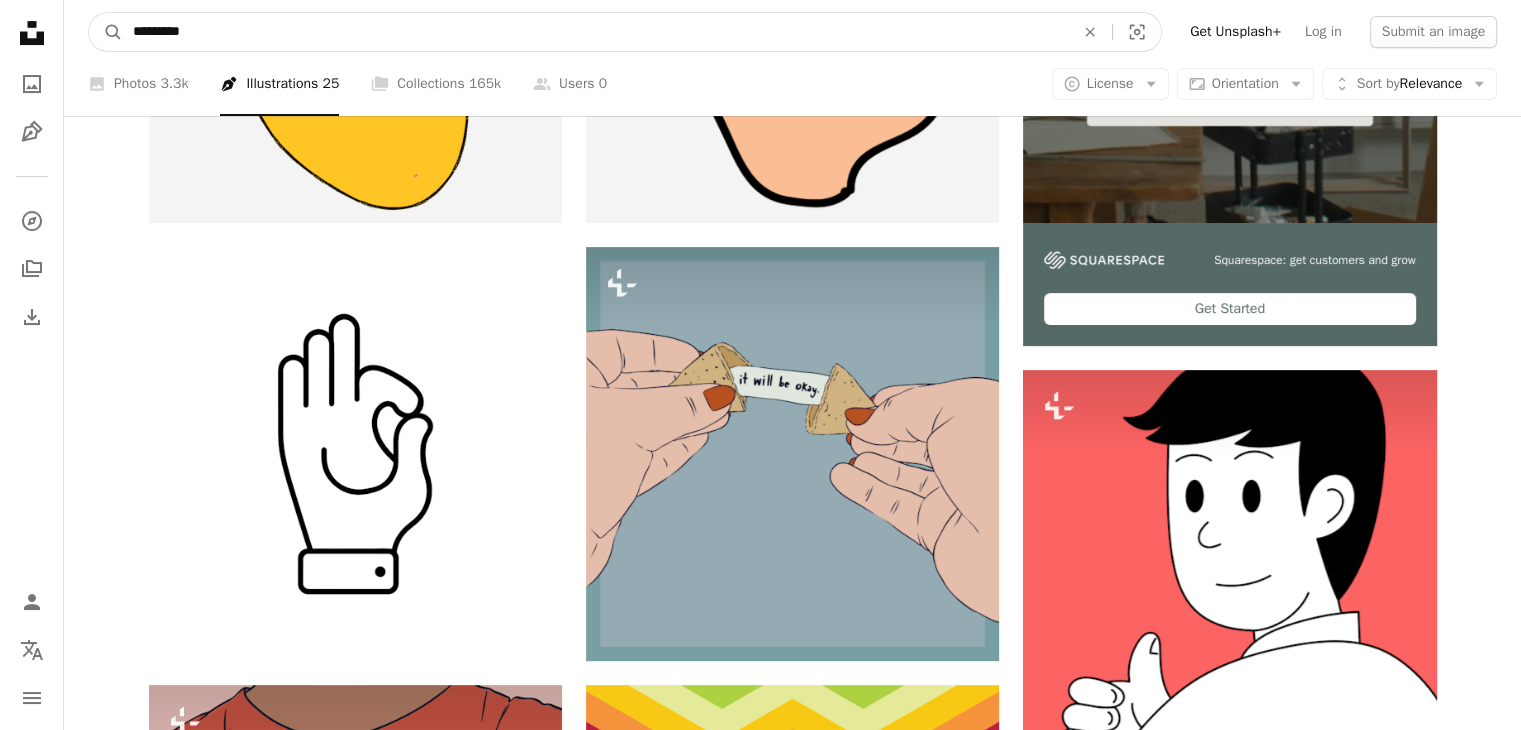 type on "*********" 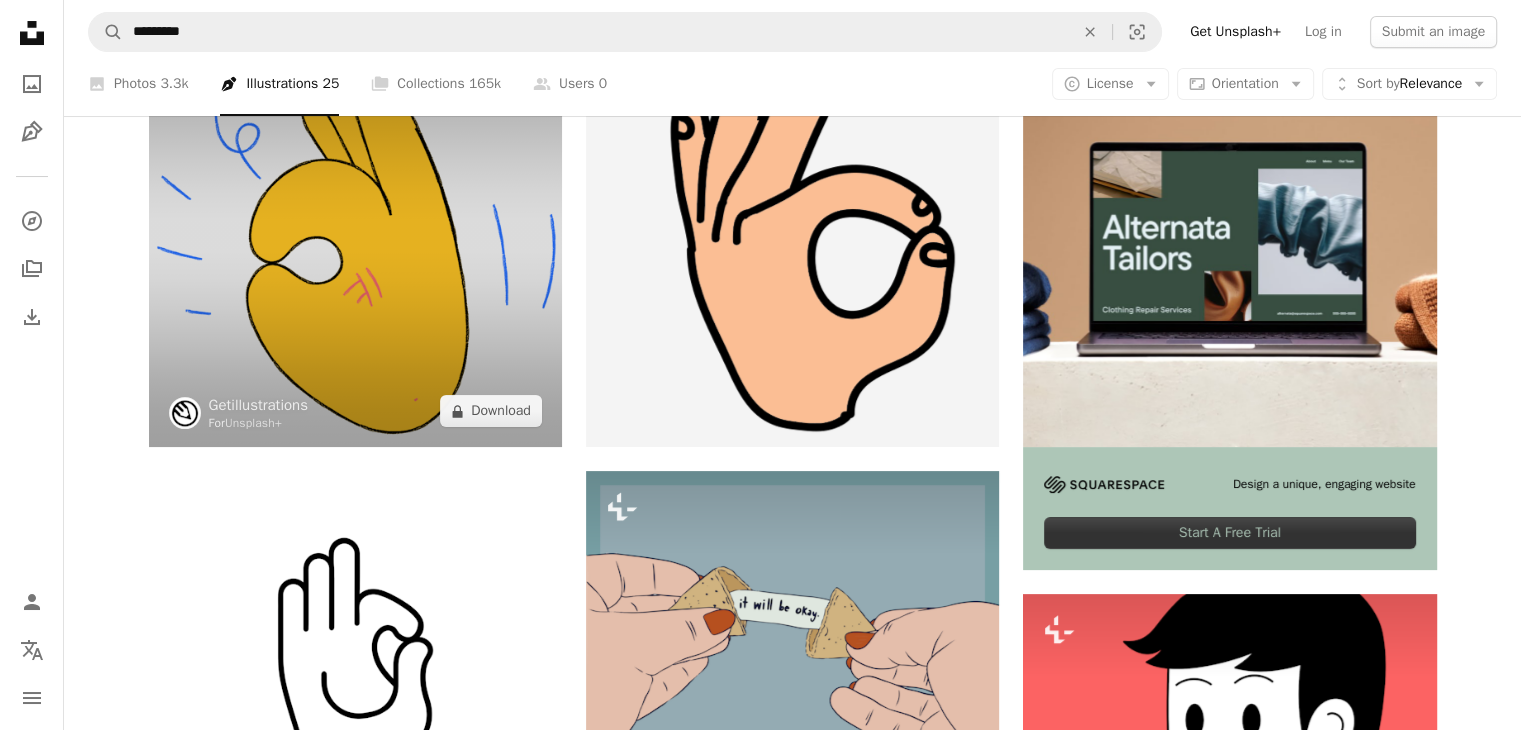 scroll, scrollTop: 240, scrollLeft: 0, axis: vertical 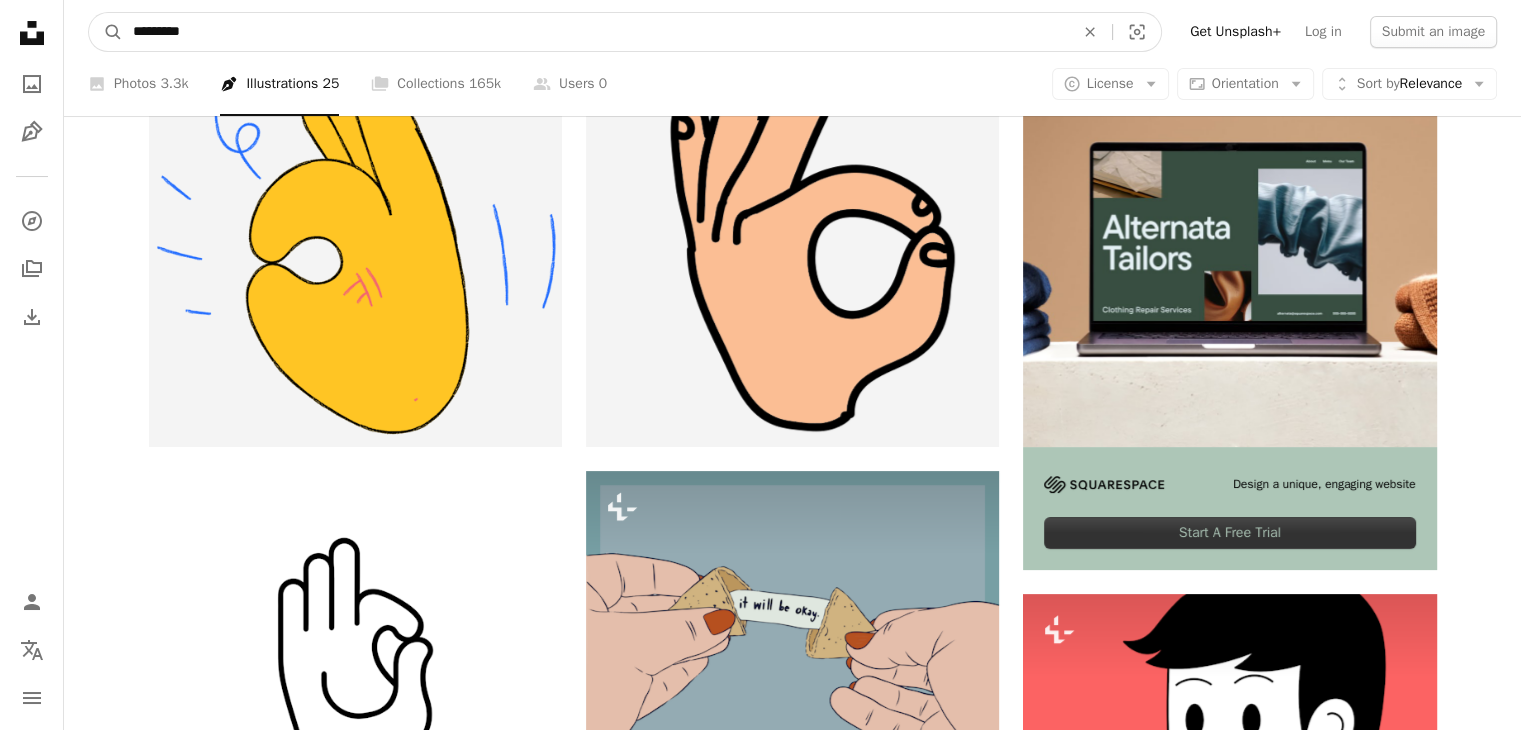 click on "*********" at bounding box center (595, 32) 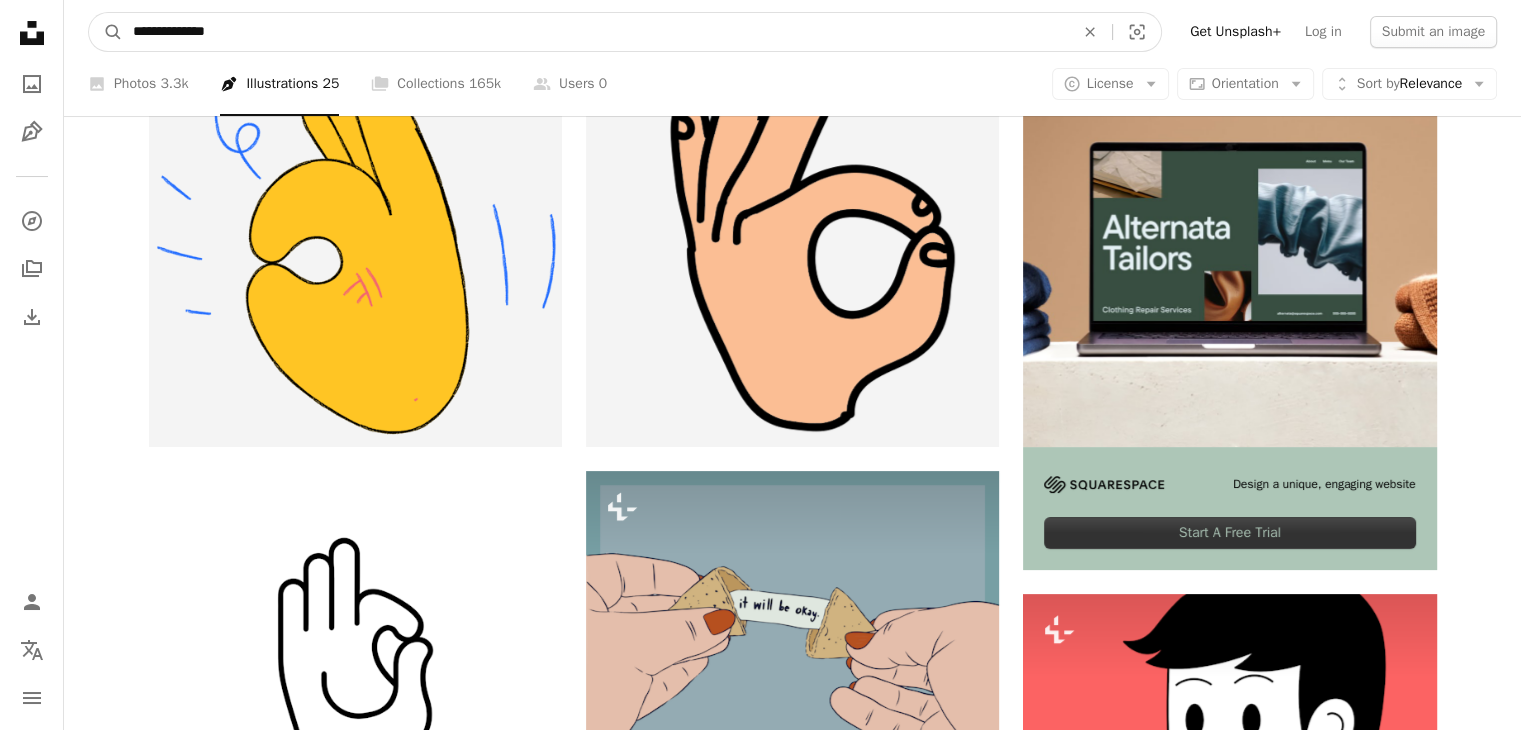 type on "**********" 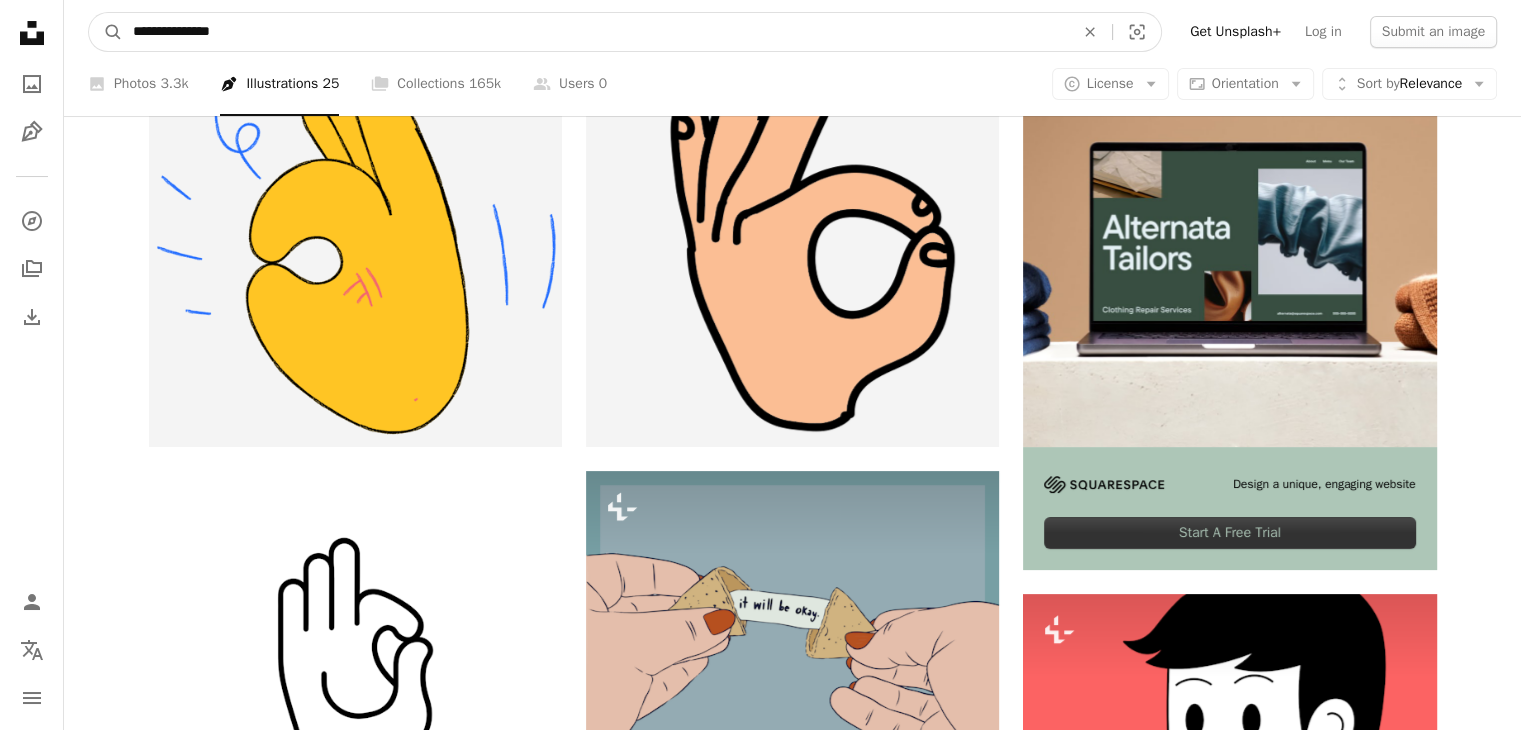 click on "A magnifying glass" at bounding box center [106, 32] 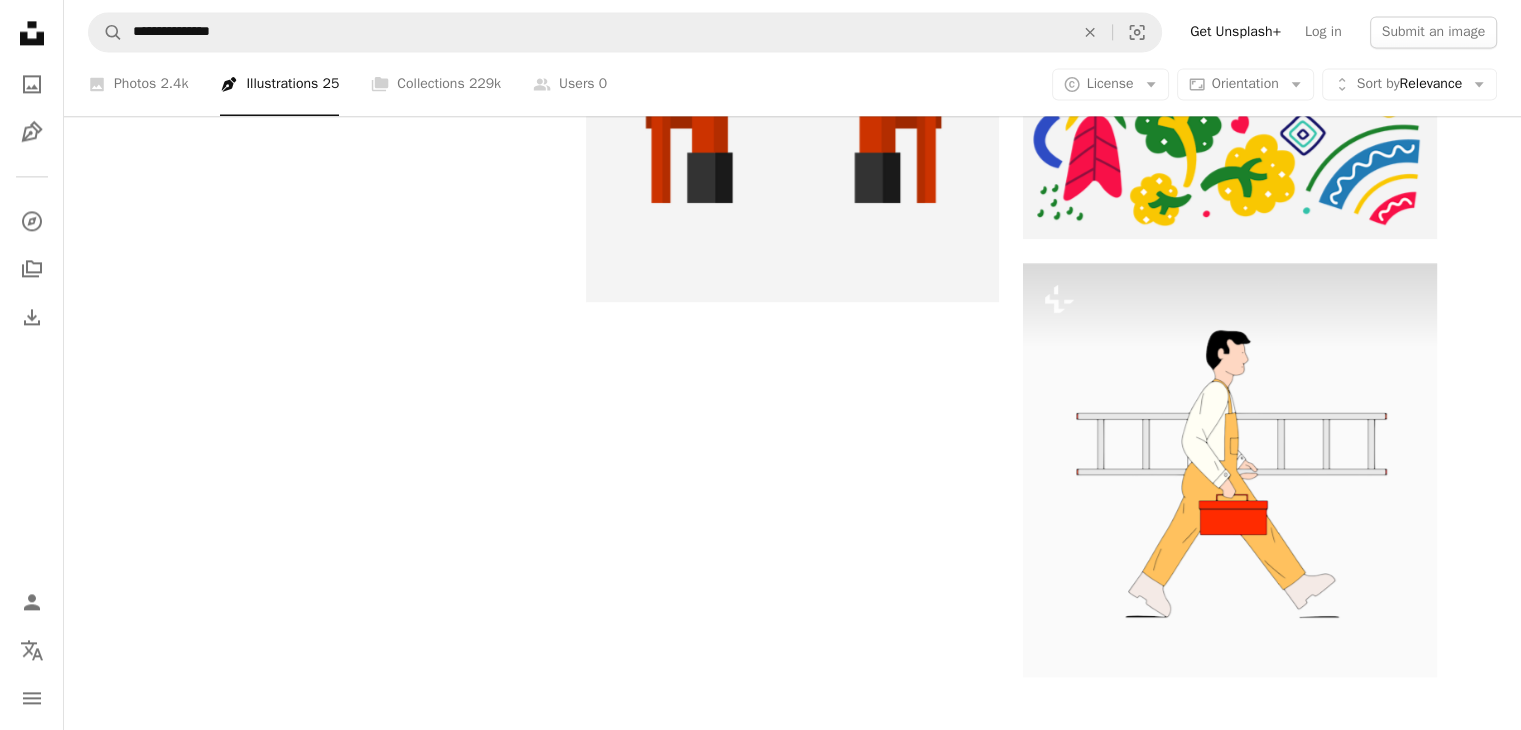 scroll, scrollTop: 2873, scrollLeft: 0, axis: vertical 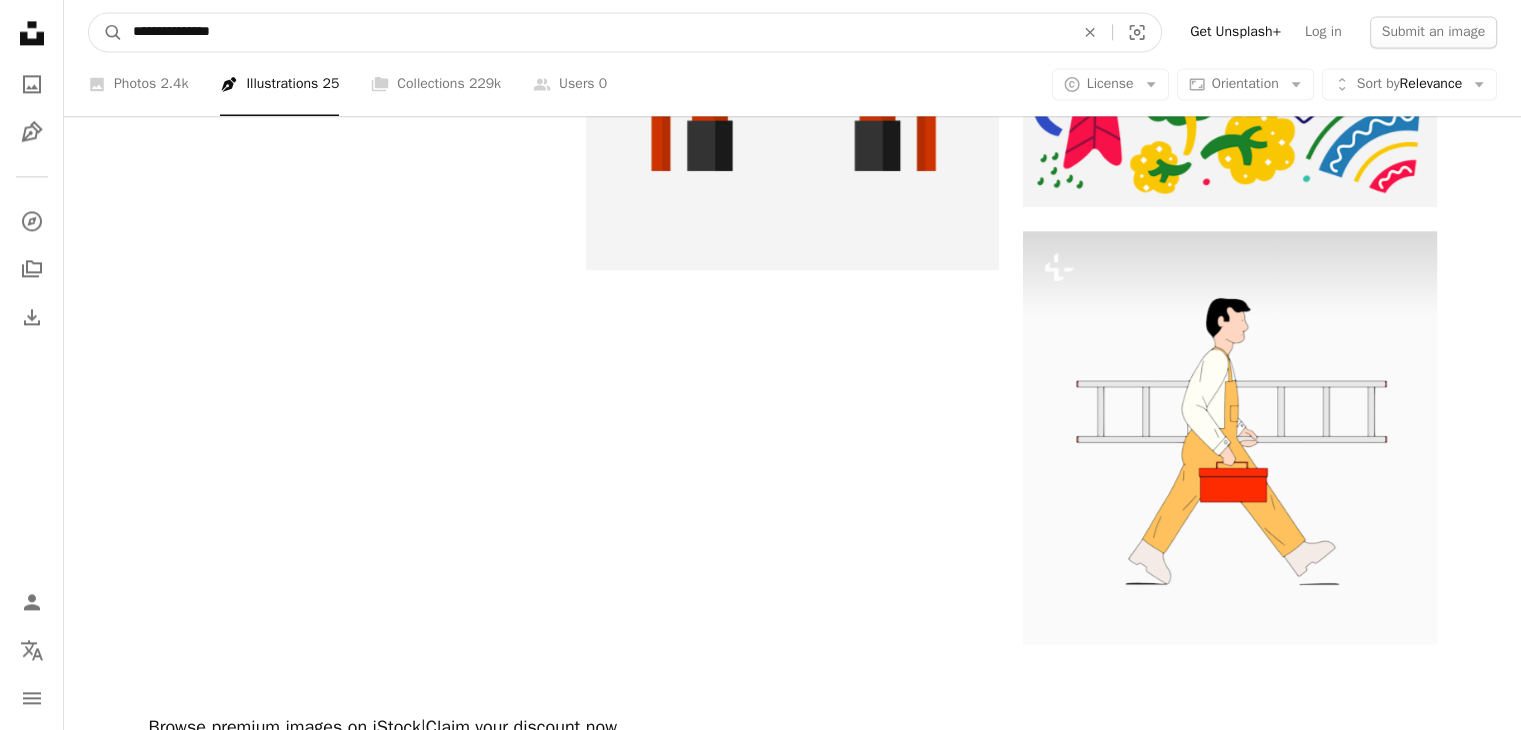 drag, startPoint x: 416, startPoint y: 37, endPoint x: 0, endPoint y: 20, distance: 416.3472 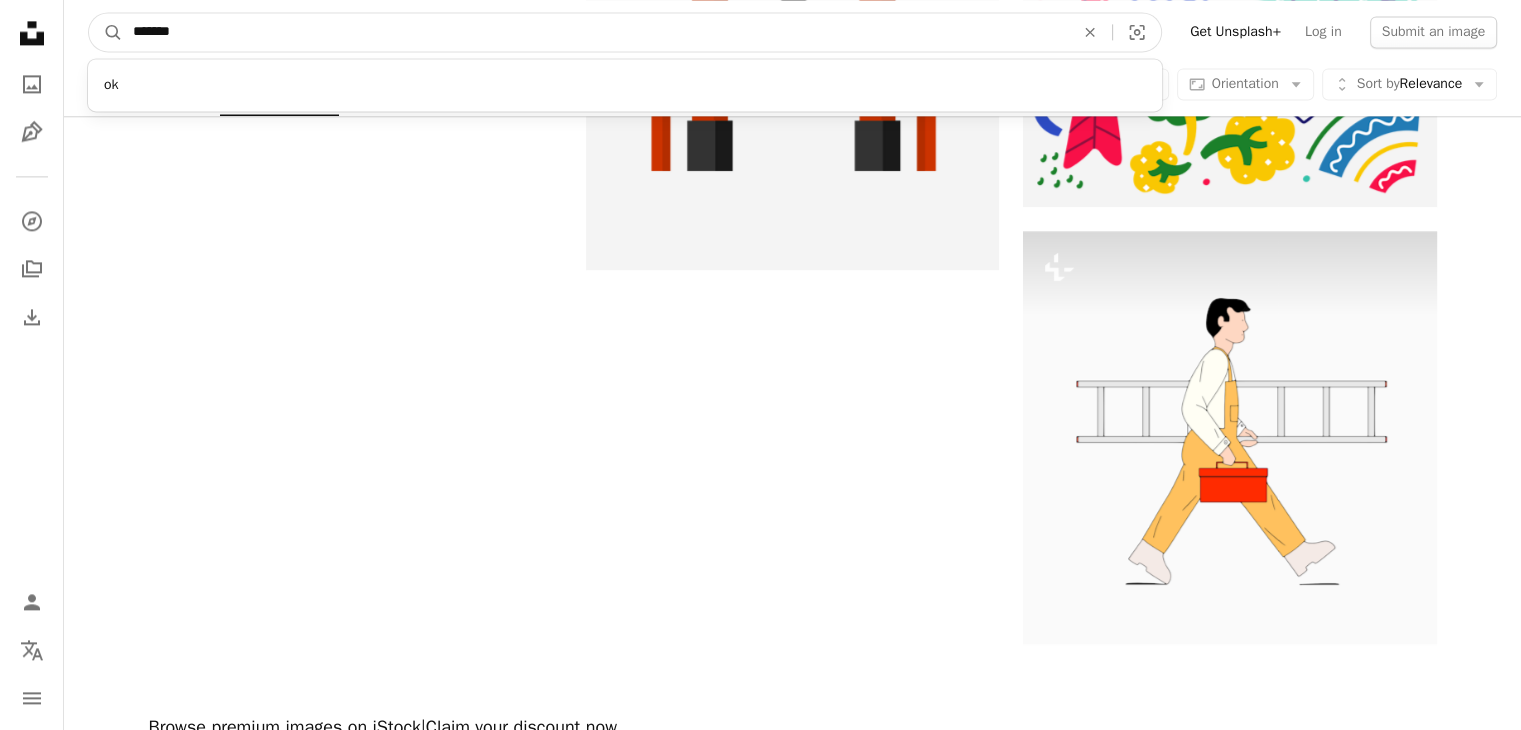 type on "*******" 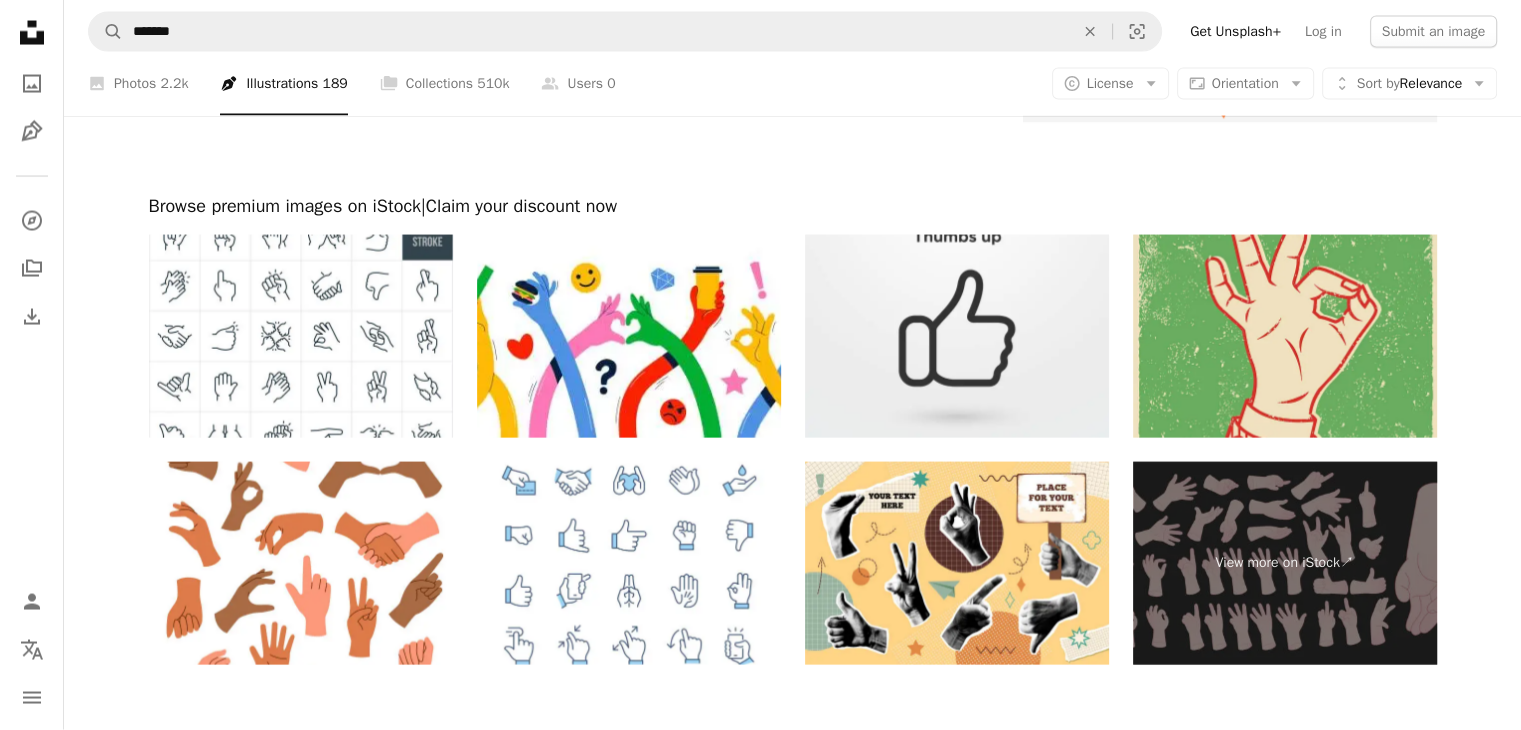 scroll, scrollTop: 4058, scrollLeft: 0, axis: vertical 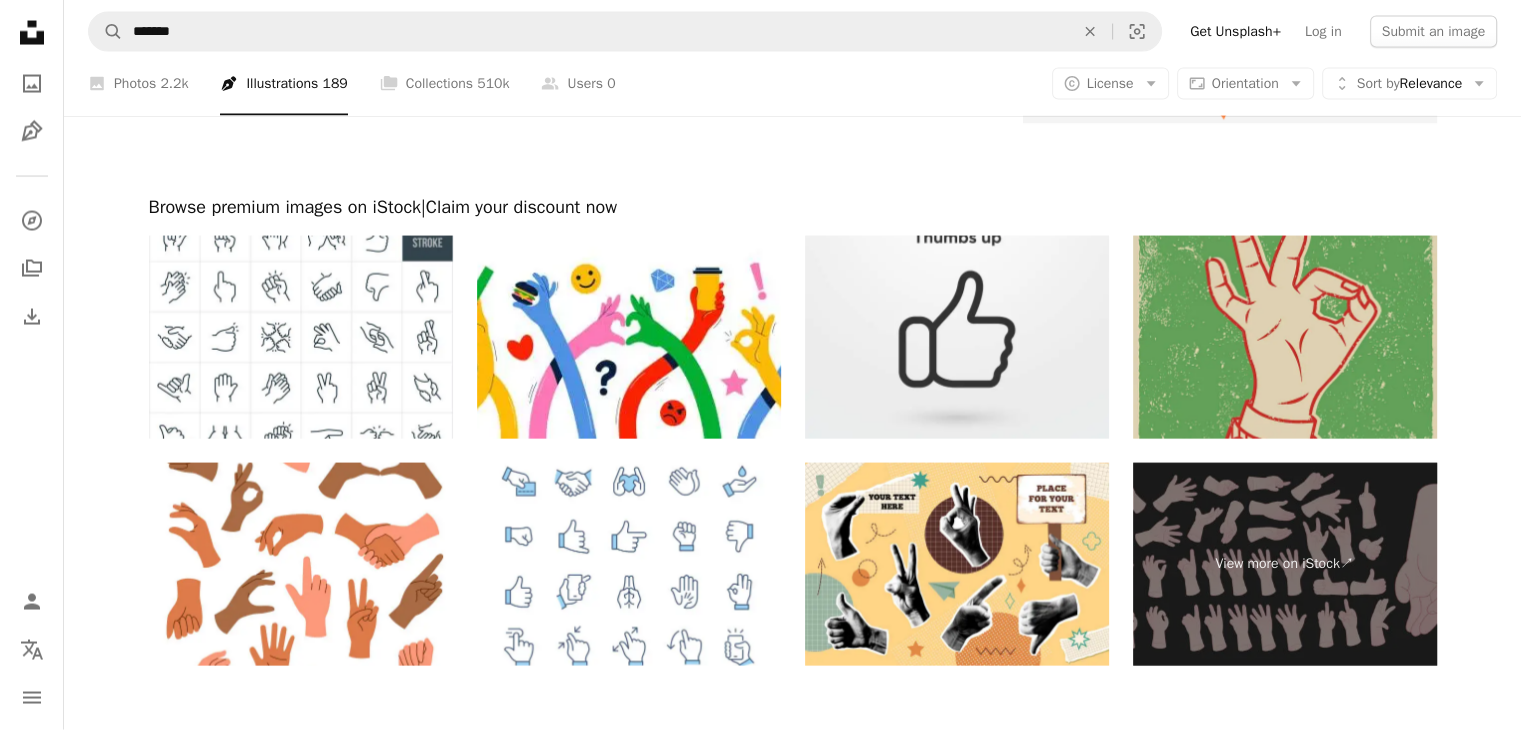 click at bounding box center [1285, 337] 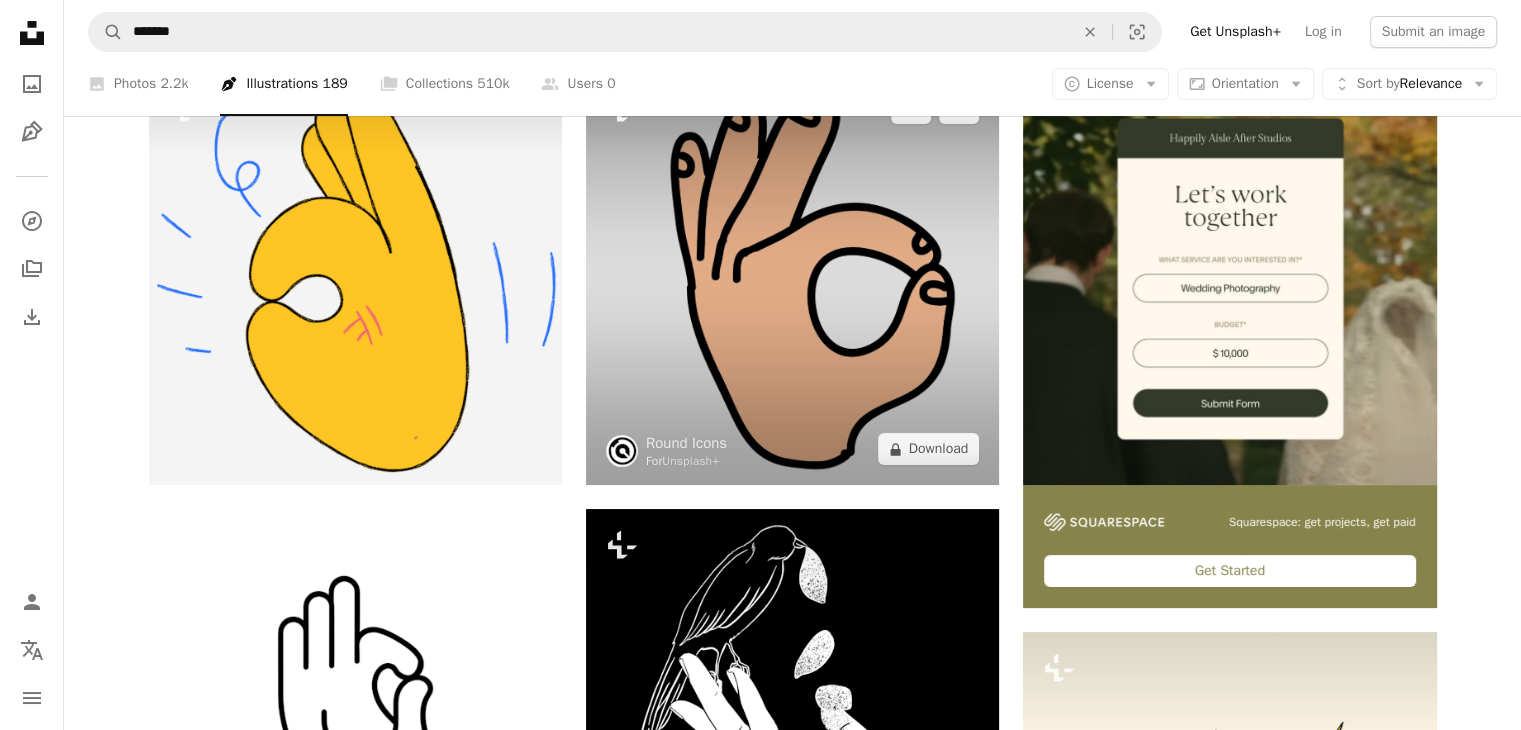scroll, scrollTop: 0, scrollLeft: 0, axis: both 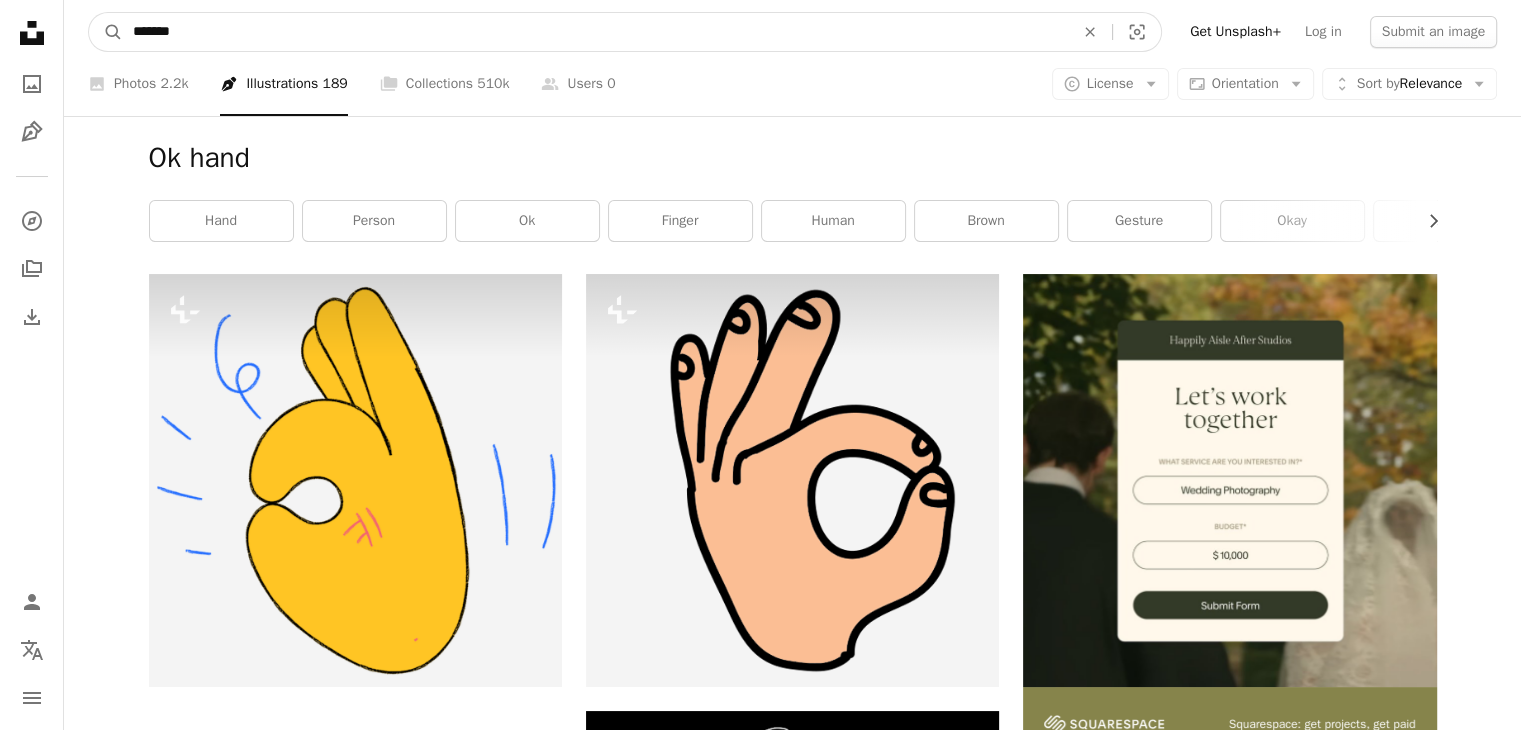 click on "*******" at bounding box center [595, 32] 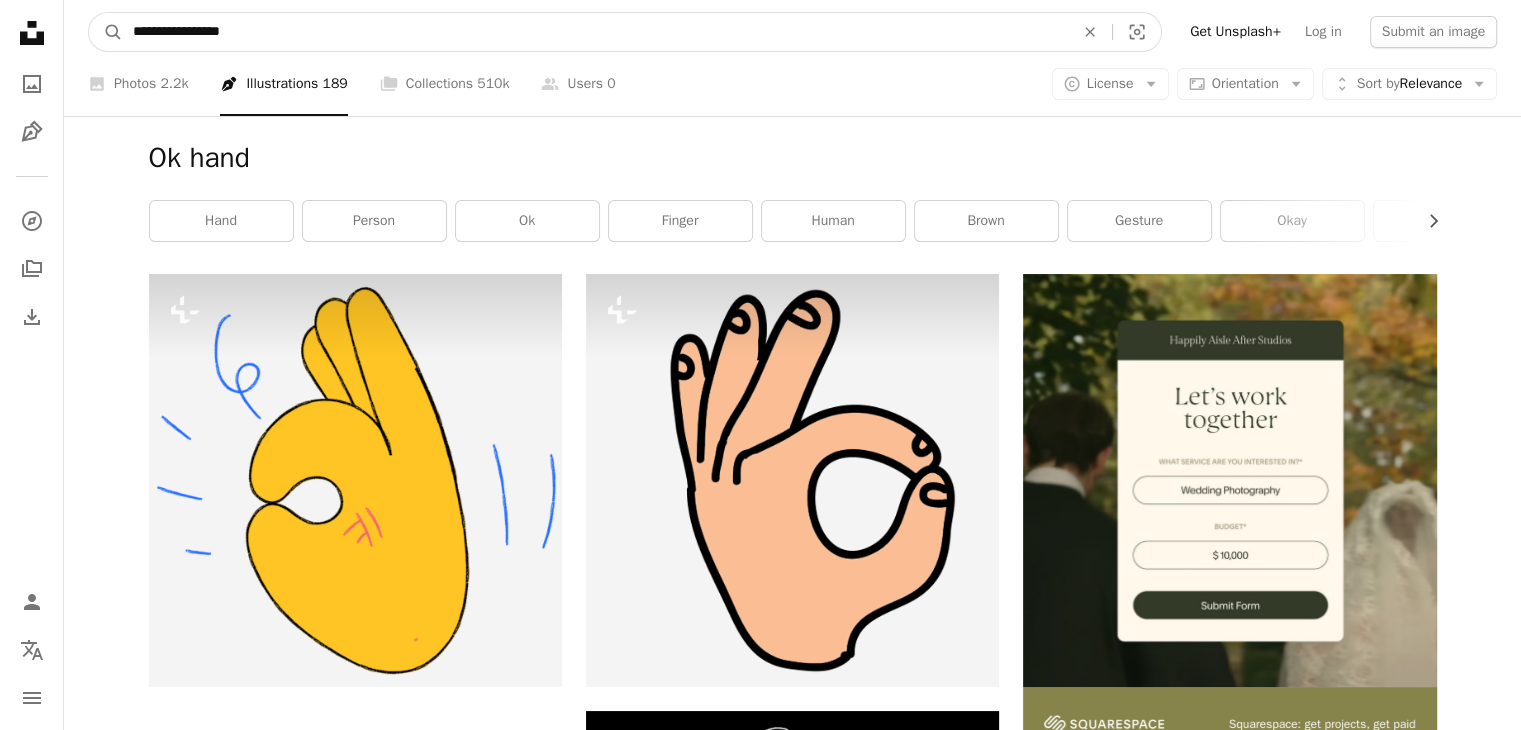 type on "**********" 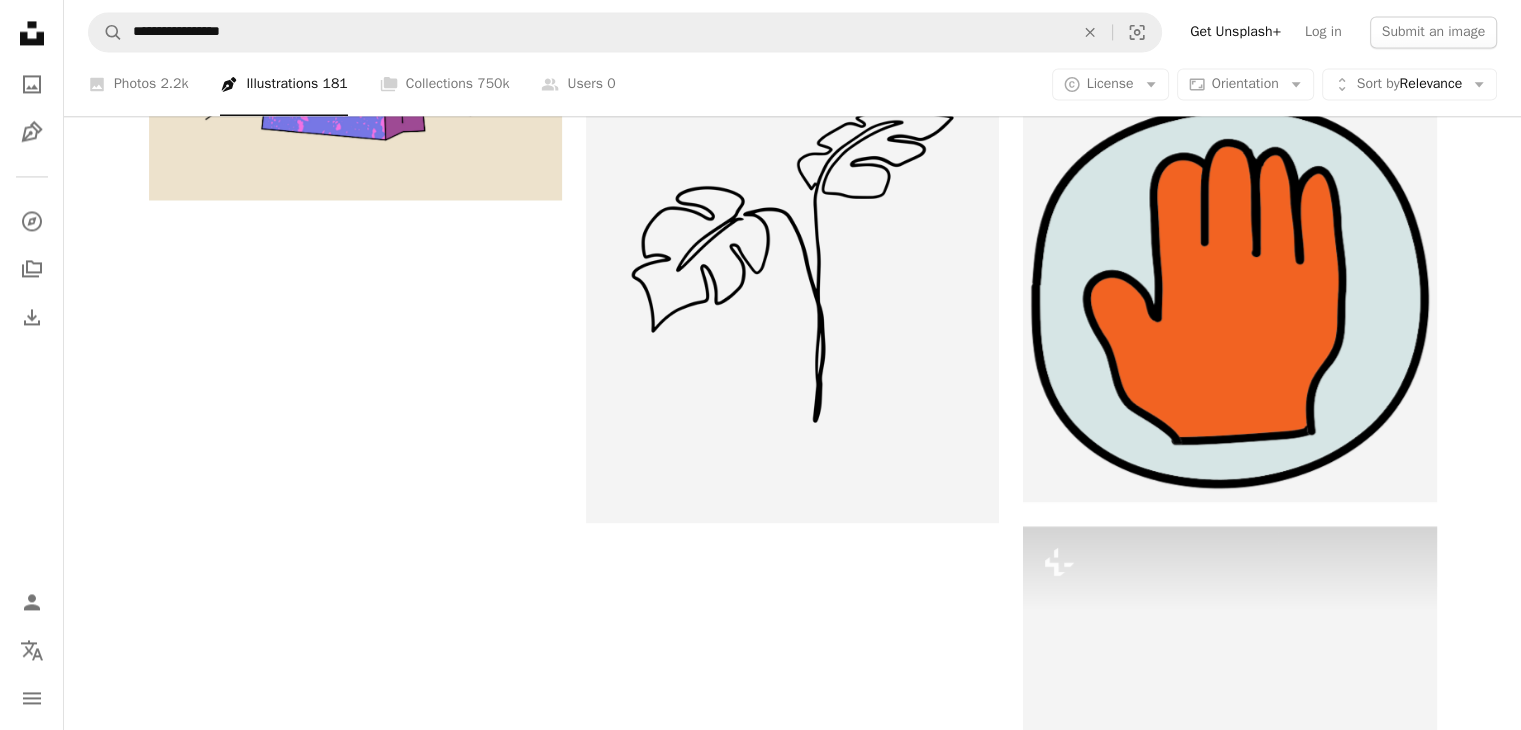 scroll, scrollTop: 3220, scrollLeft: 0, axis: vertical 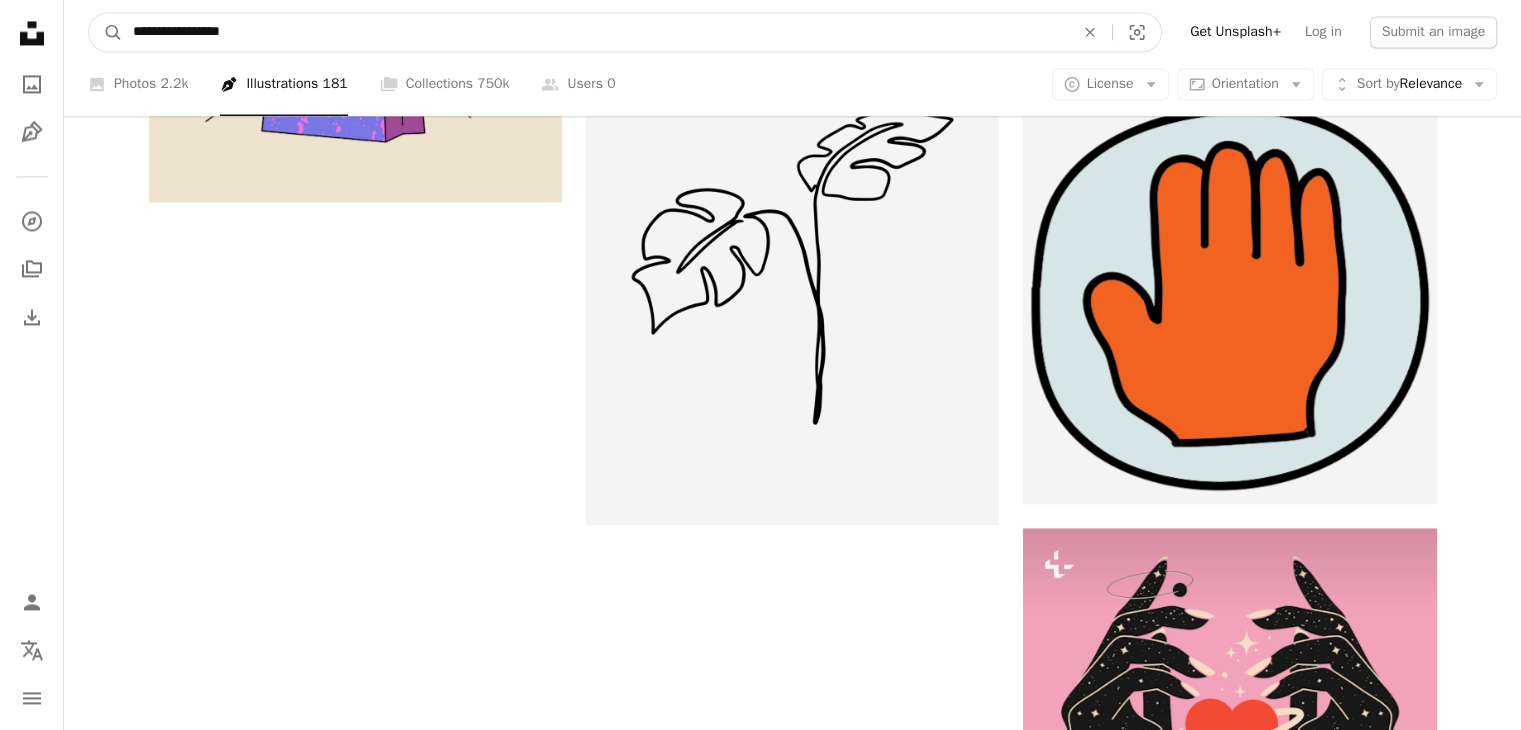 click on "**********" at bounding box center (595, 32) 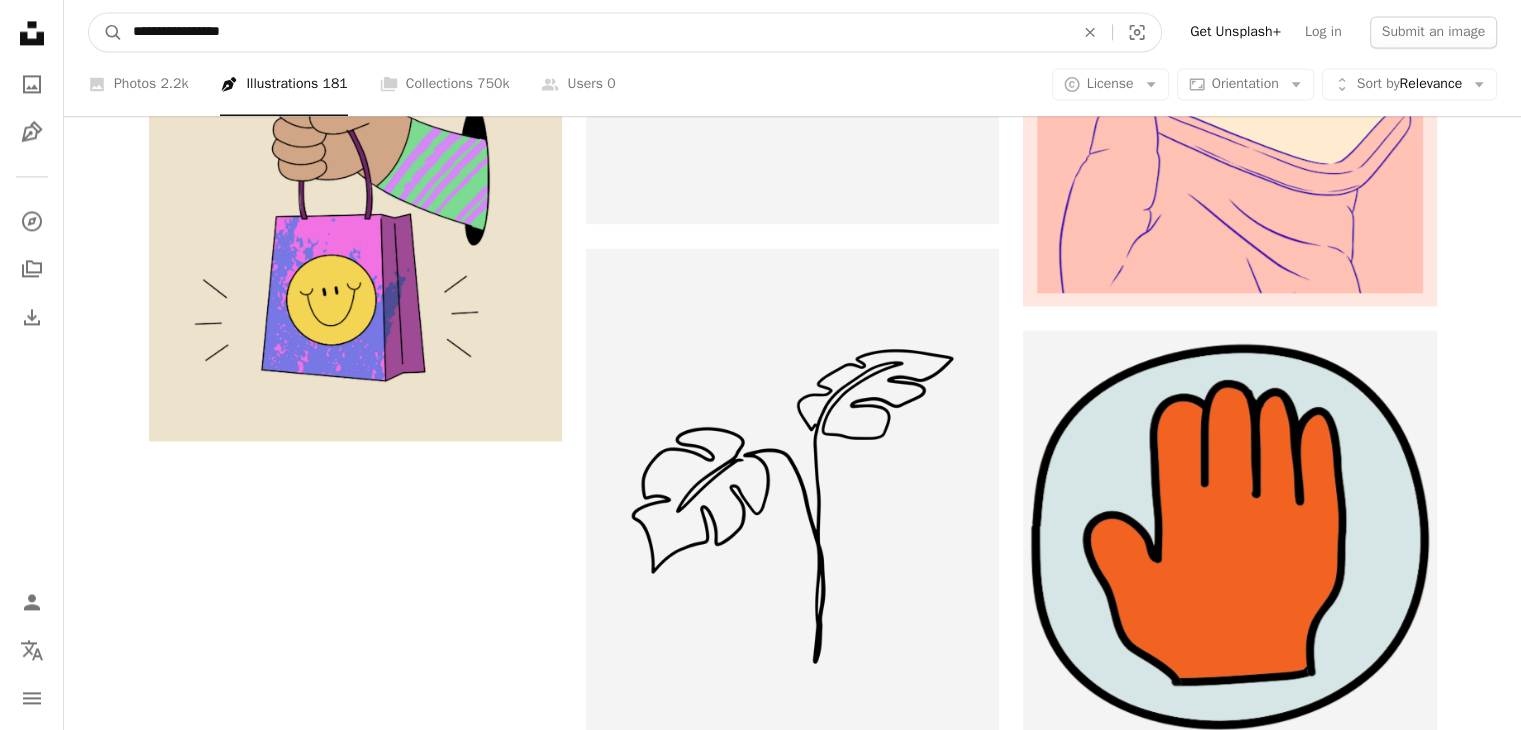 scroll, scrollTop: 2920, scrollLeft: 0, axis: vertical 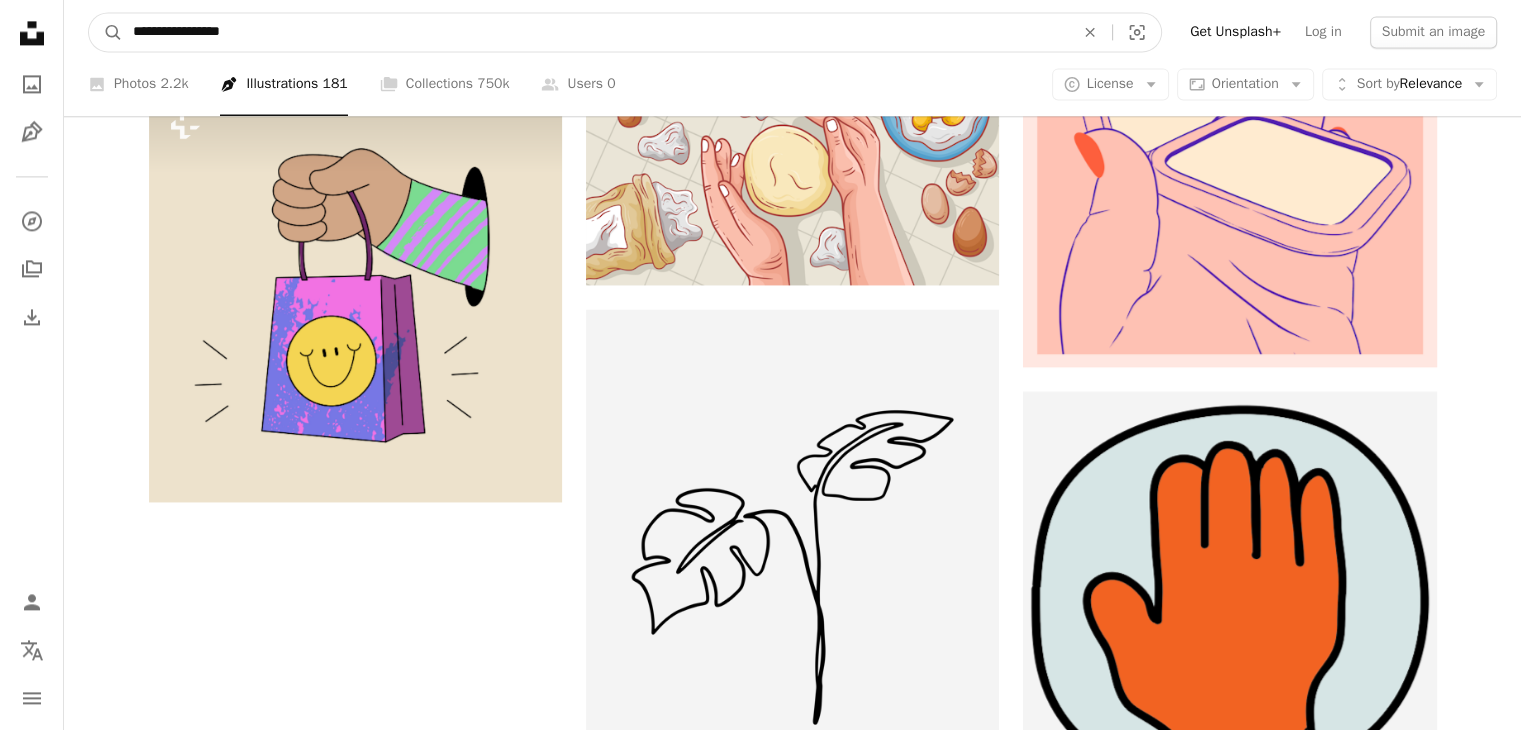 drag, startPoint x: 417, startPoint y: 36, endPoint x: 63, endPoint y: 7, distance: 355.18585 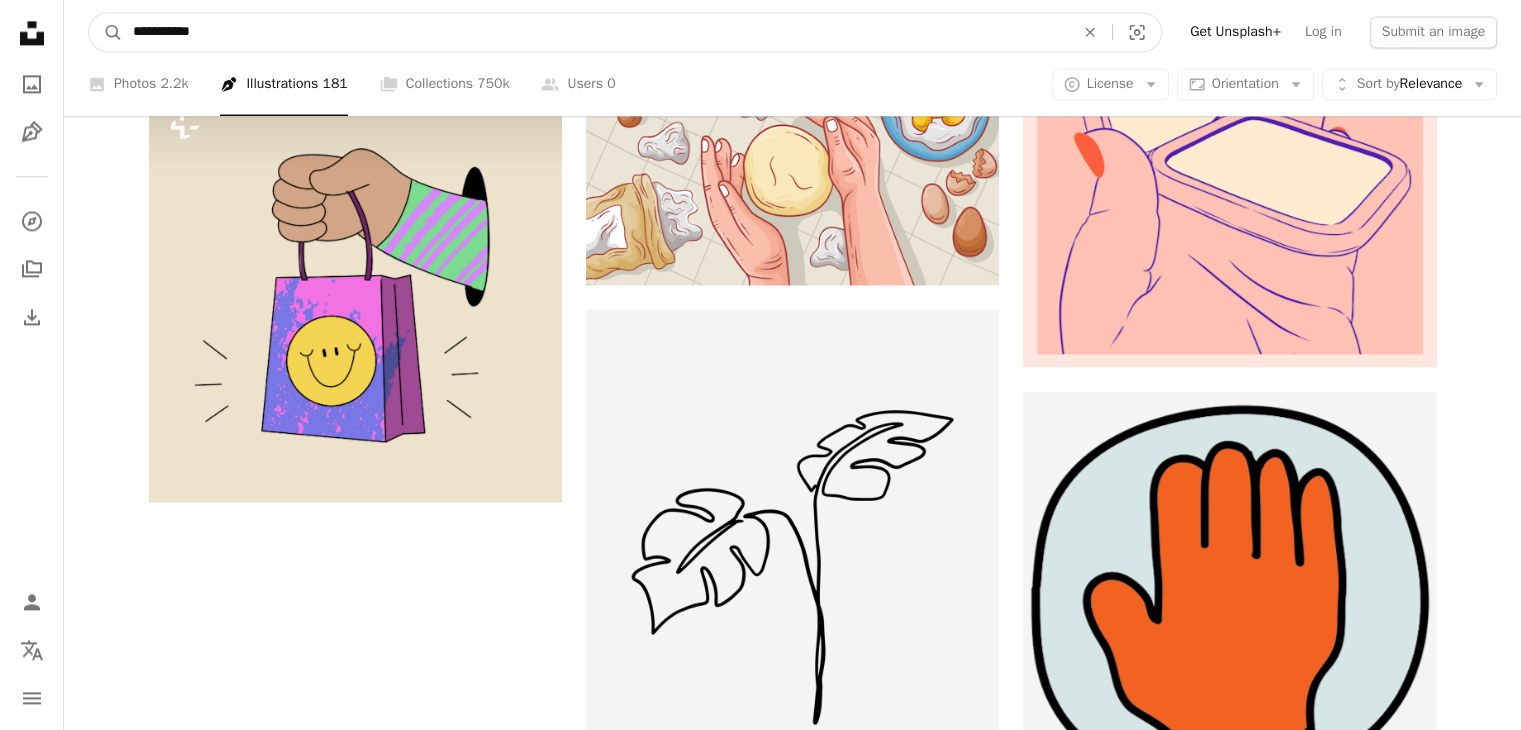 type on "**********" 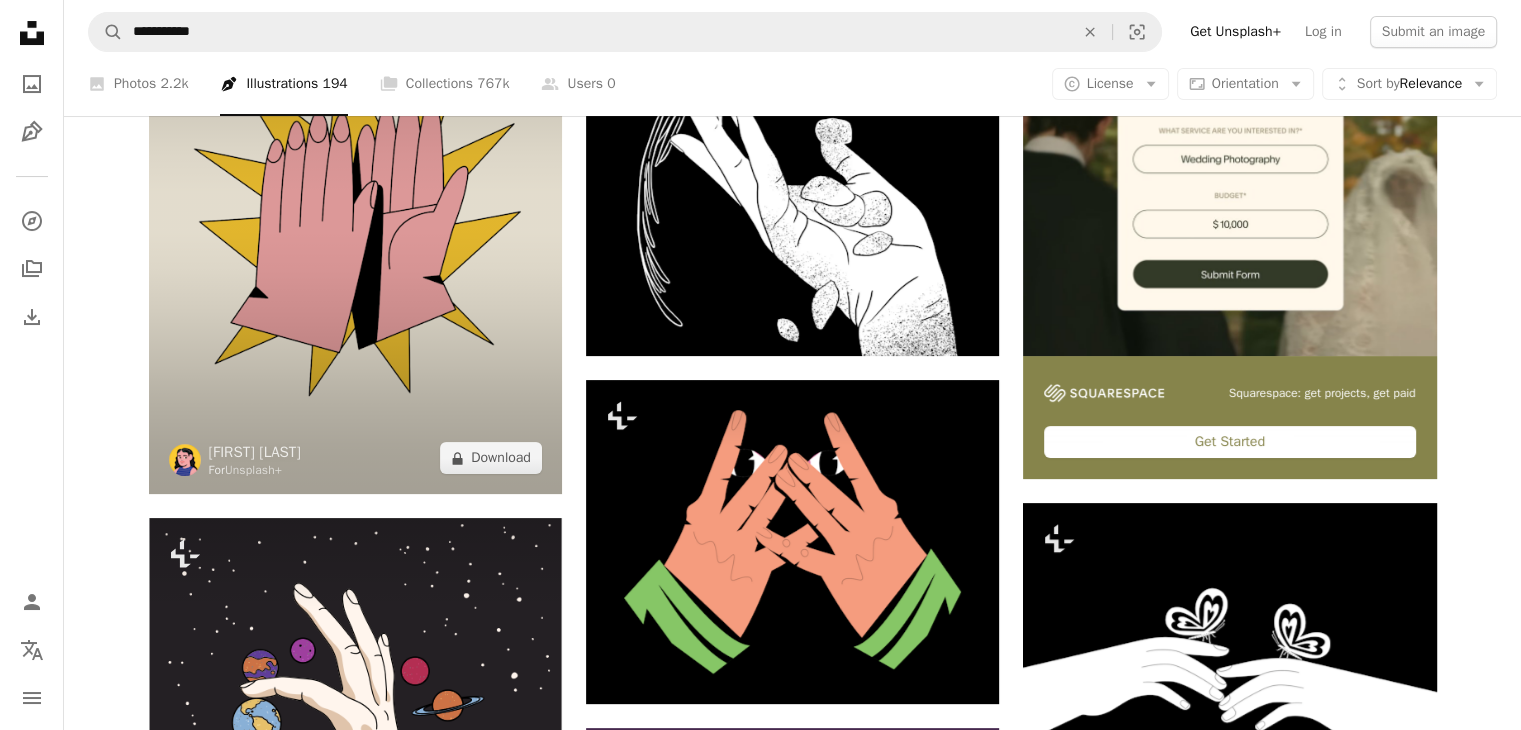 scroll, scrollTop: 0, scrollLeft: 0, axis: both 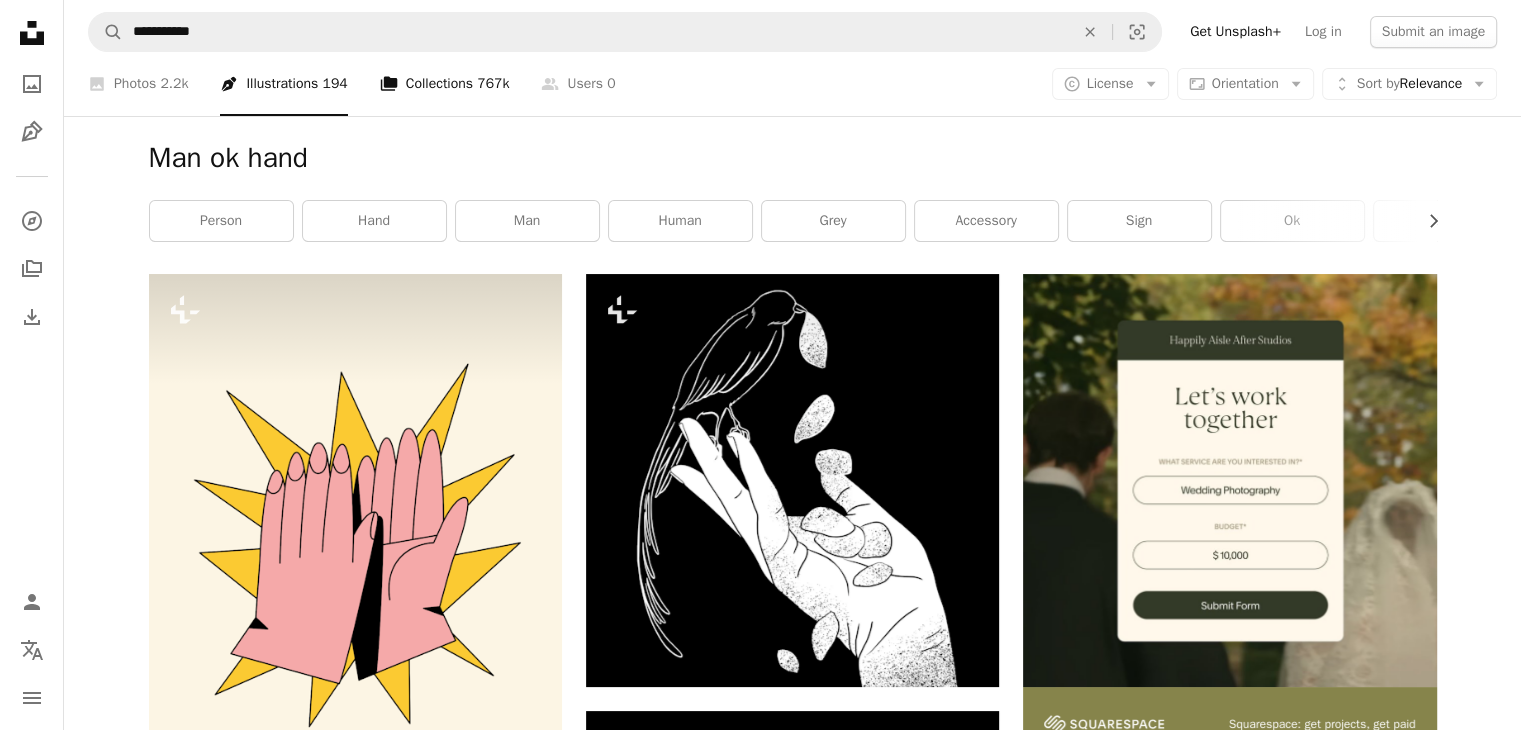 click on "A stack of folders Collections   767k" at bounding box center [445, 84] 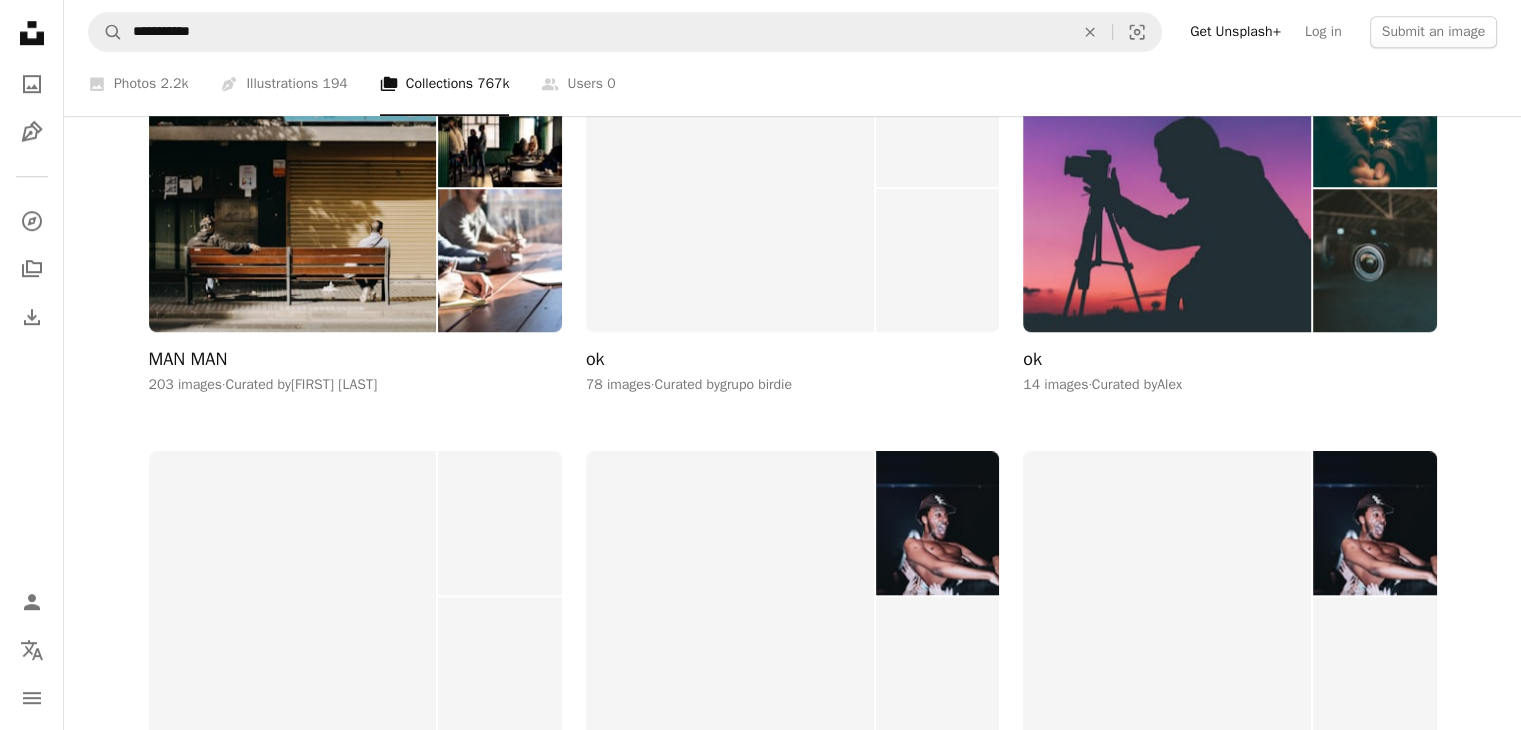 scroll, scrollTop: 1456, scrollLeft: 0, axis: vertical 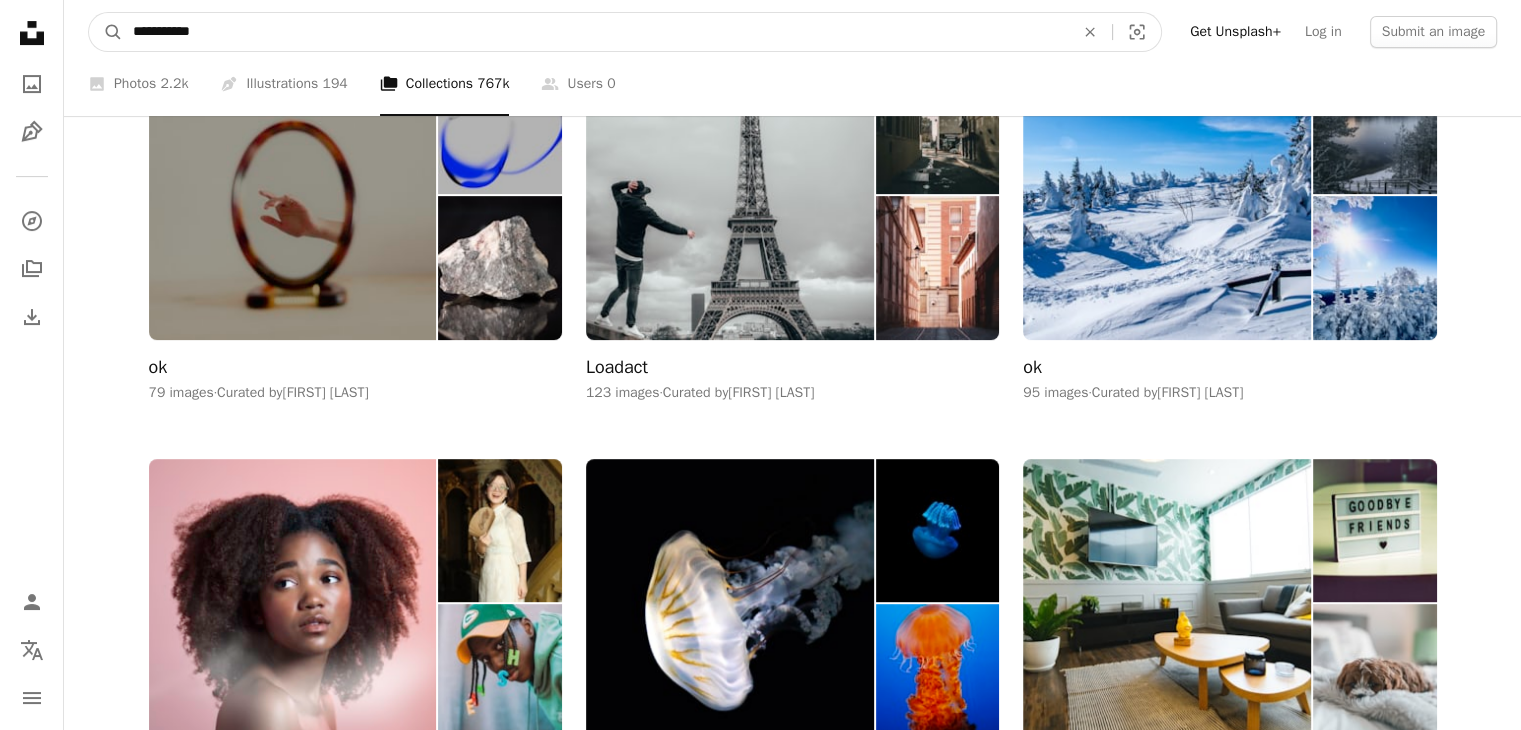 drag, startPoint x: 334, startPoint y: 34, endPoint x: 0, endPoint y: -27, distance: 339.52466 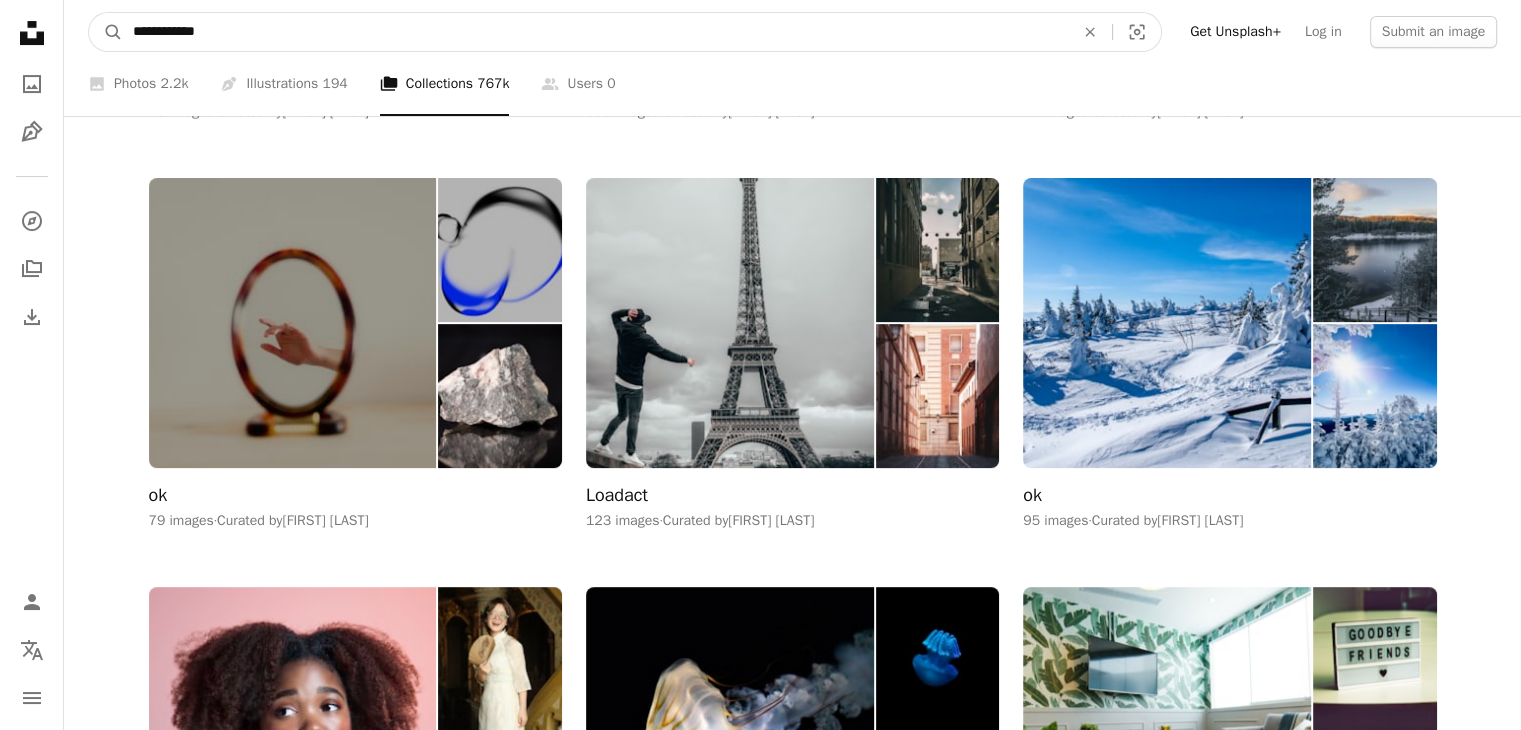 type on "**********" 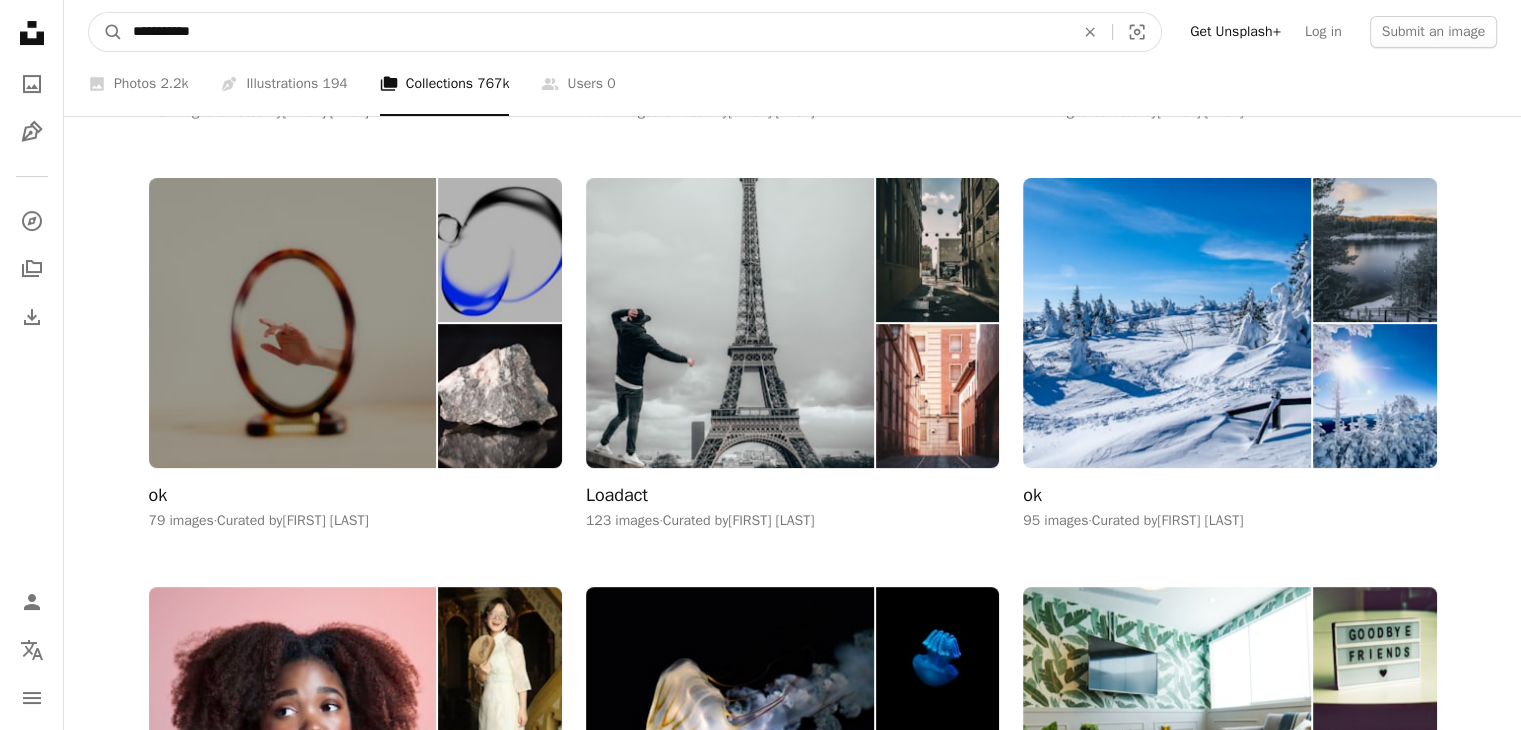 click on "A magnifying glass" at bounding box center [106, 32] 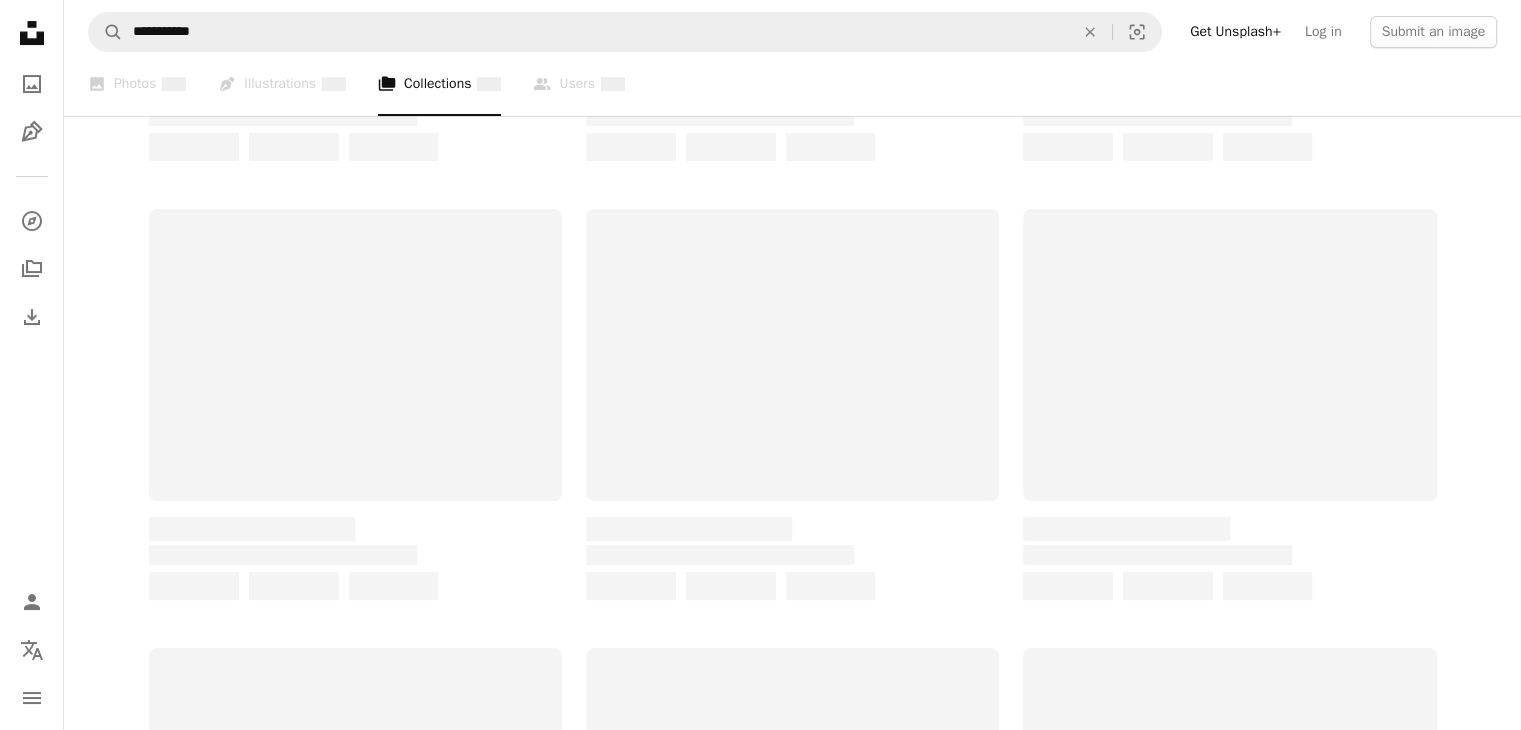 scroll, scrollTop: 0, scrollLeft: 0, axis: both 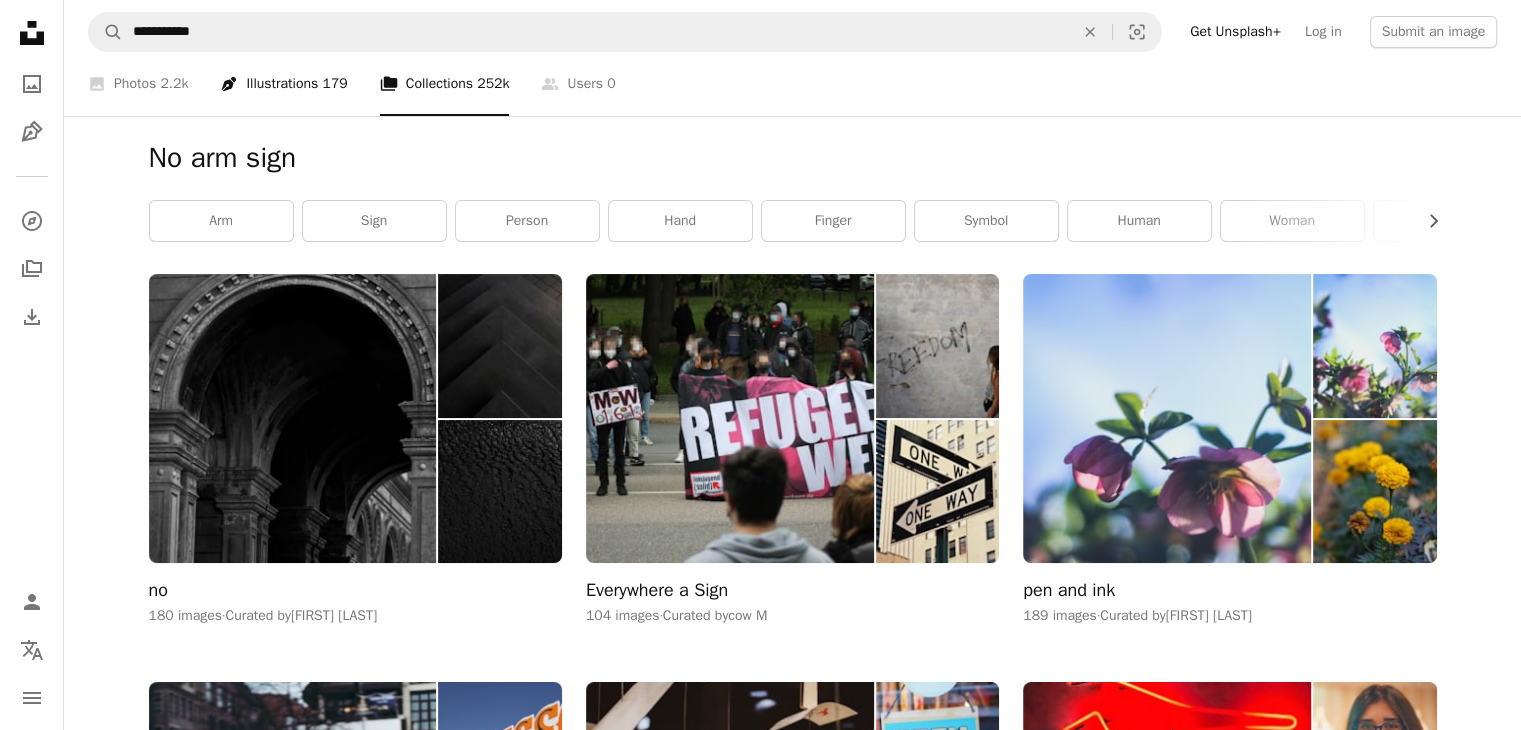 click on "Pen Tool Illustrations   179" at bounding box center (283, 84) 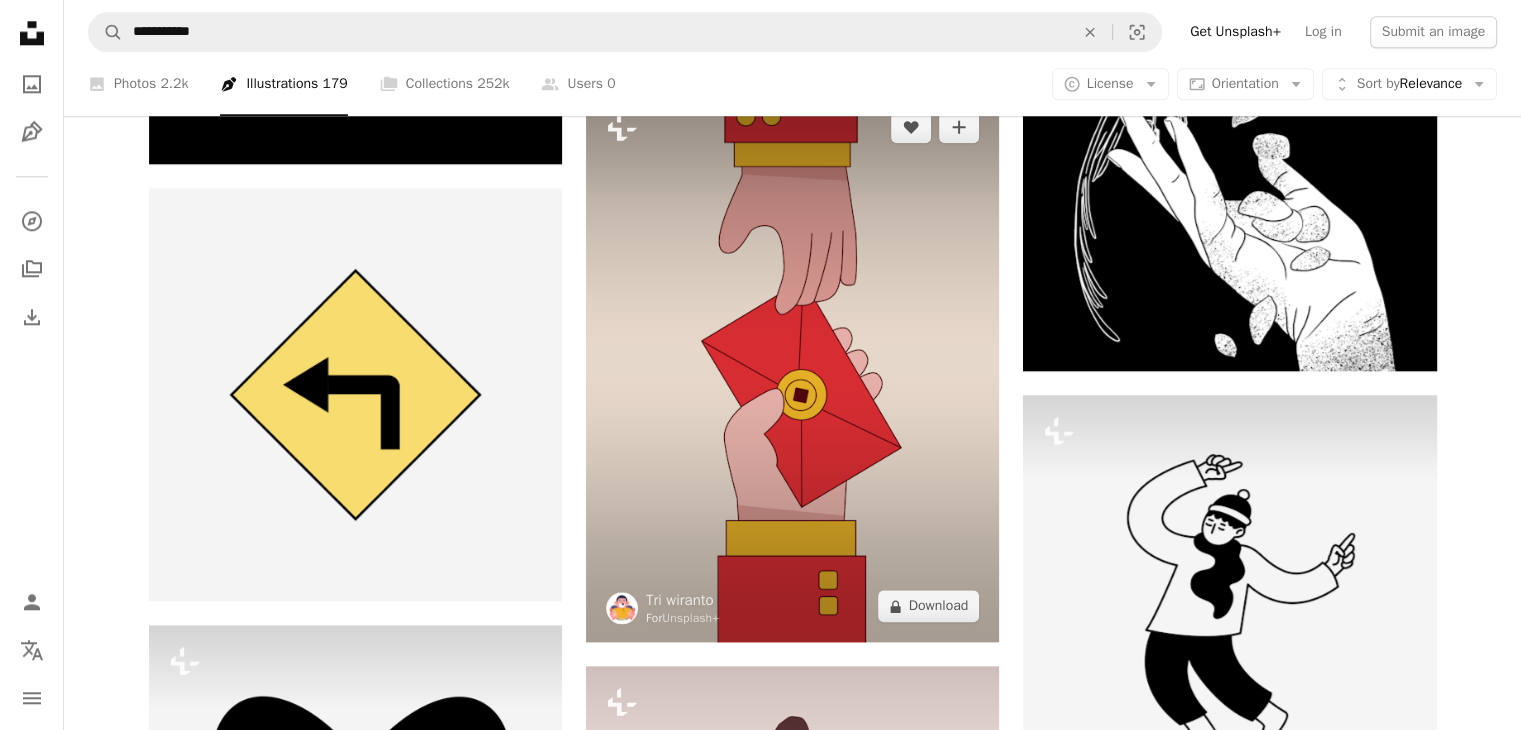 scroll, scrollTop: 2238, scrollLeft: 0, axis: vertical 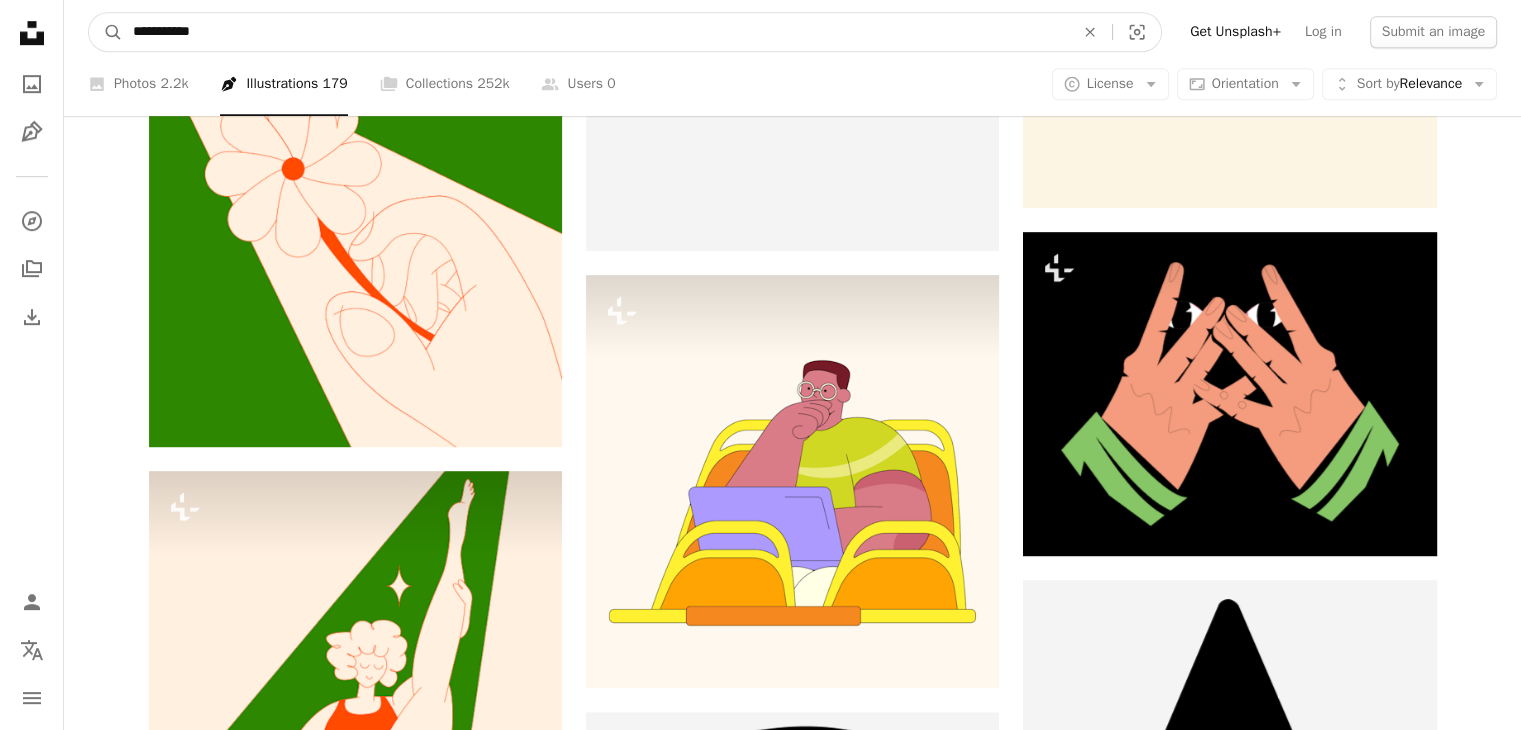 drag, startPoint x: 319, startPoint y: 25, endPoint x: 0, endPoint y: -40, distance: 325.5549 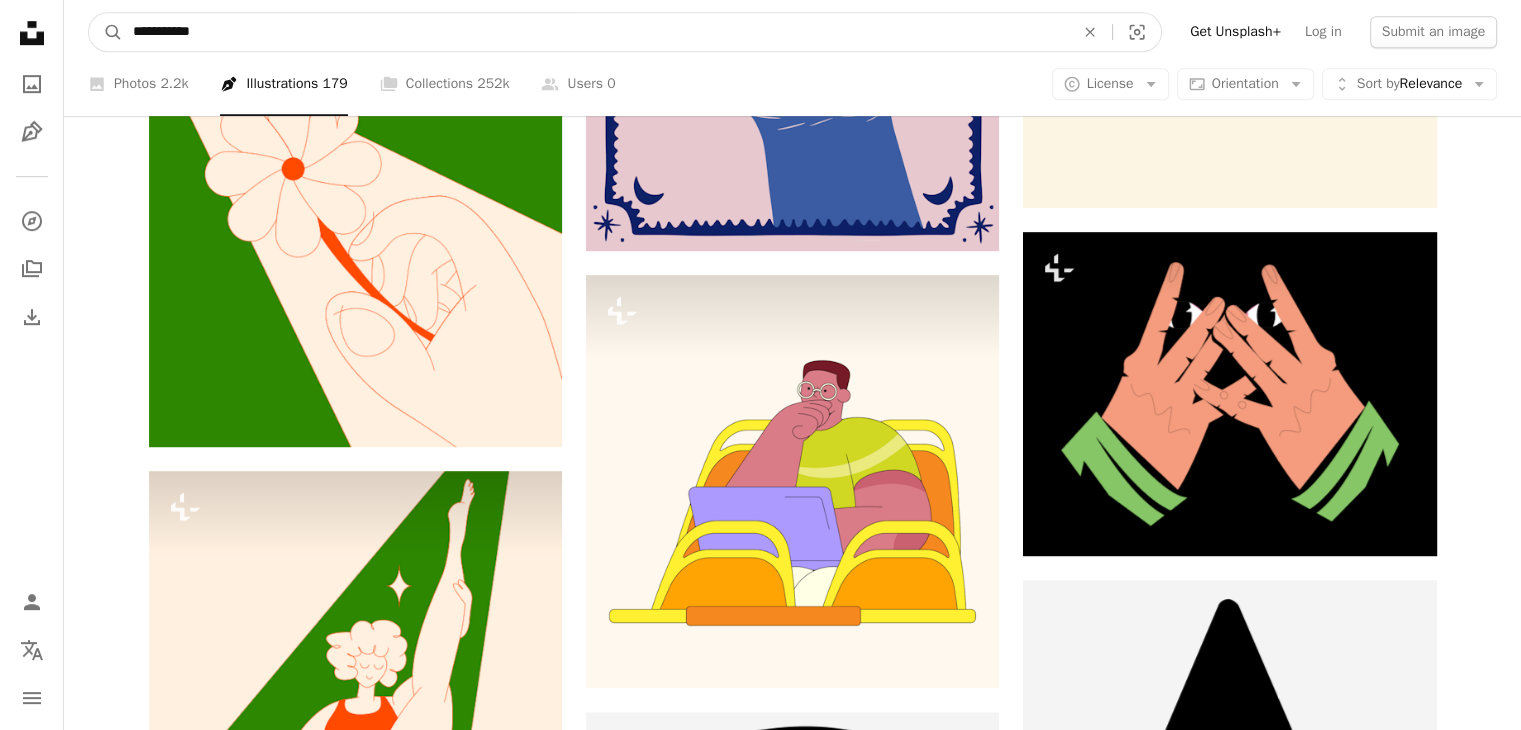 click on "**********" at bounding box center [760, 1241] 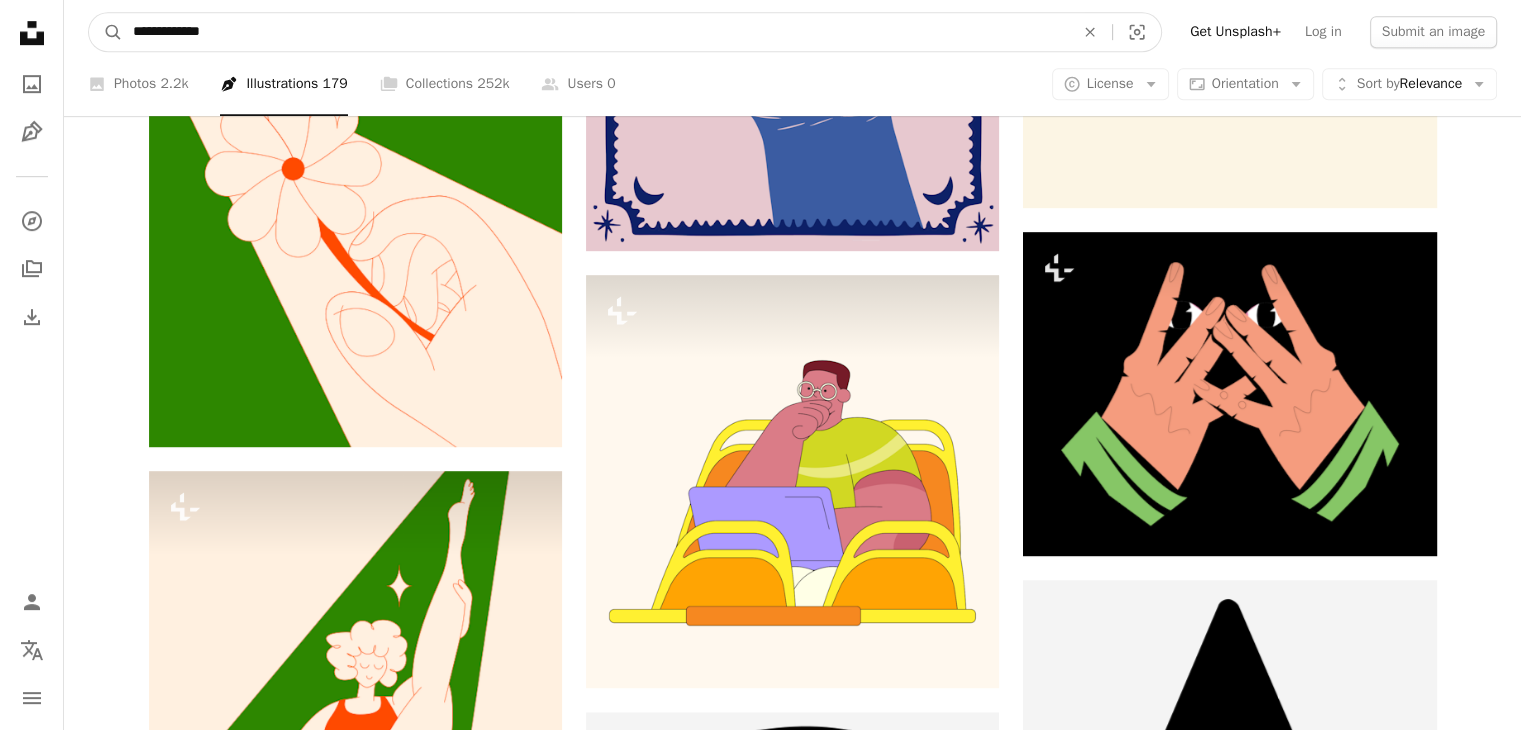 type on "**********" 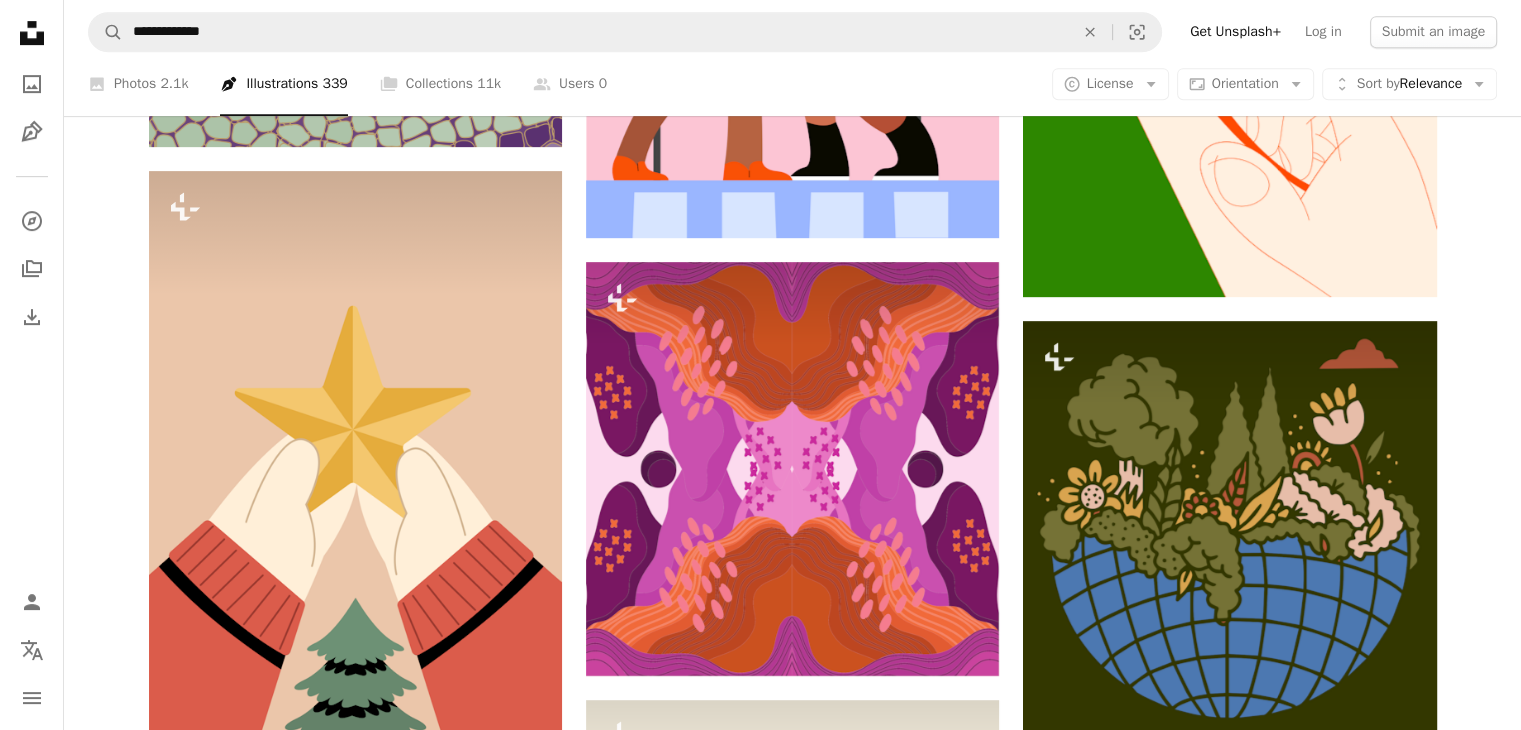 scroll, scrollTop: 956, scrollLeft: 0, axis: vertical 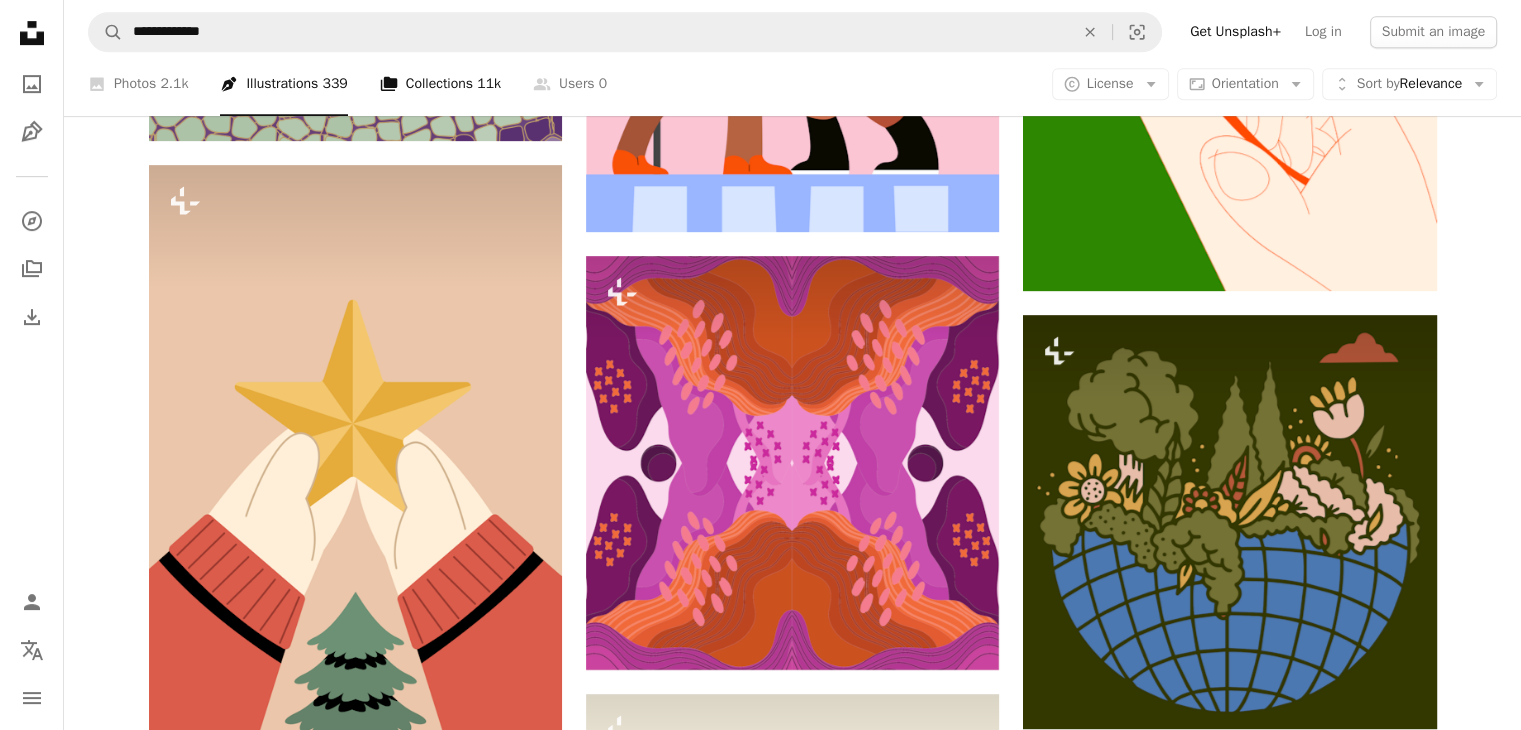 click on "A stack of folders Collections   11k" at bounding box center [440, 84] 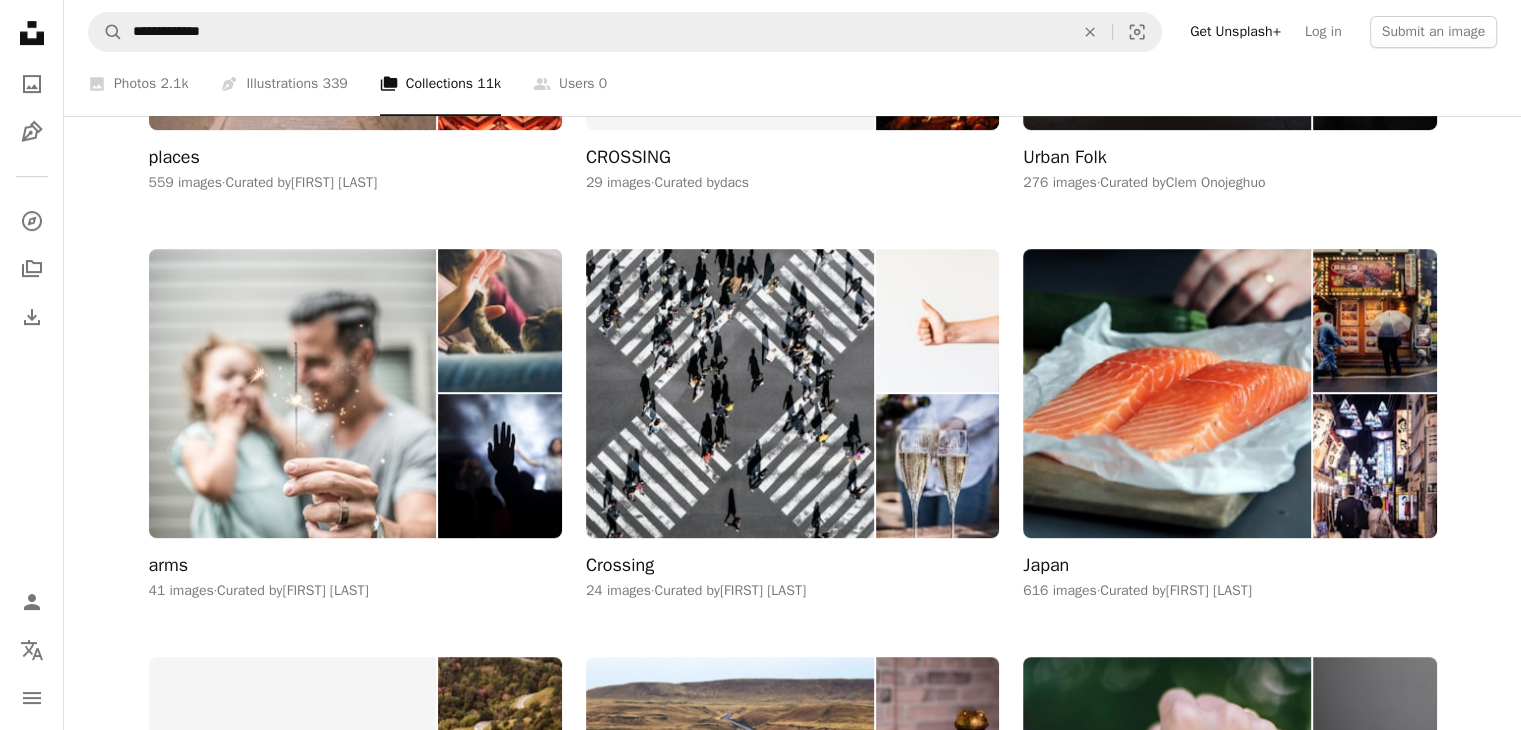 scroll, scrollTop: 843, scrollLeft: 0, axis: vertical 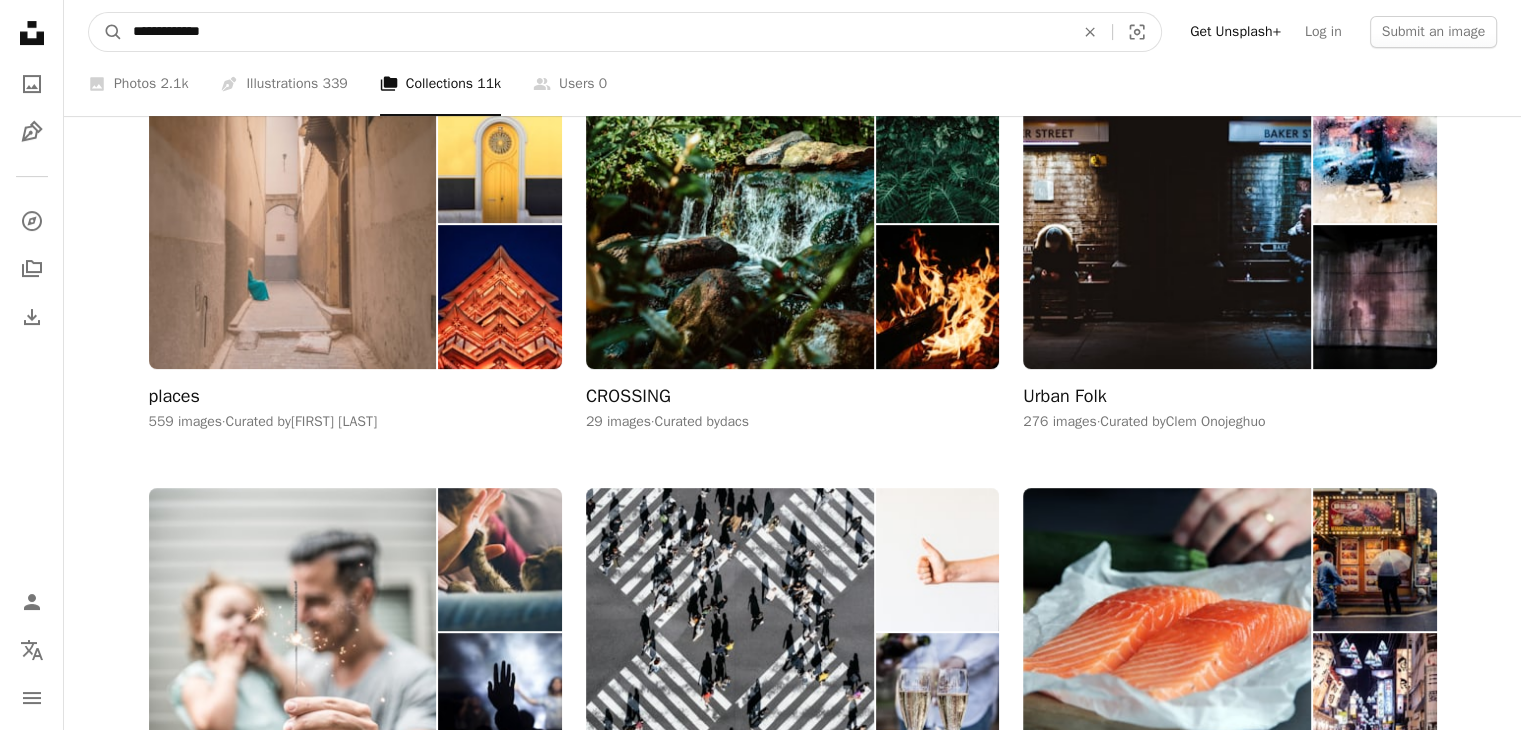drag, startPoint x: 263, startPoint y: 33, endPoint x: 0, endPoint y: -2, distance: 265.31866 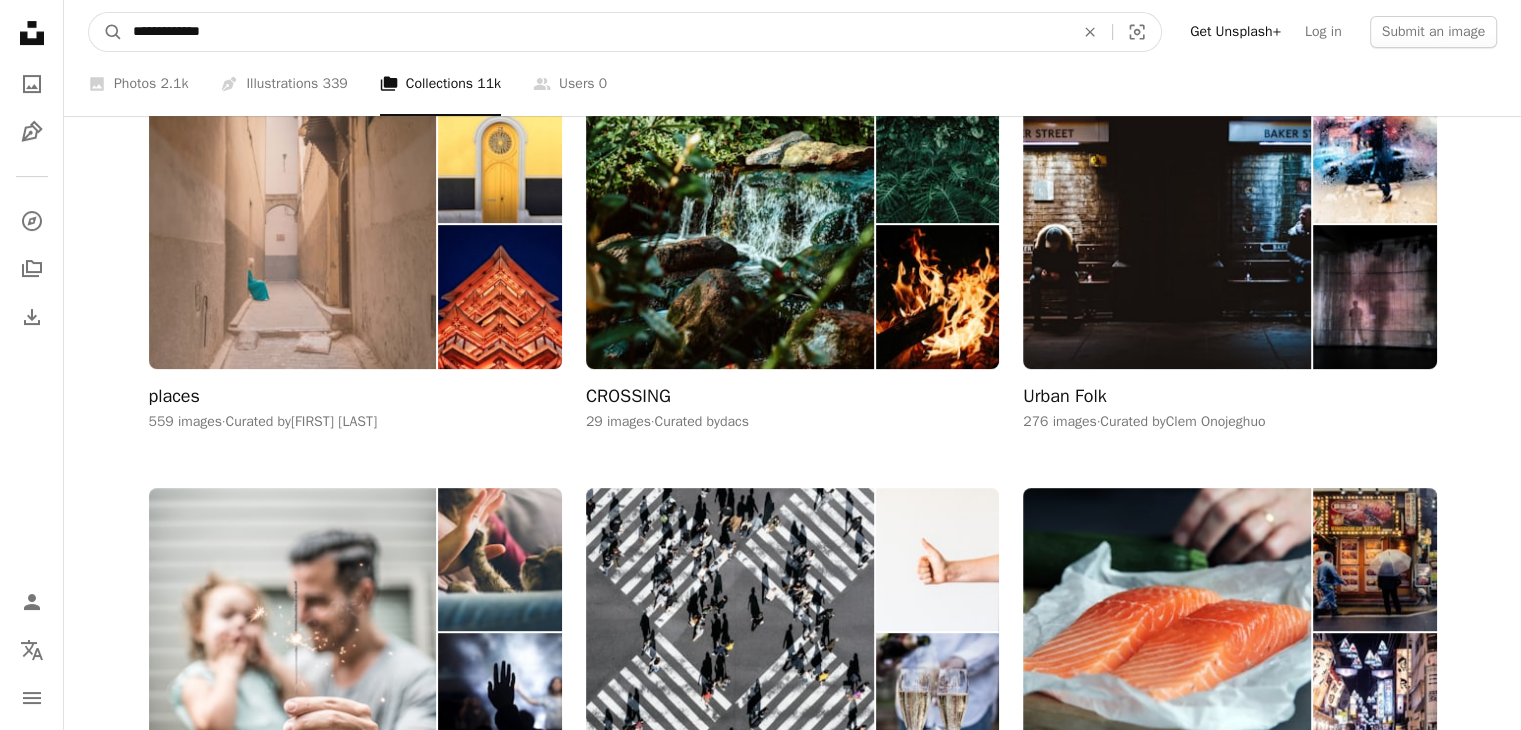 click on "[FIRST] [LAST]" at bounding box center (760, 2804) 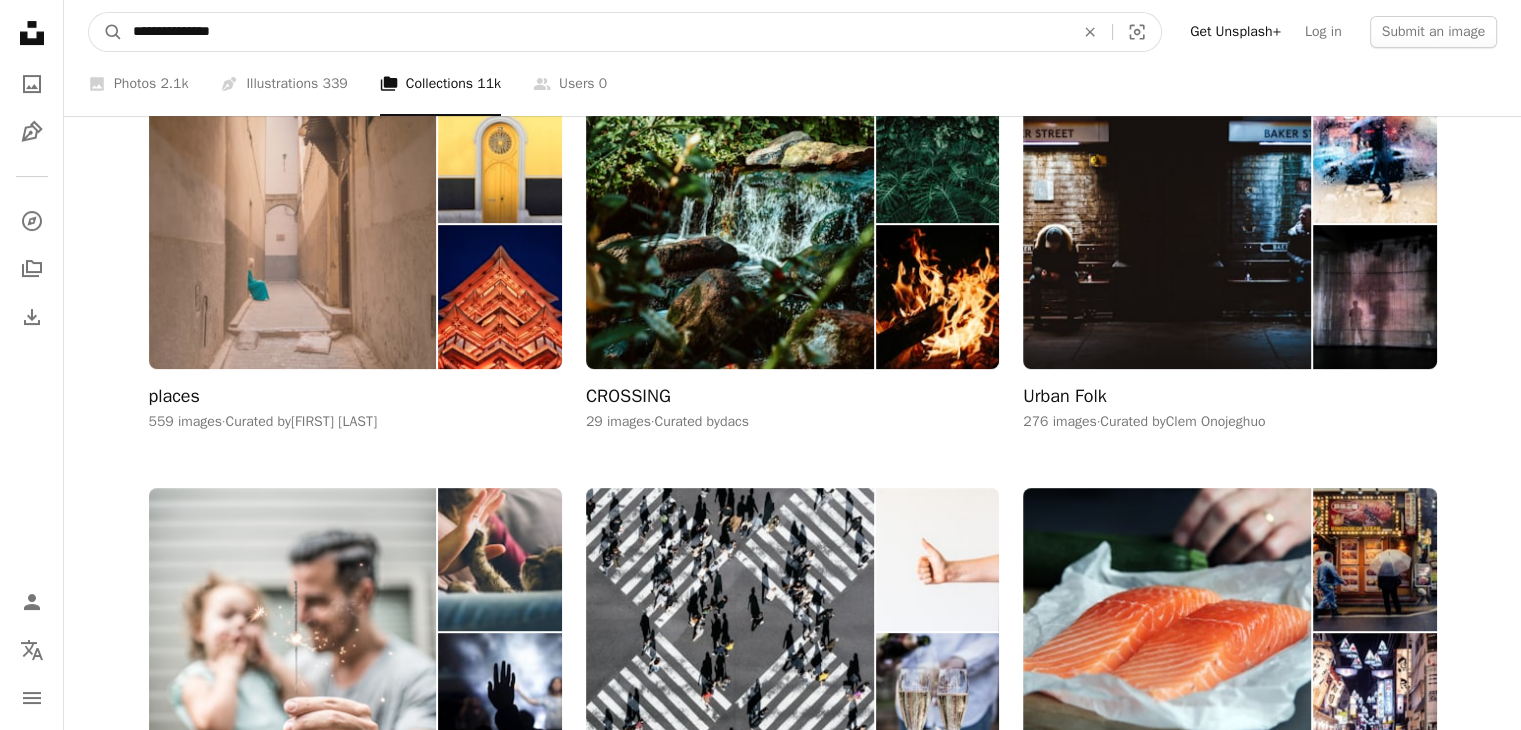 type on "**********" 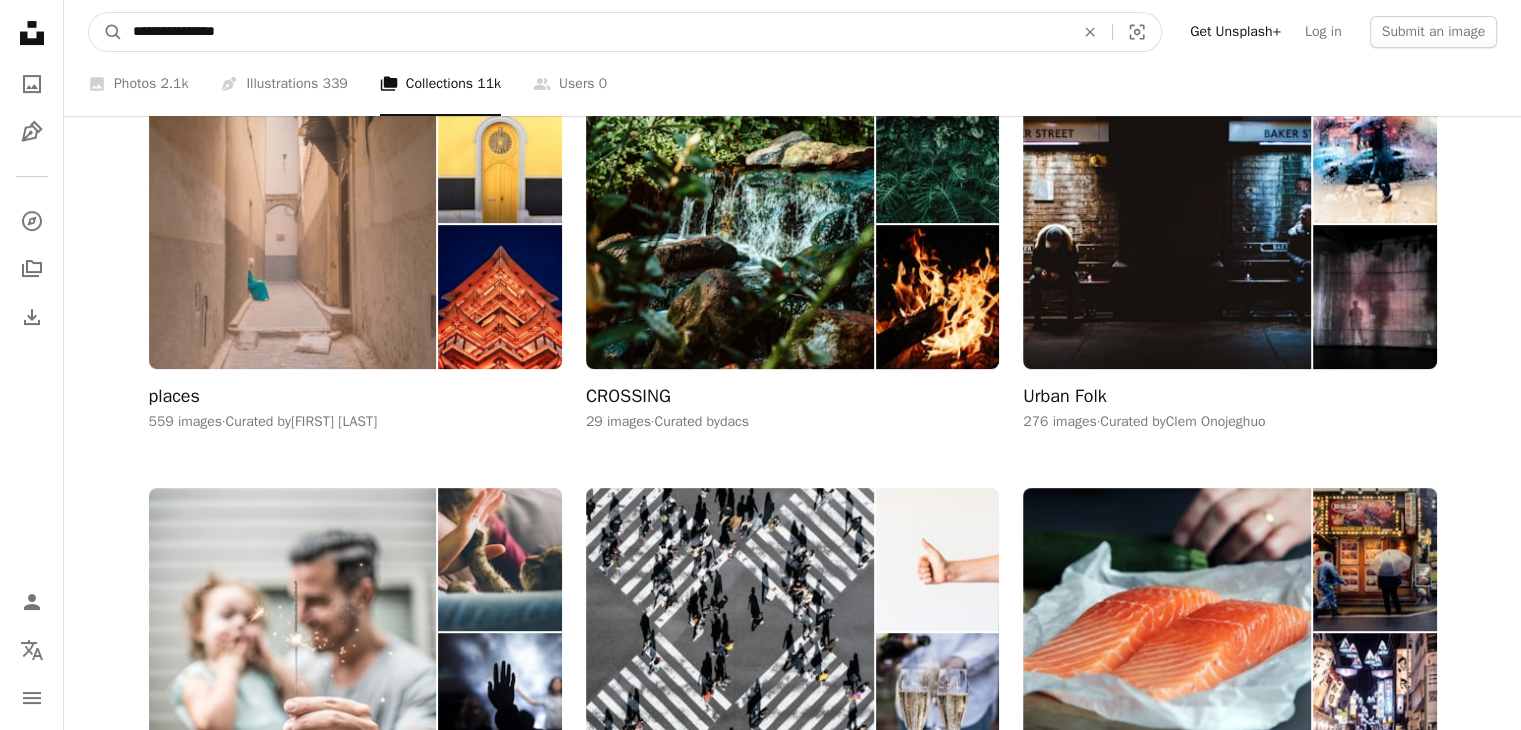 click on "A magnifying glass" at bounding box center [106, 32] 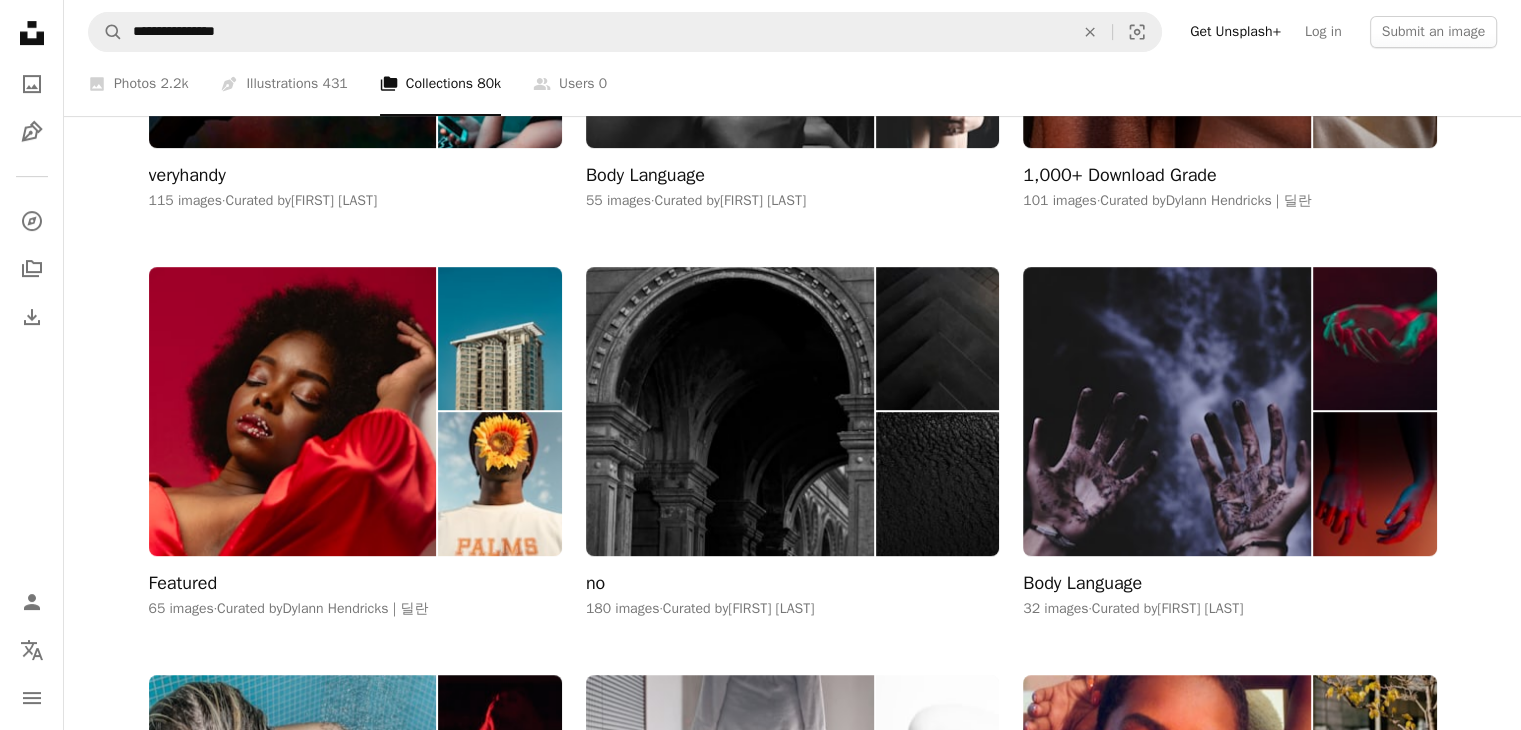 scroll, scrollTop: 820, scrollLeft: 0, axis: vertical 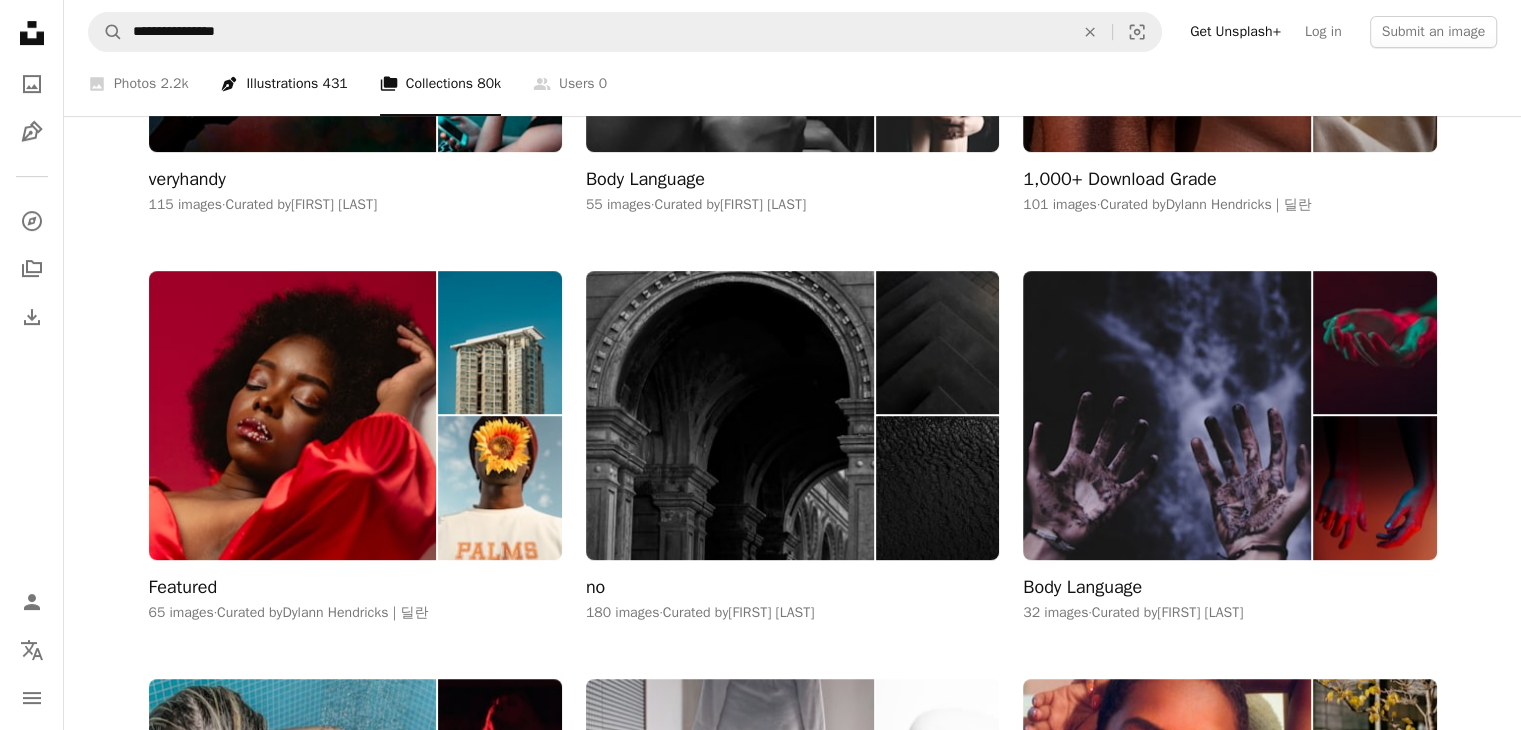 click on "Pen Tool Illustrations   431" at bounding box center (283, 84) 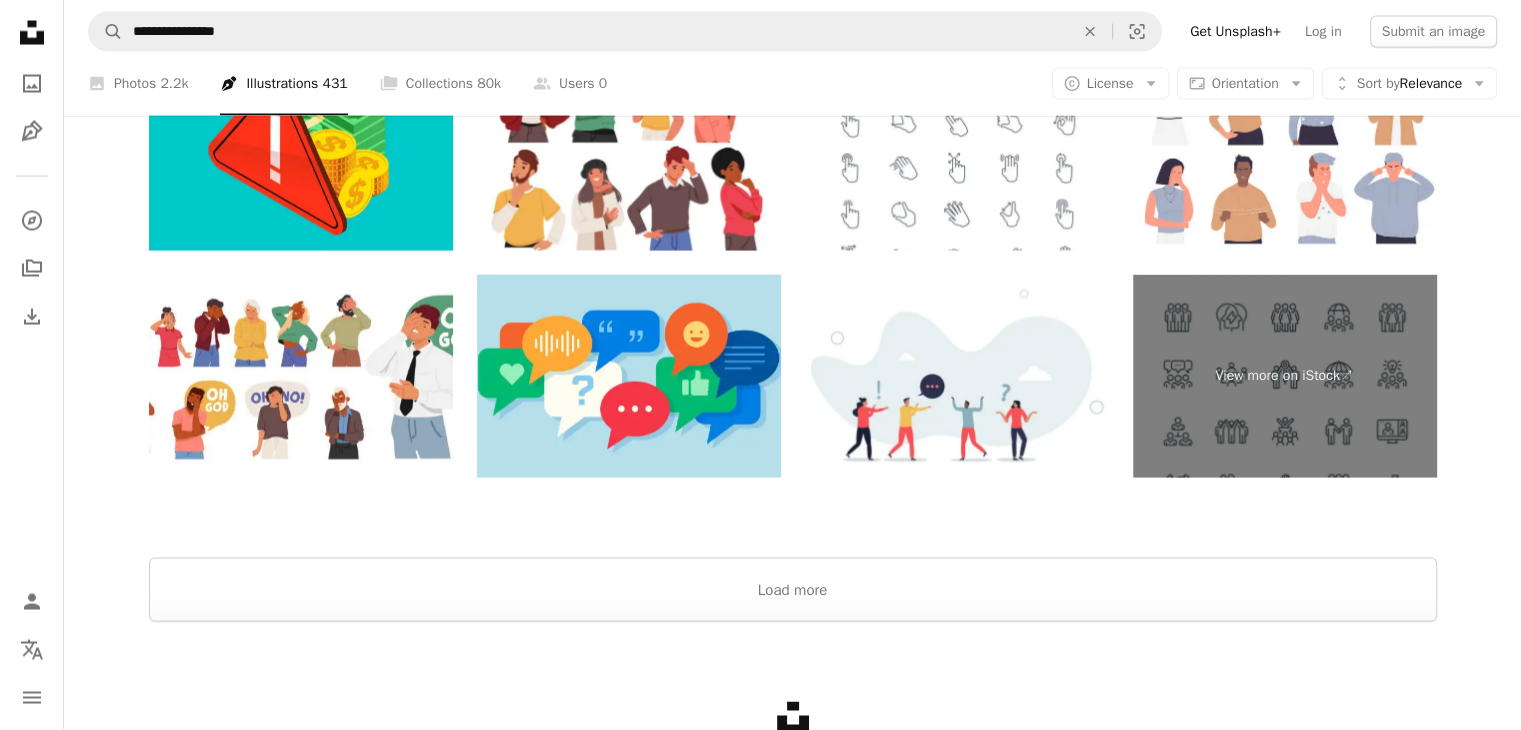 scroll, scrollTop: 3934, scrollLeft: 0, axis: vertical 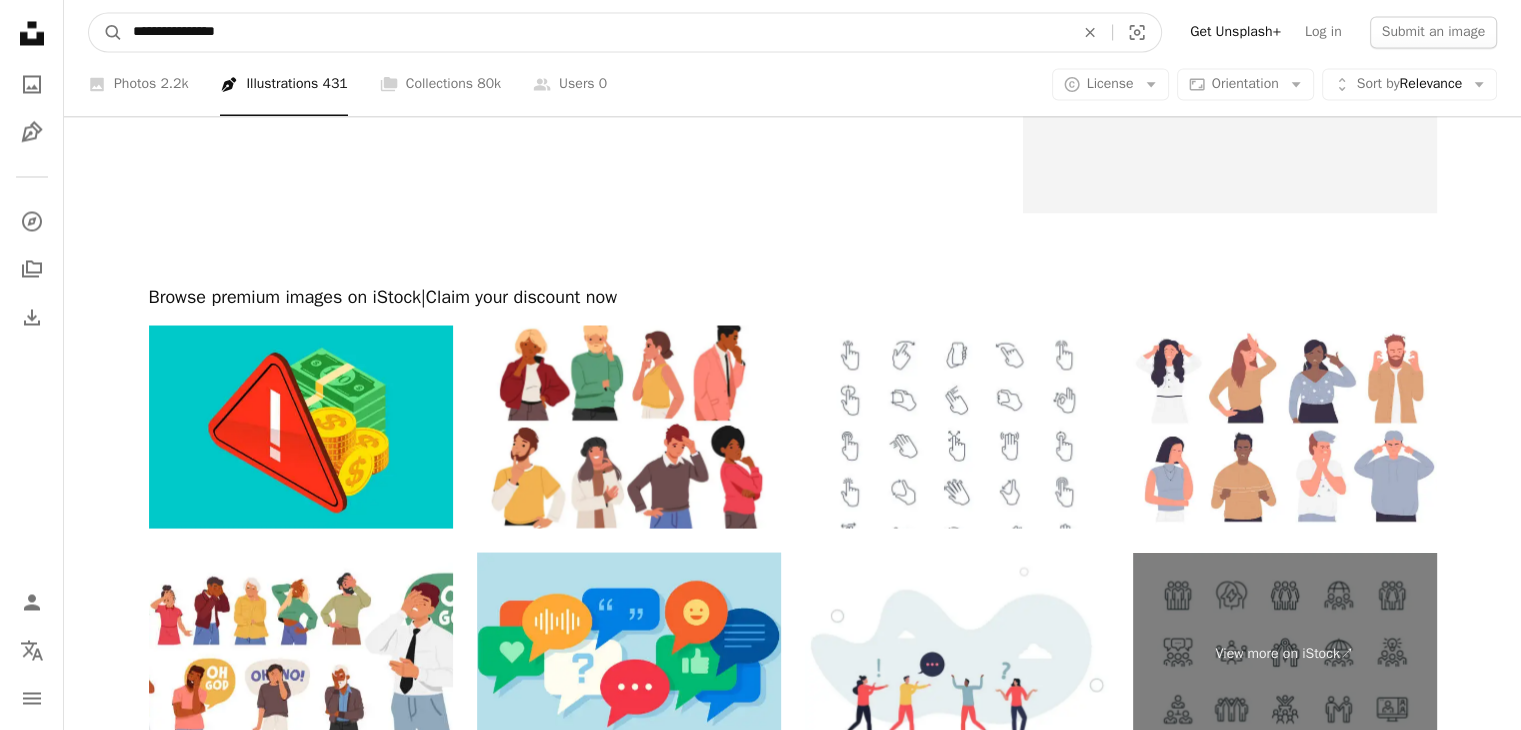 drag, startPoint x: 271, startPoint y: 43, endPoint x: 0, endPoint y: -61, distance: 290.27057 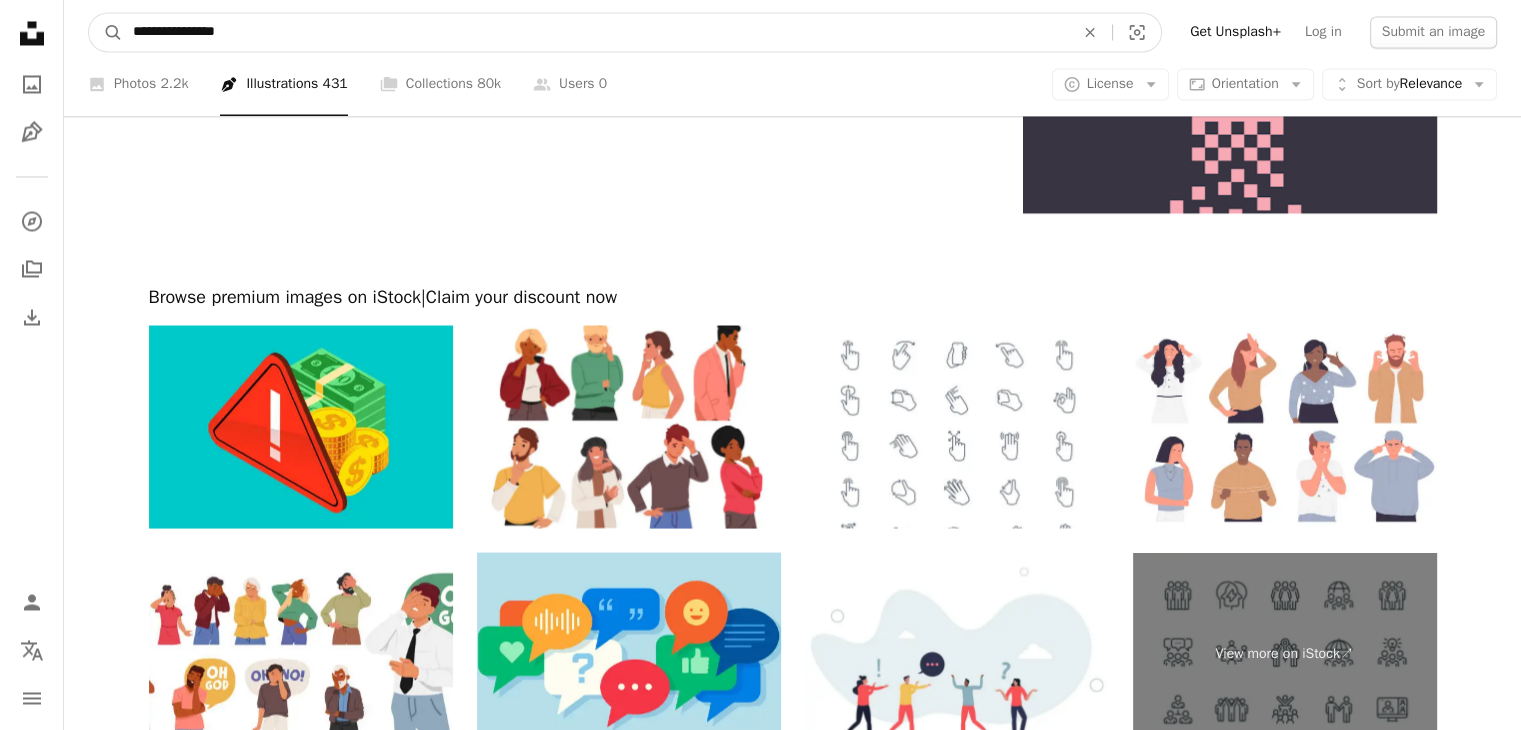 click on "**********" at bounding box center (760, -1264) 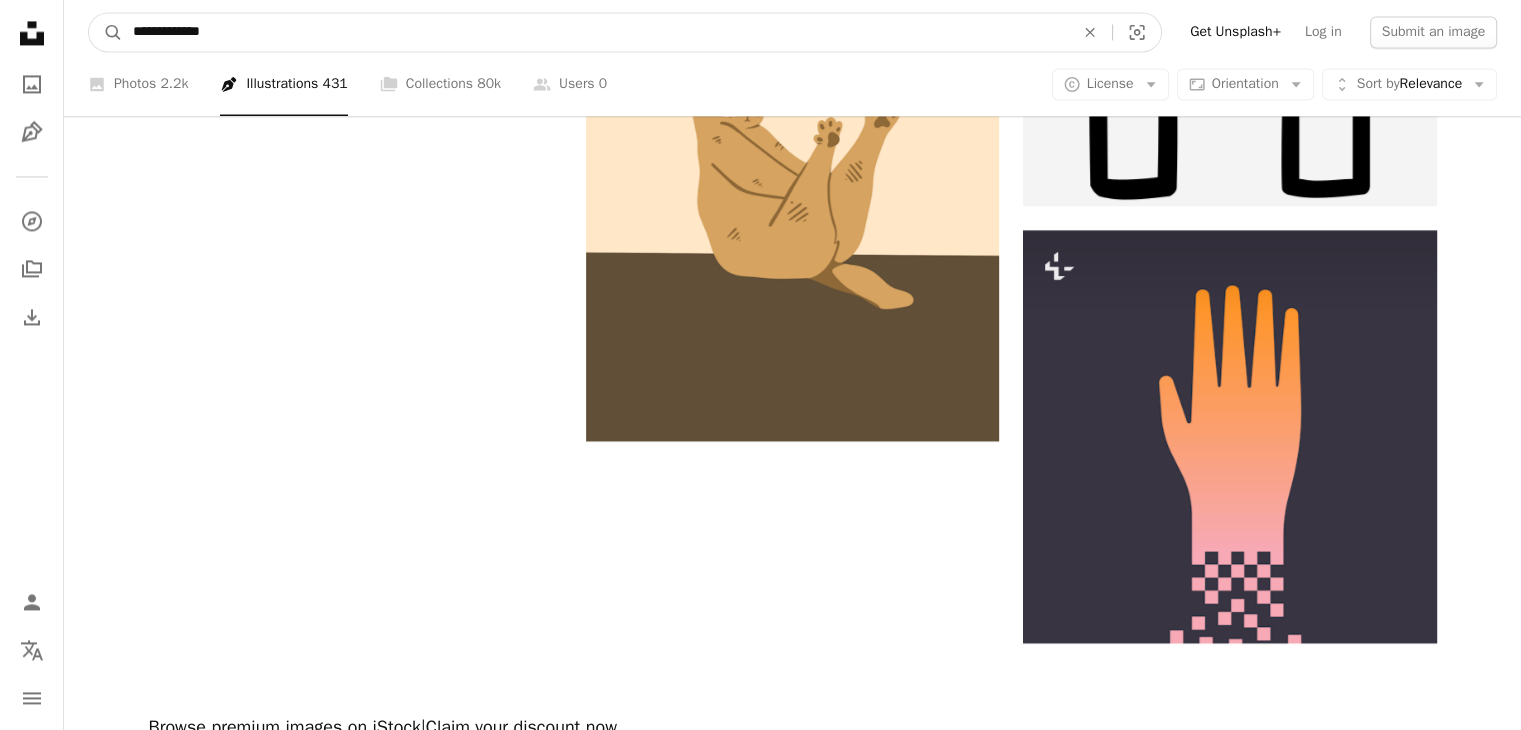 type on "**********" 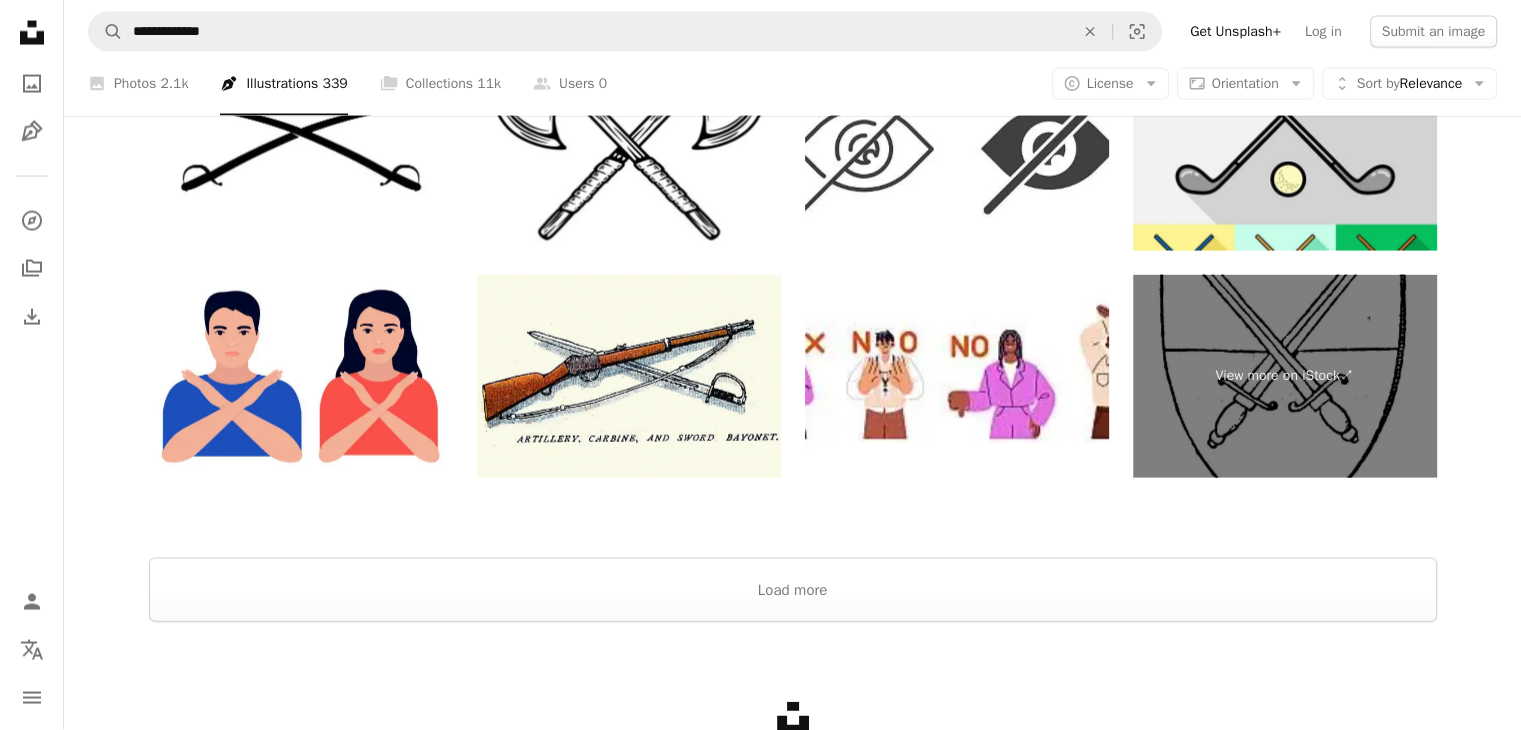 scroll, scrollTop: 4198, scrollLeft: 0, axis: vertical 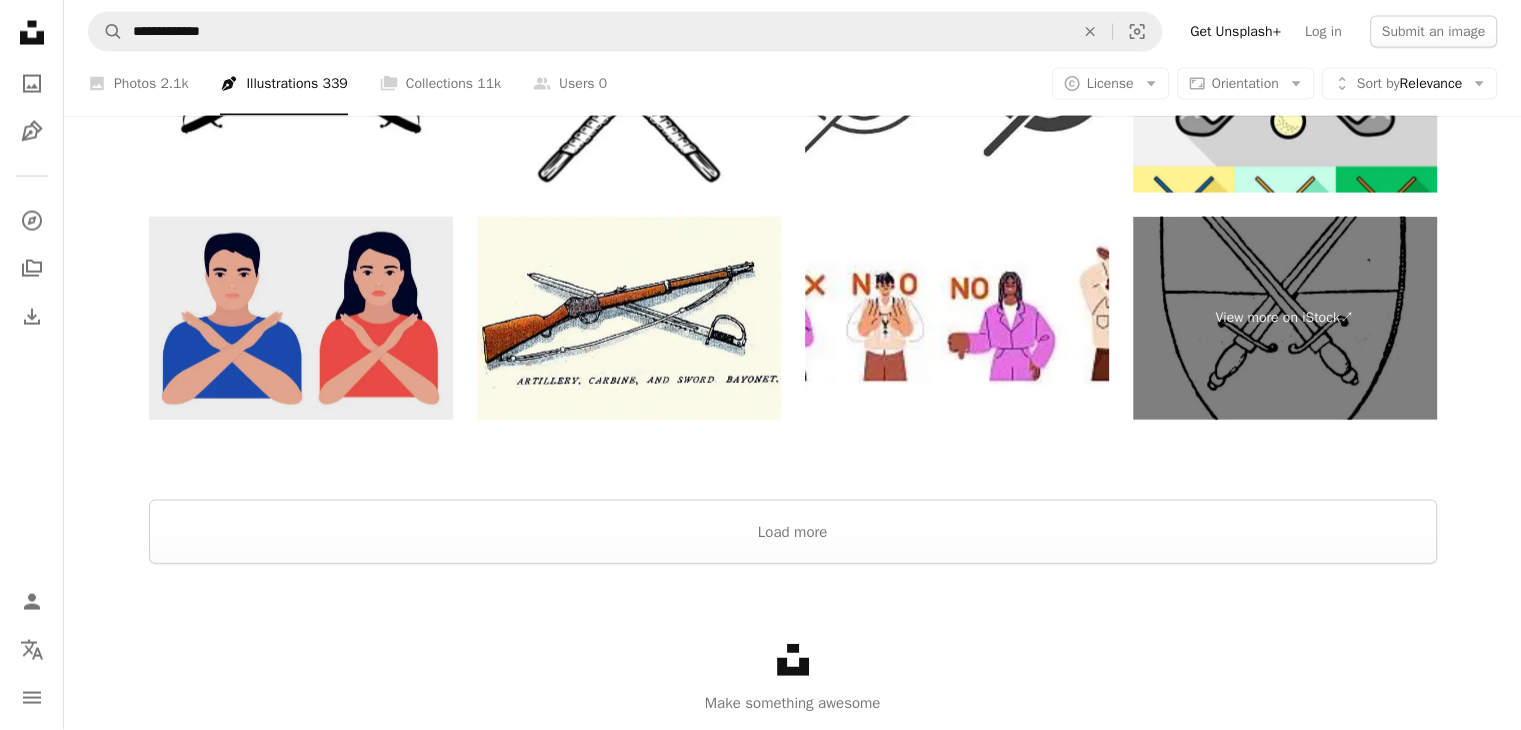 click at bounding box center (301, 318) 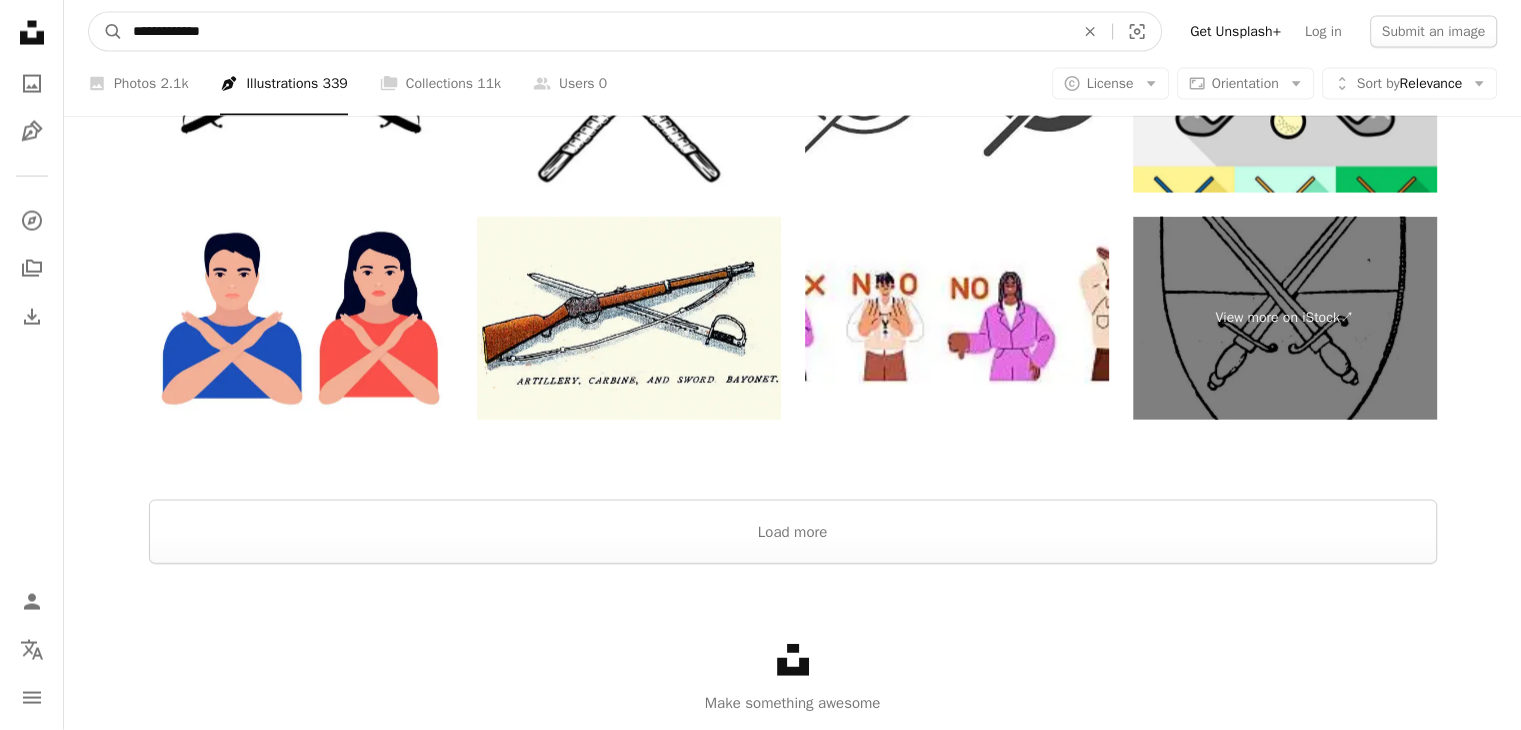drag, startPoint x: 301, startPoint y: 25, endPoint x: 0, endPoint y: 44, distance: 301.59906 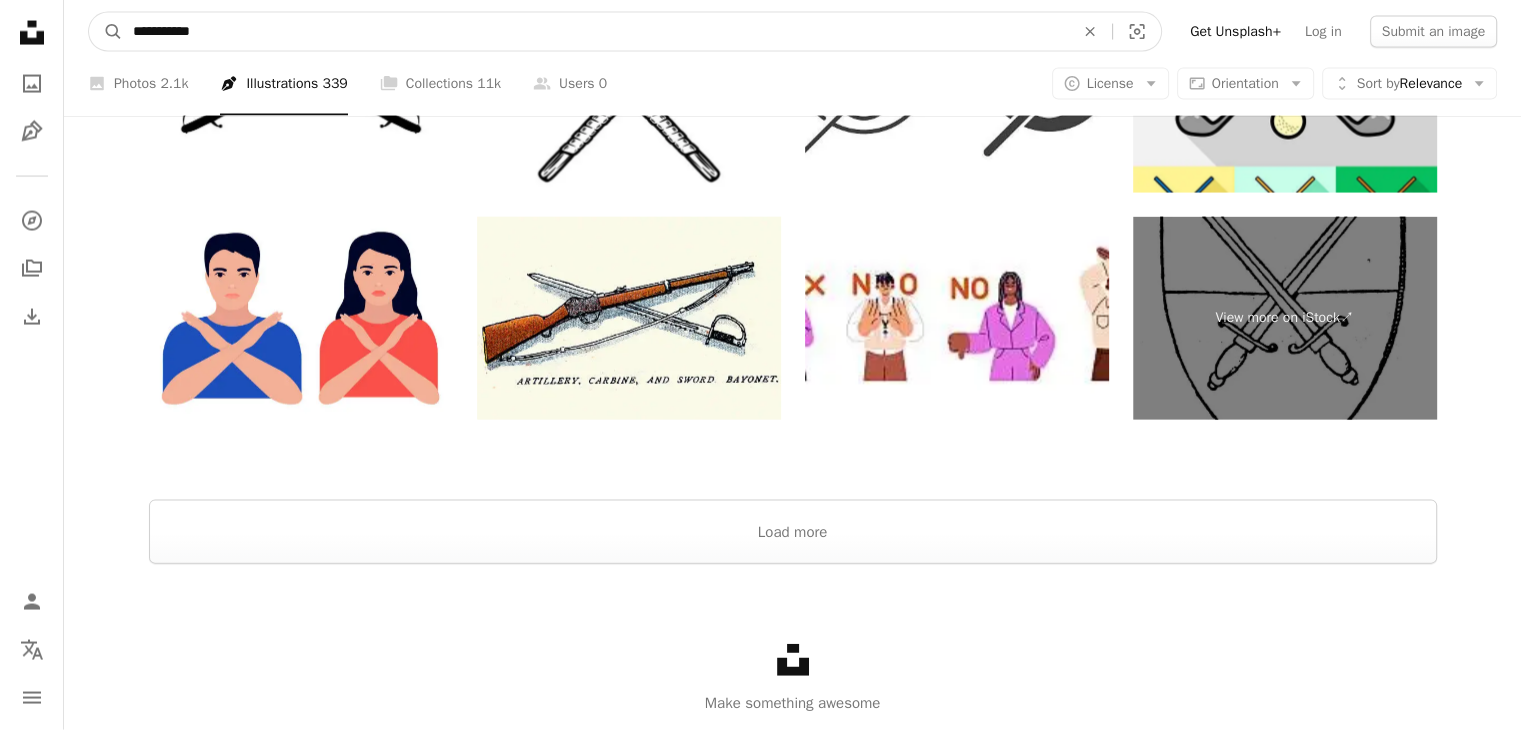 type on "**********" 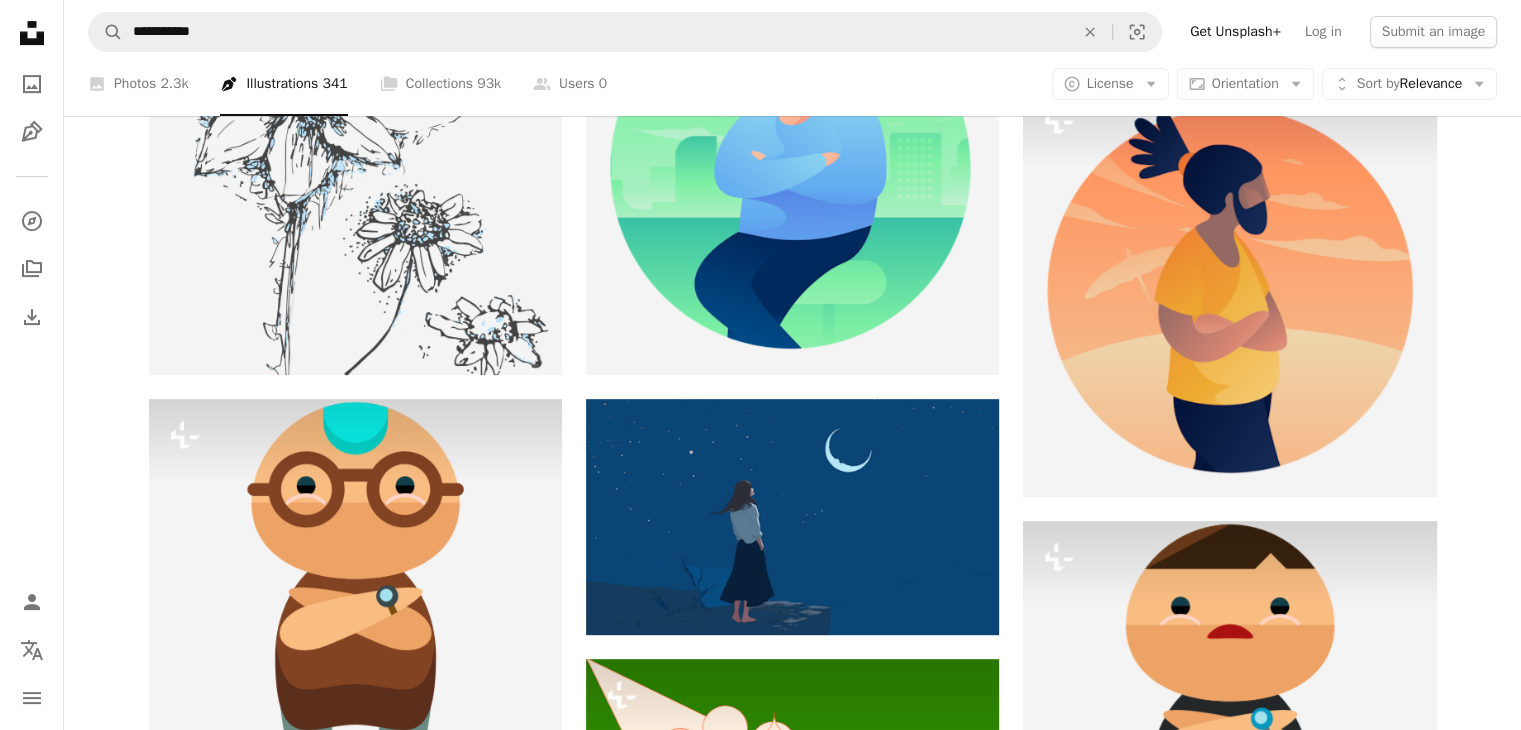 scroll, scrollTop: 0, scrollLeft: 0, axis: both 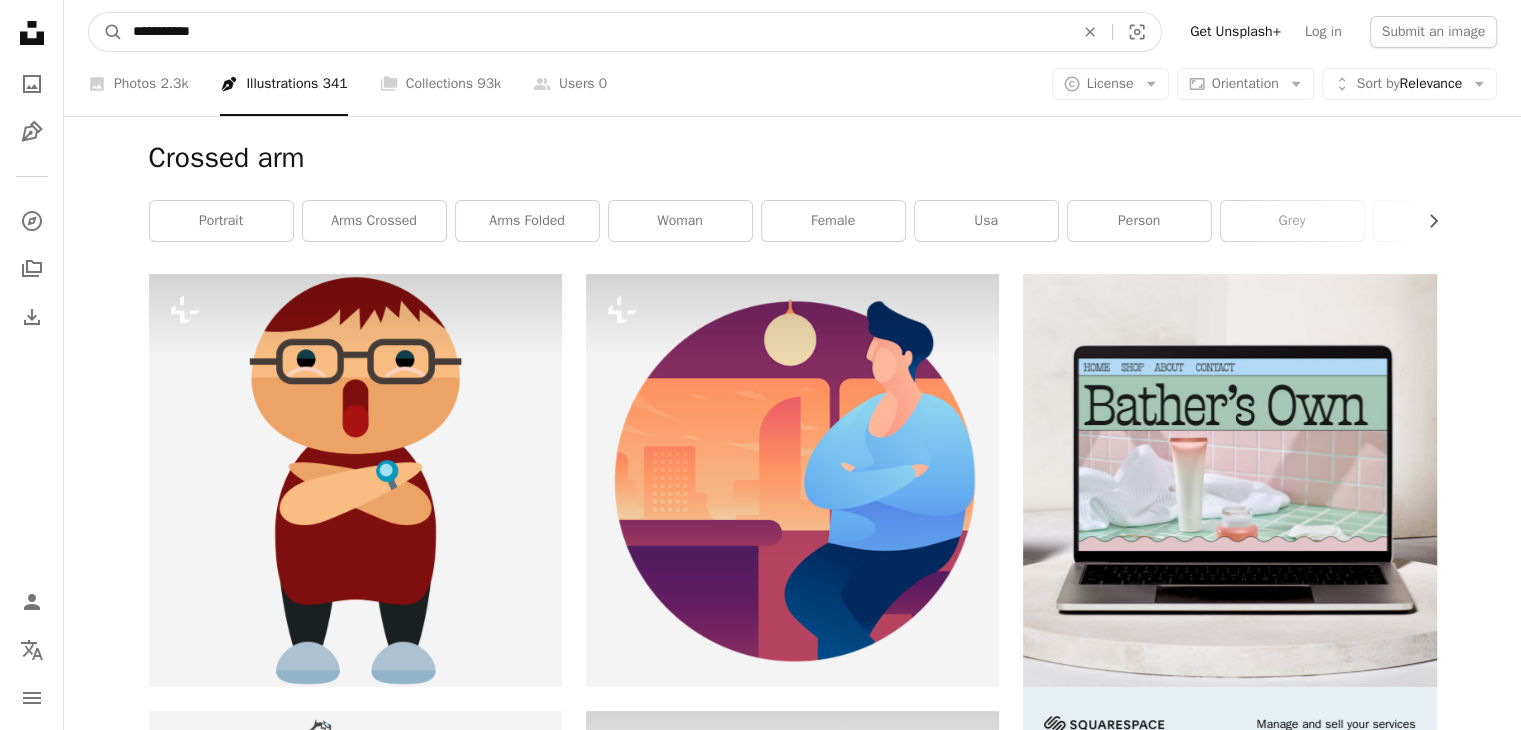 click on "**********" at bounding box center (595, 32) 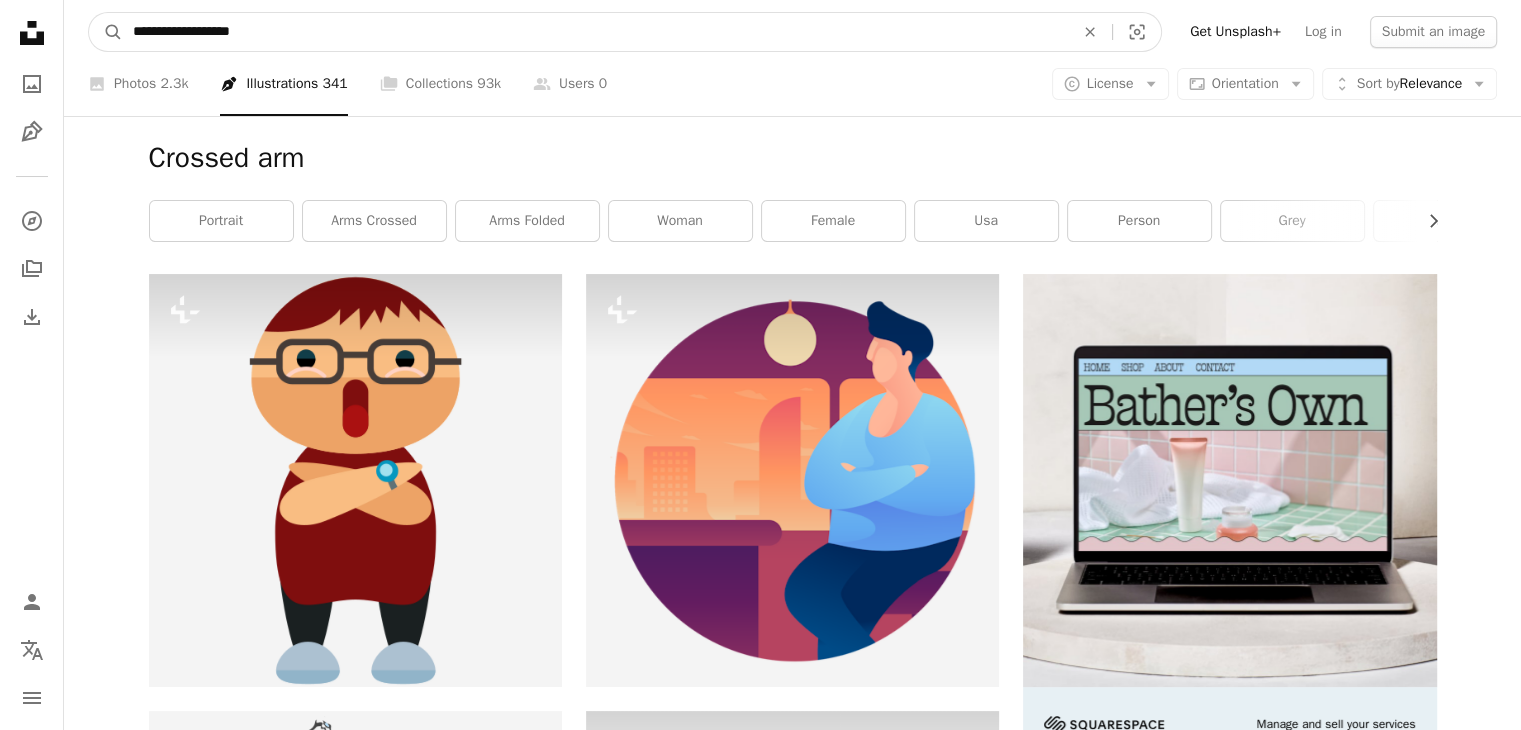 type on "**********" 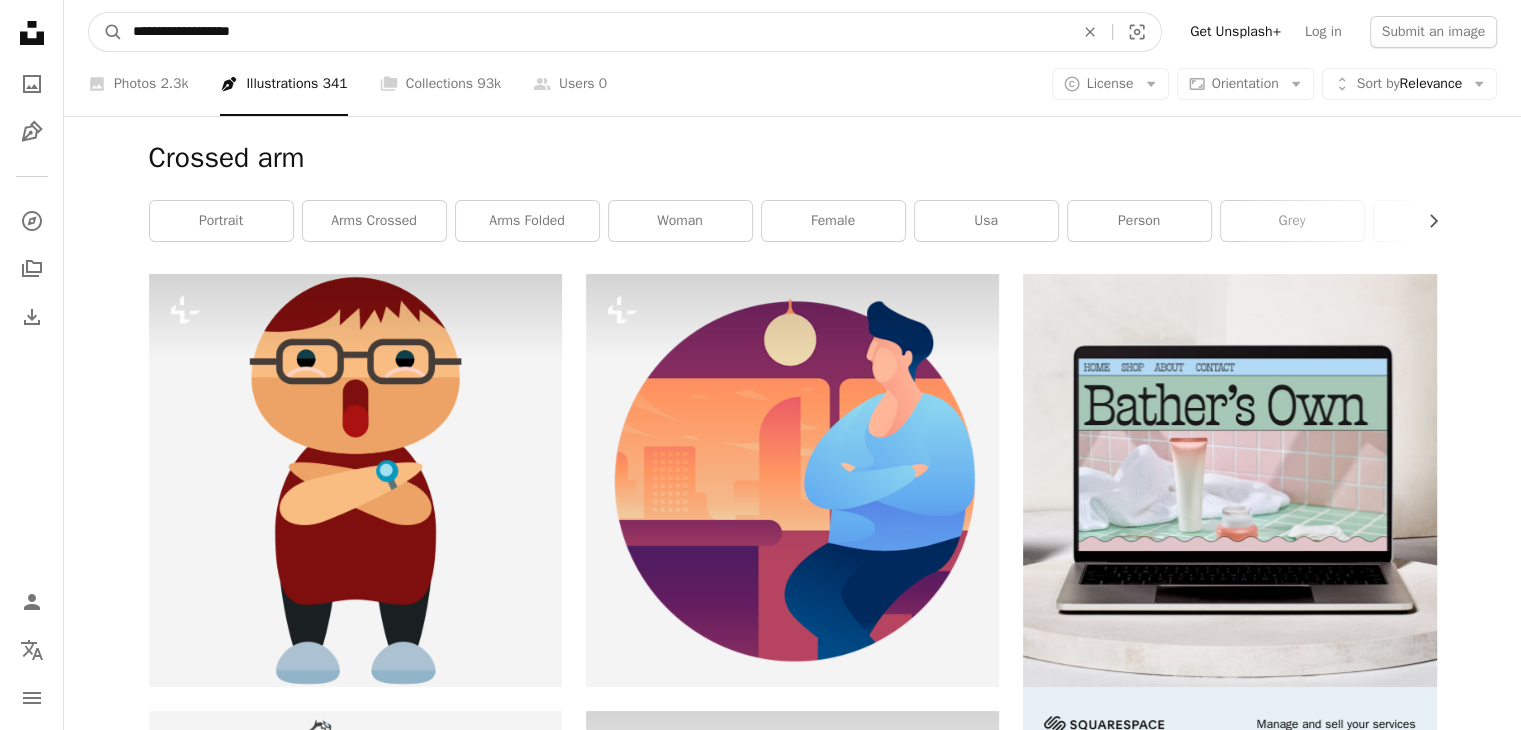 click on "A magnifying glass" at bounding box center [106, 32] 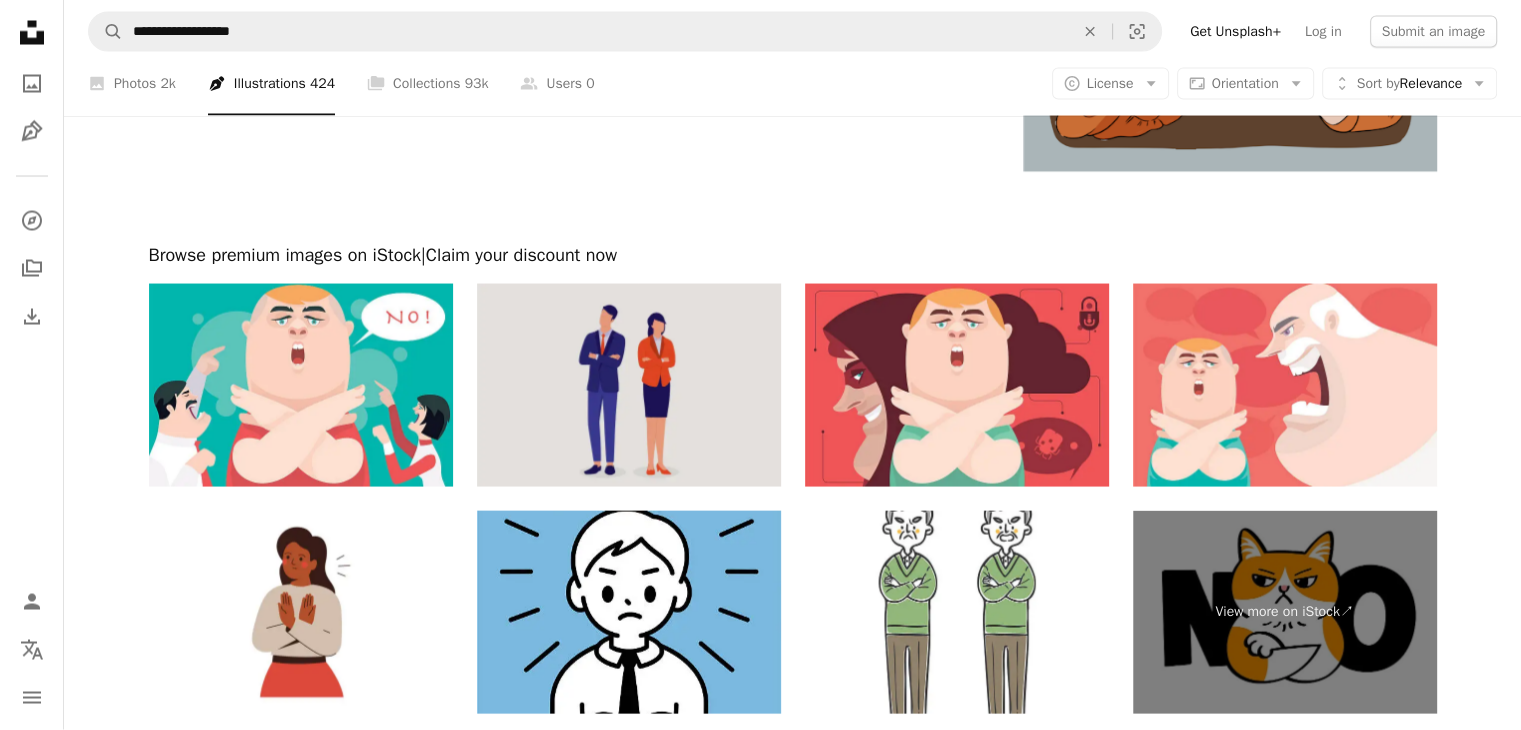 scroll, scrollTop: 4268, scrollLeft: 0, axis: vertical 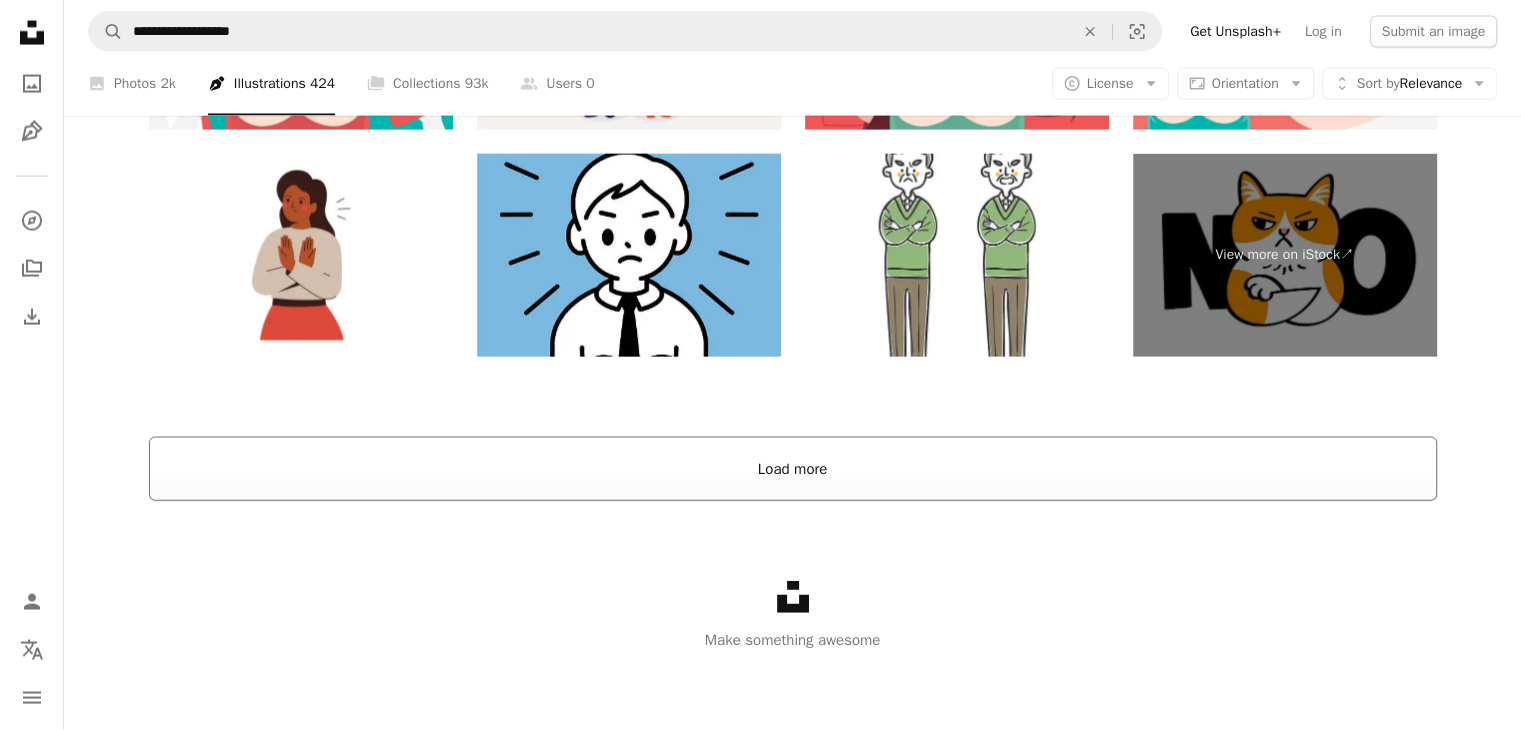 click on "Load more" at bounding box center [793, 469] 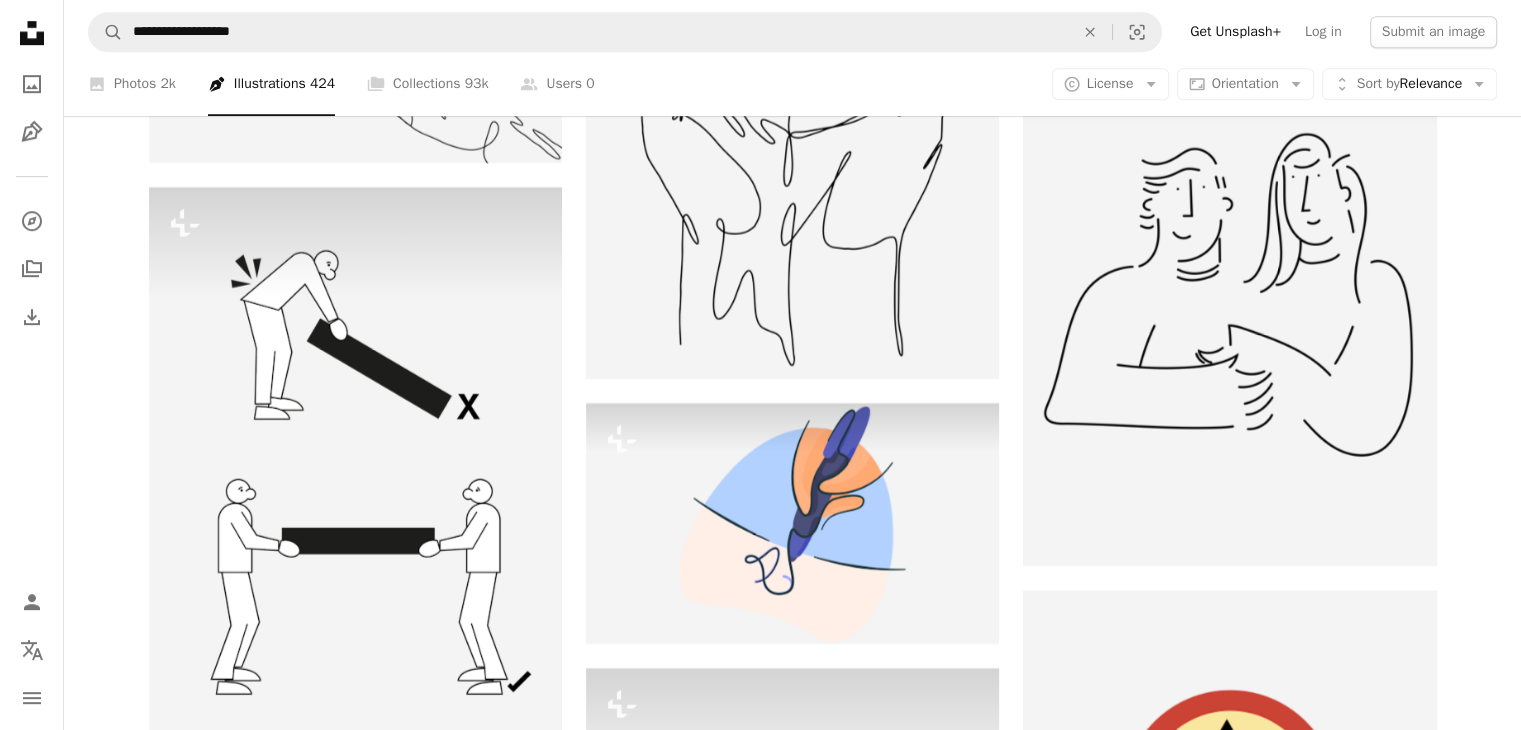 scroll, scrollTop: 8906, scrollLeft: 0, axis: vertical 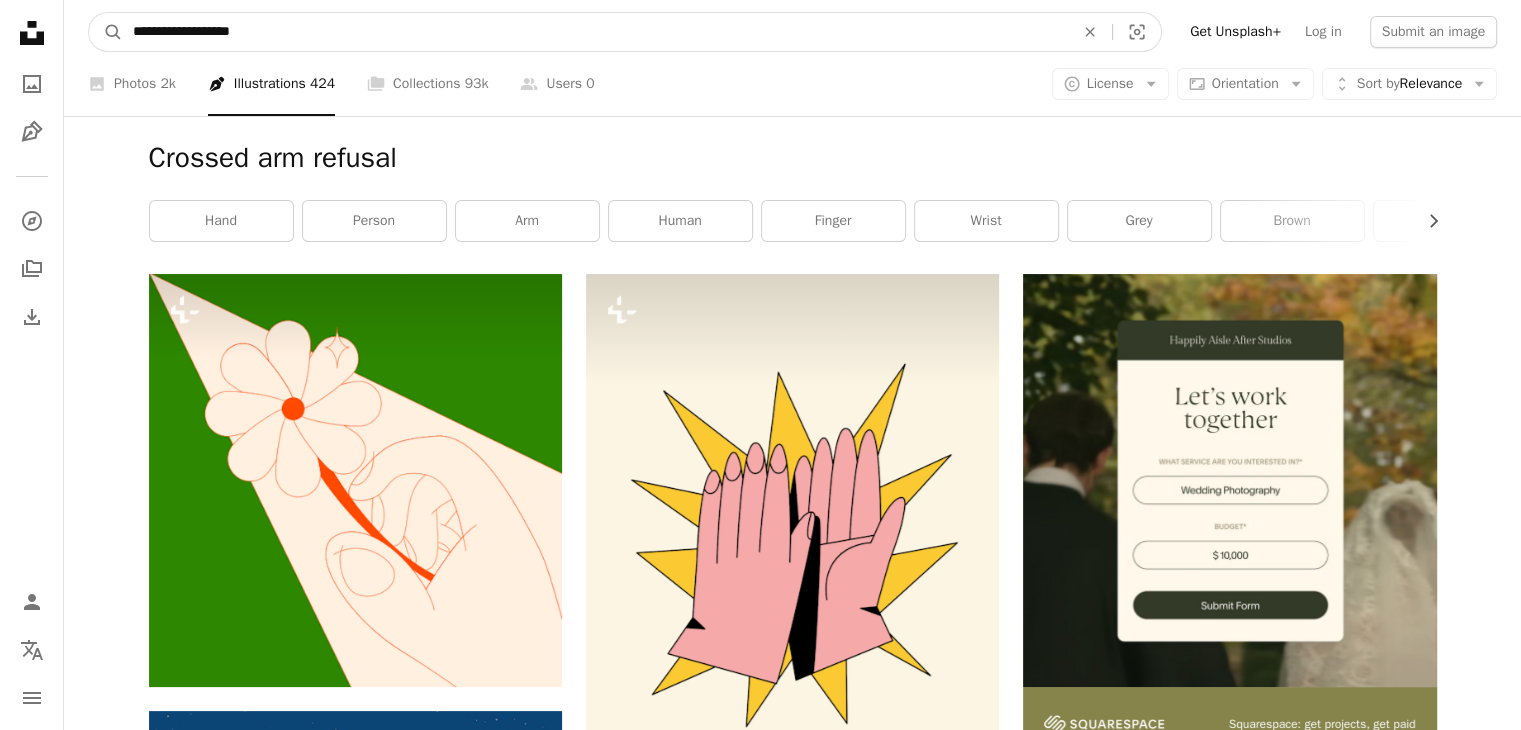 drag, startPoint x: 275, startPoint y: 29, endPoint x: 12, endPoint y: -9, distance: 265.73108 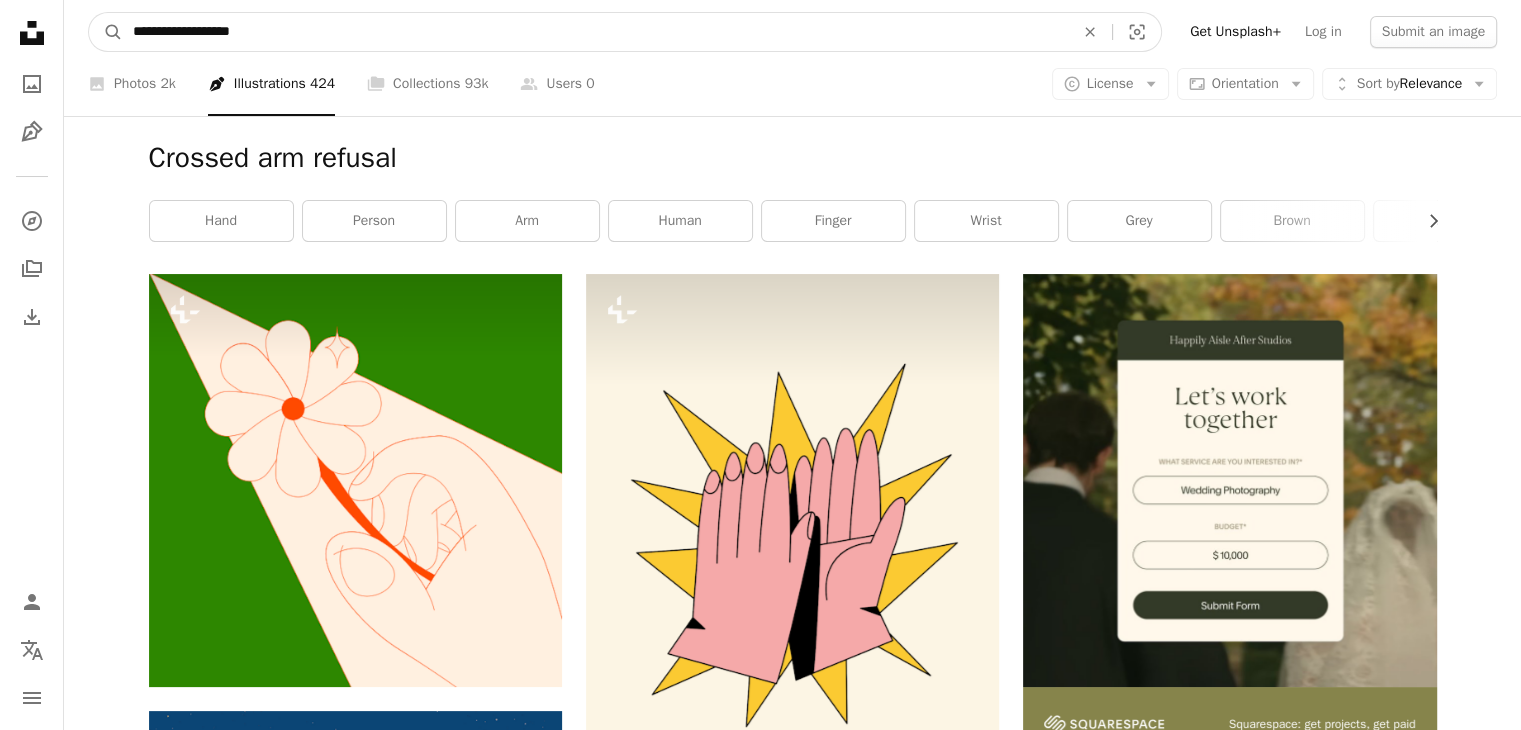 click on "**********" at bounding box center (760, 6966) 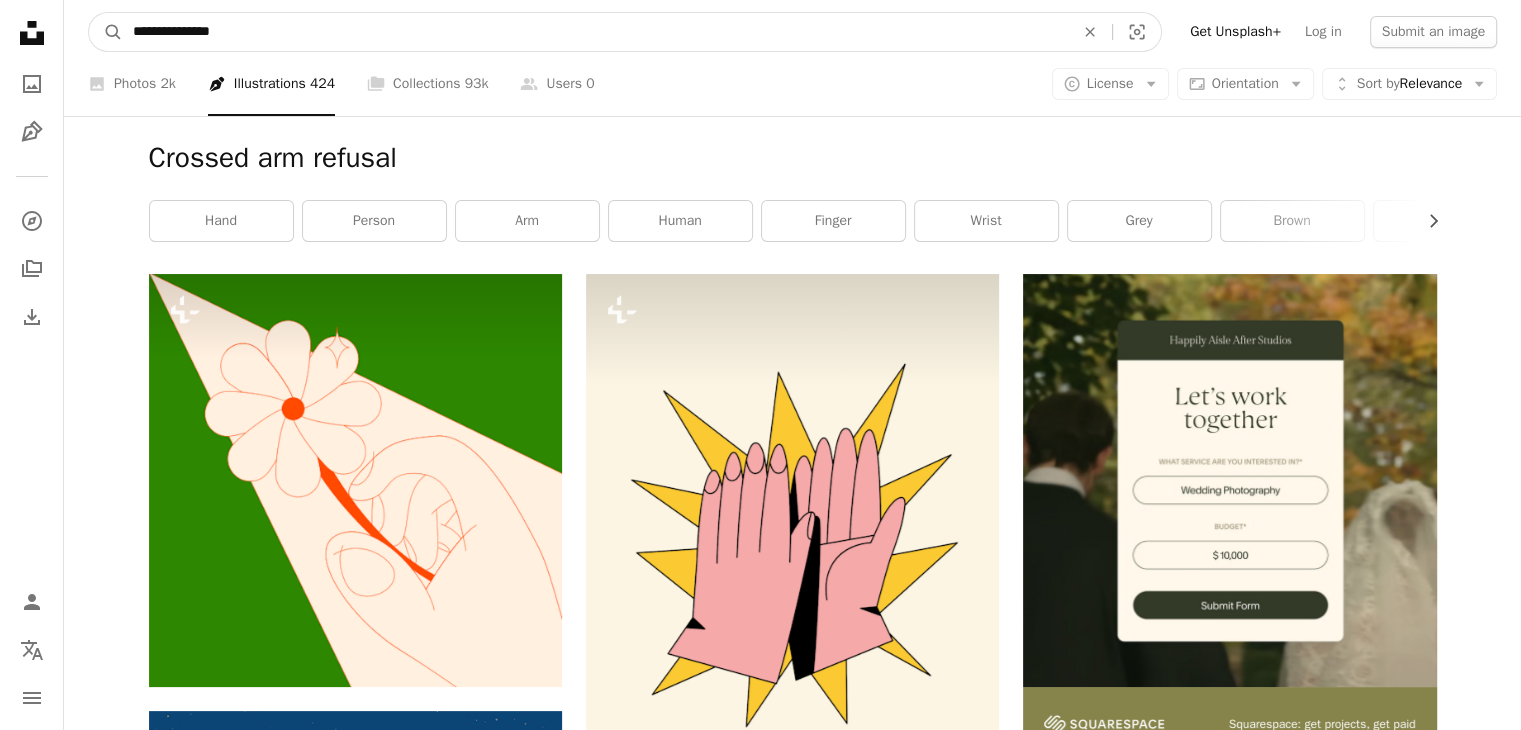 type on "**********" 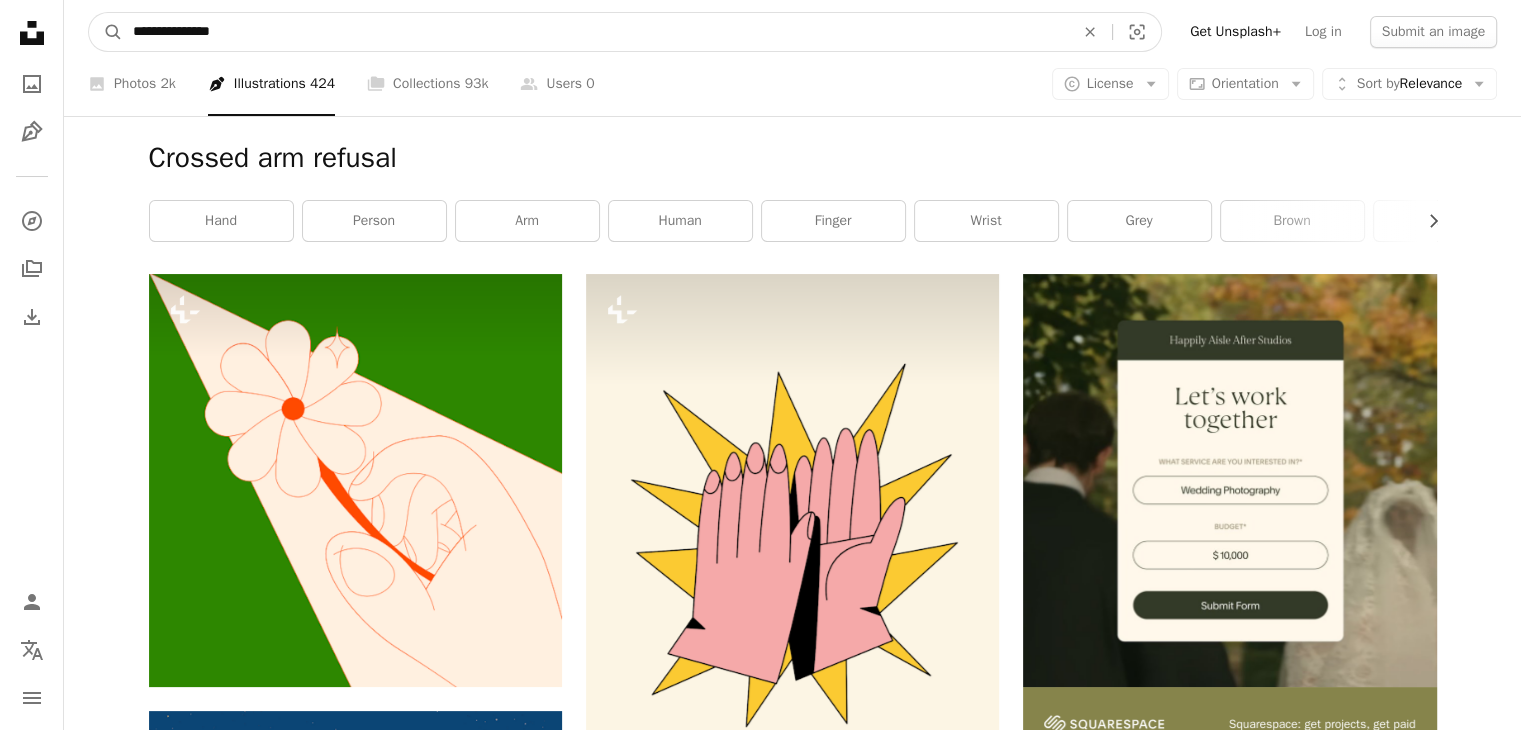 click on "A magnifying glass" at bounding box center [106, 32] 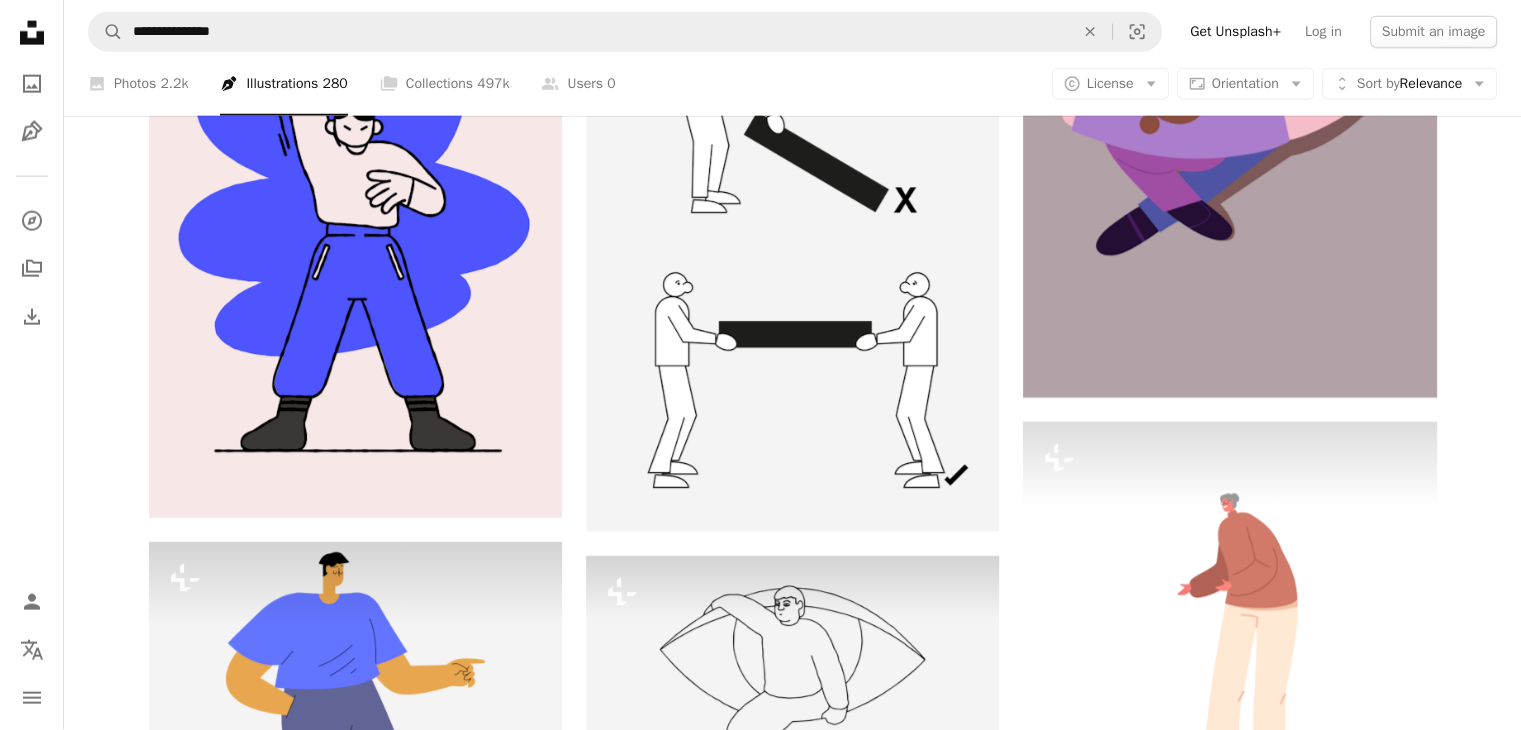 scroll, scrollTop: 12491, scrollLeft: 0, axis: vertical 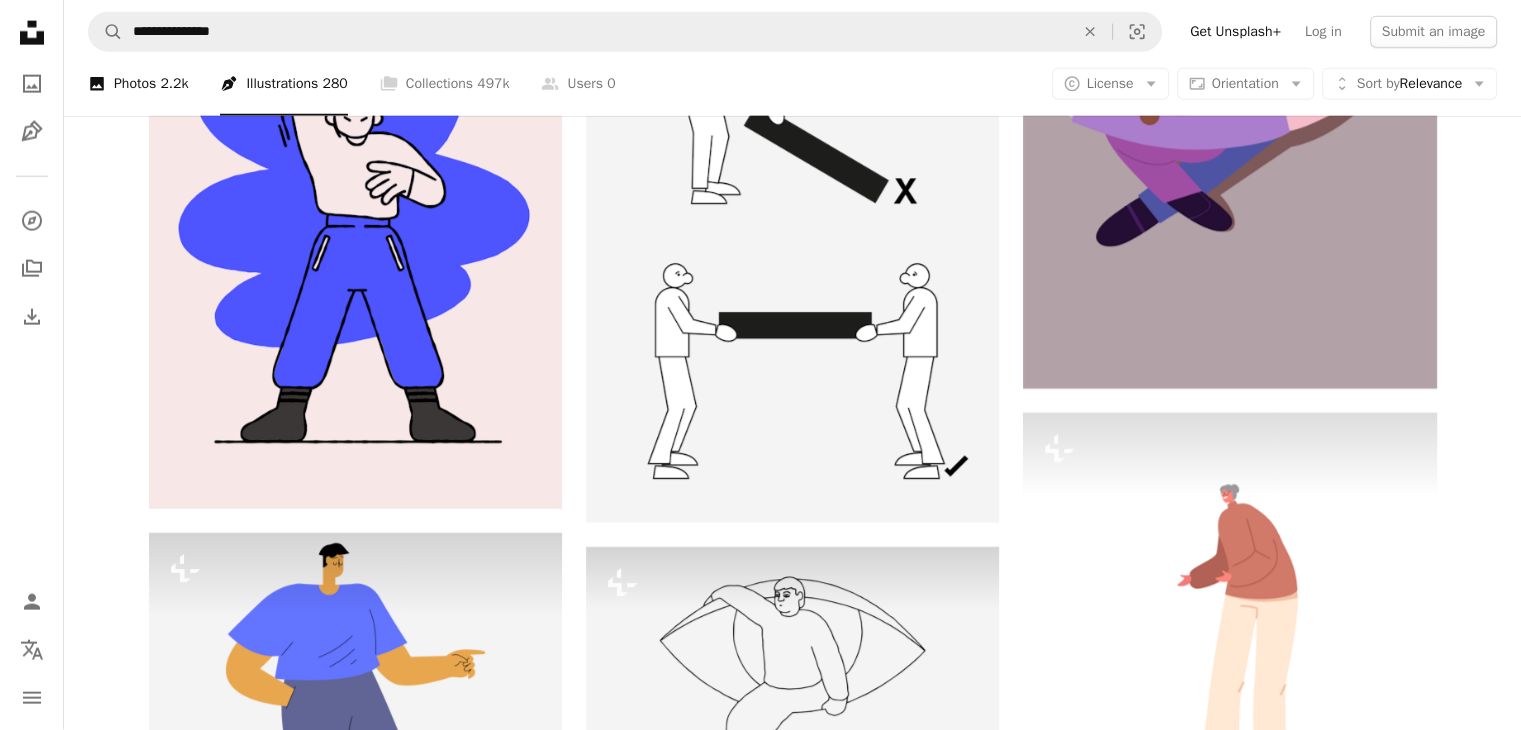 click on "A photo Photos   2.2k" at bounding box center (138, 84) 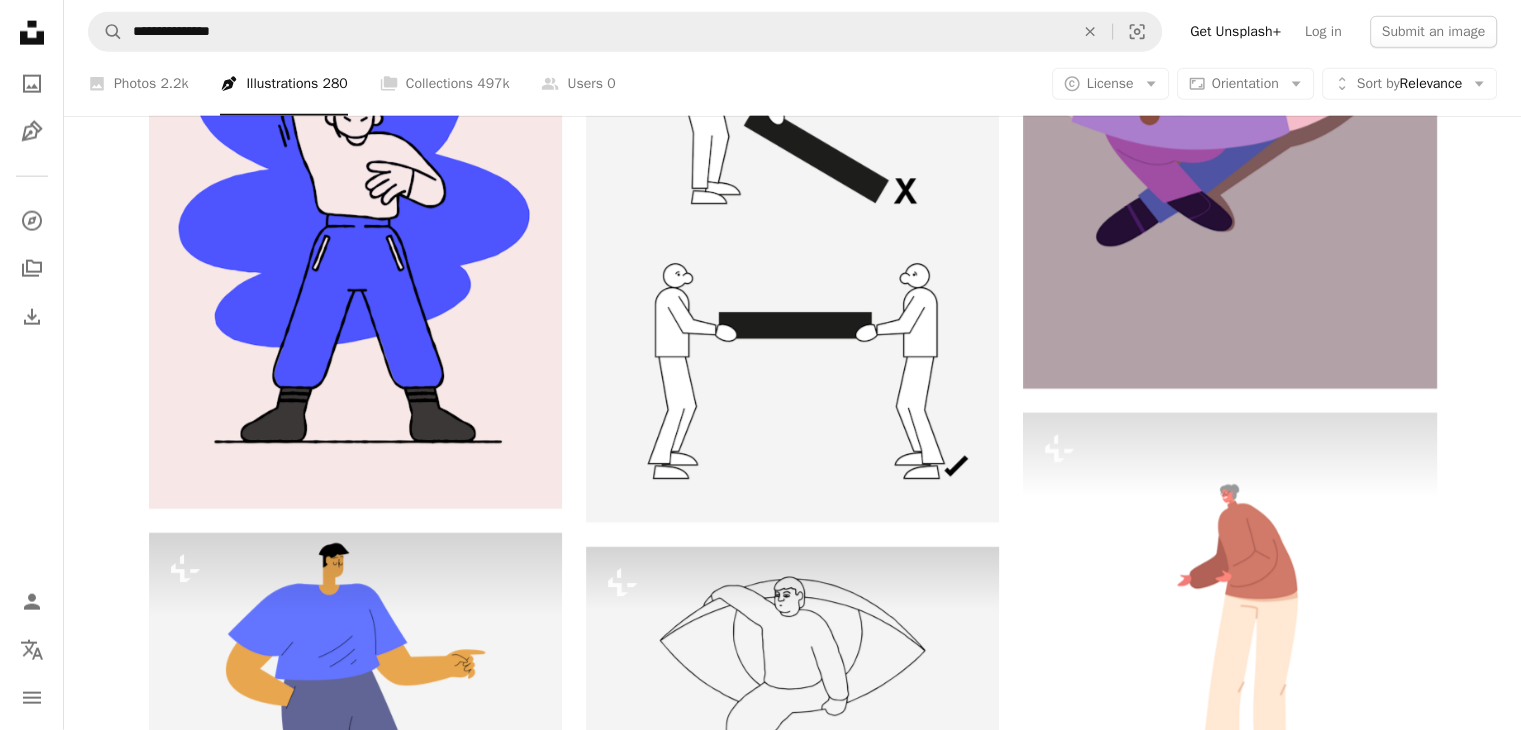 scroll, scrollTop: 0, scrollLeft: 0, axis: both 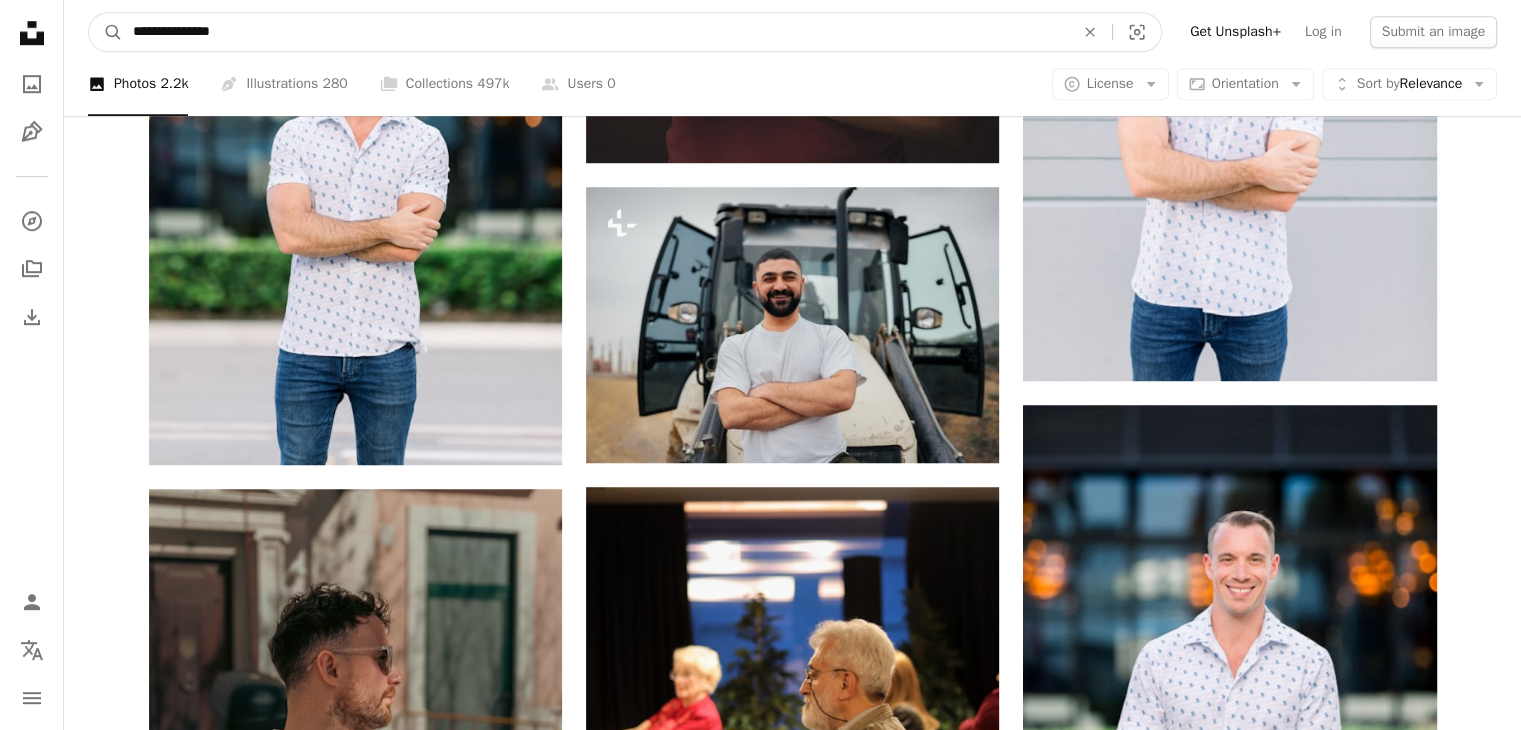 click on "**********" at bounding box center [595, 32] 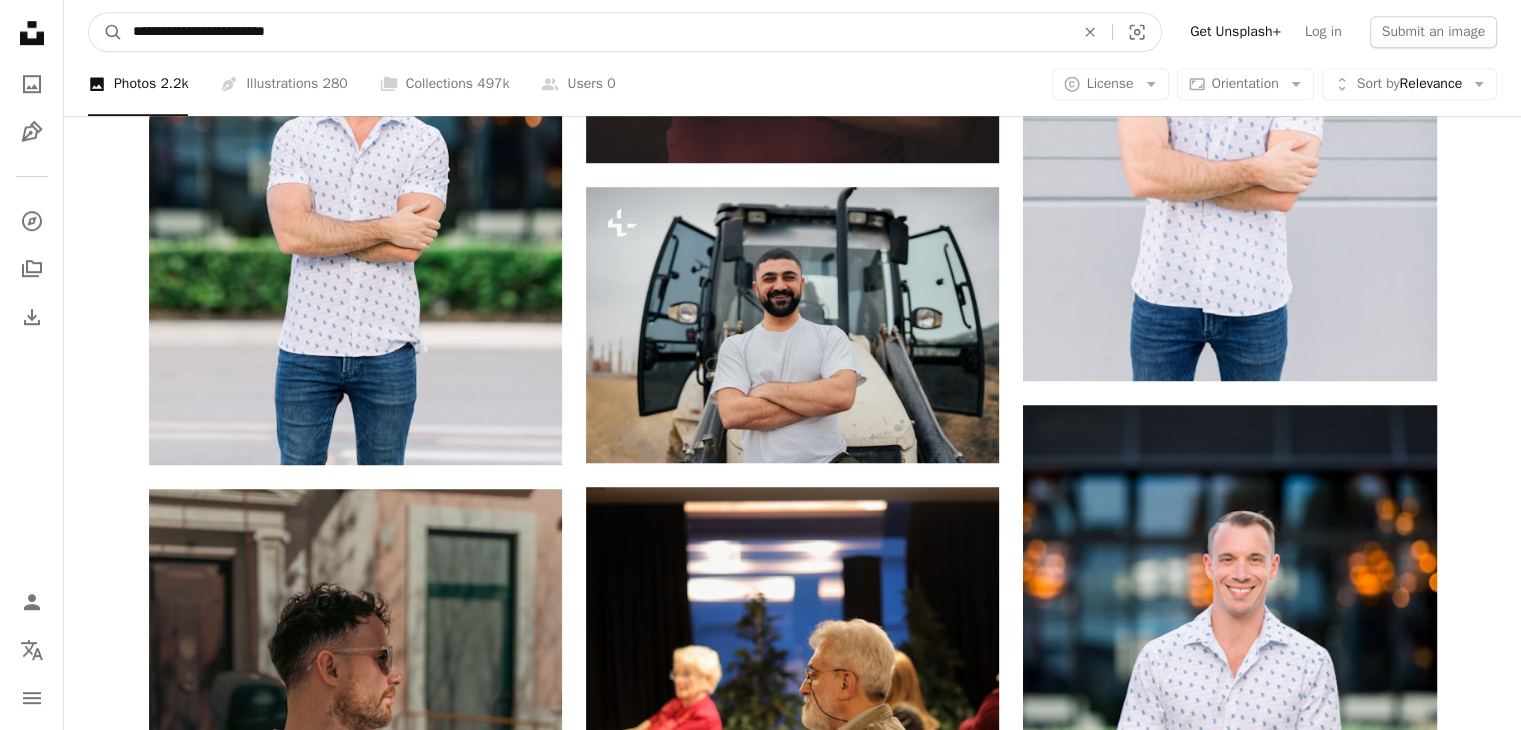 type on "**********" 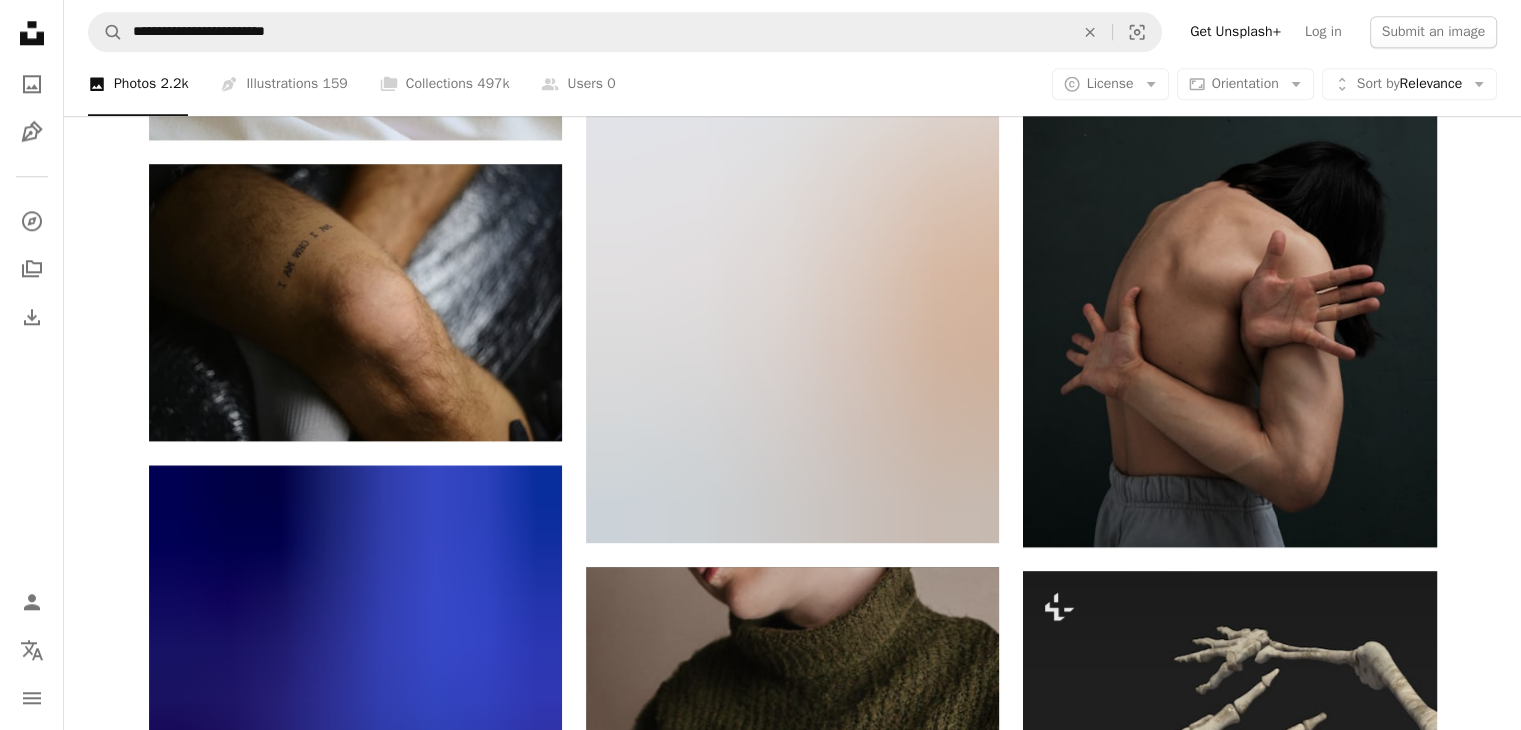 scroll, scrollTop: 2203, scrollLeft: 0, axis: vertical 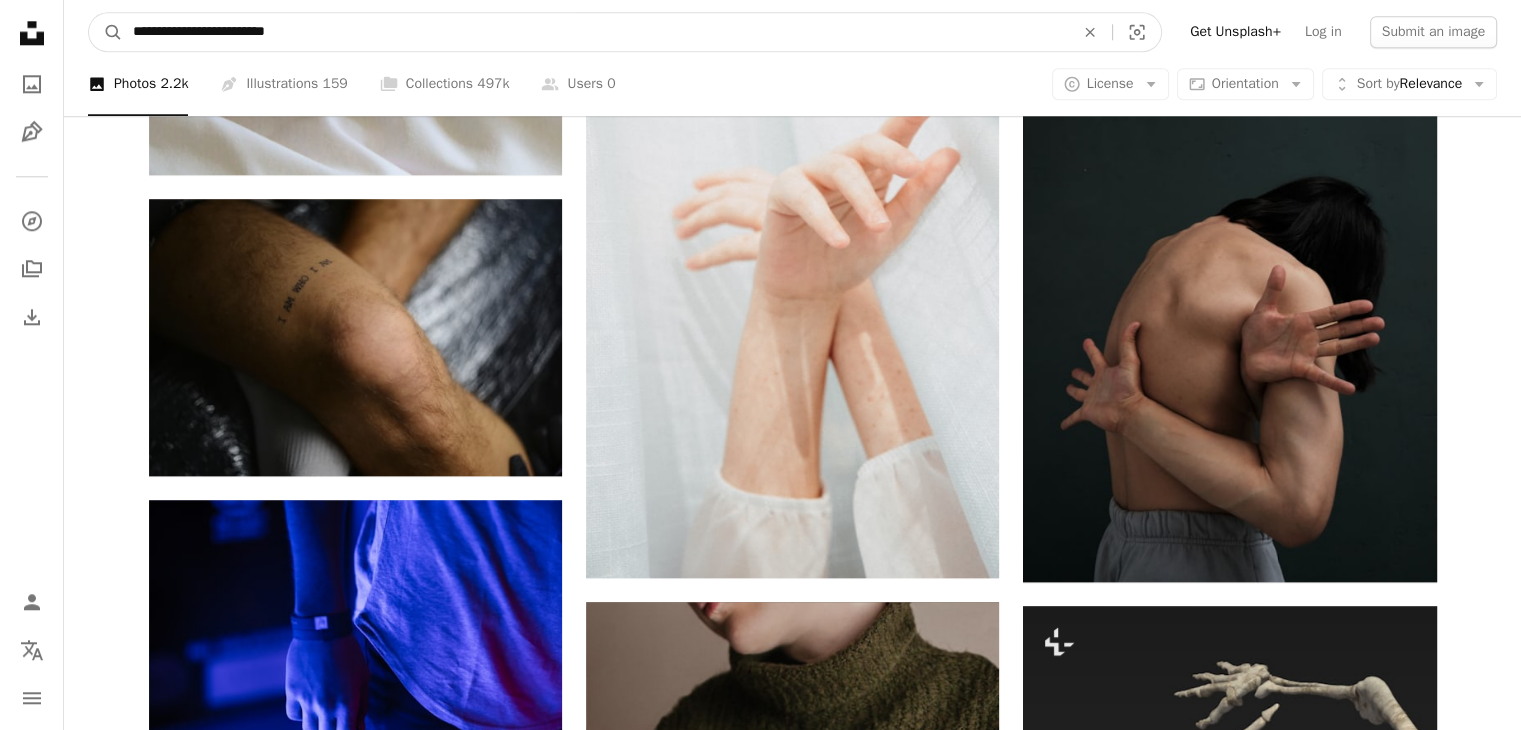click on "**********" at bounding box center [595, 32] 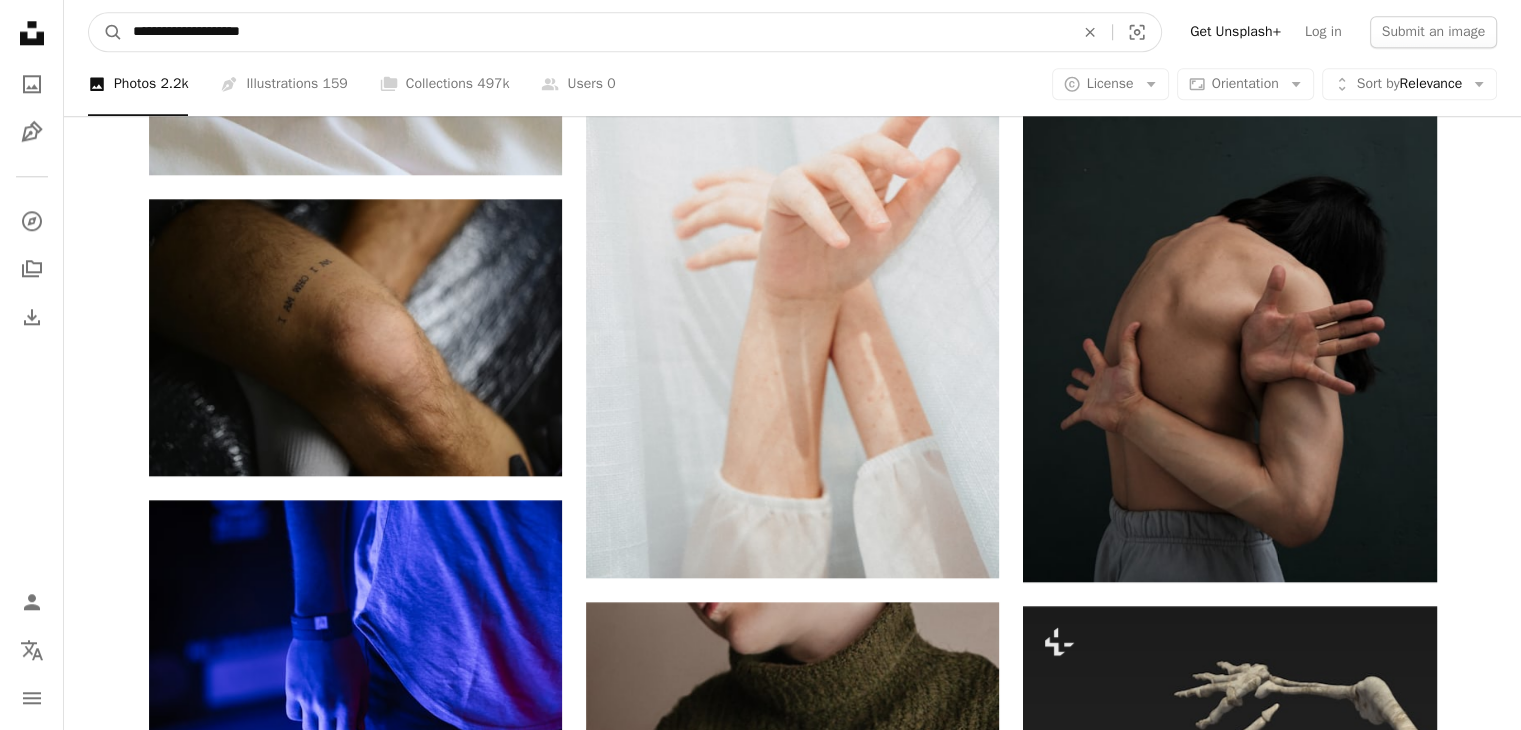 type on "**********" 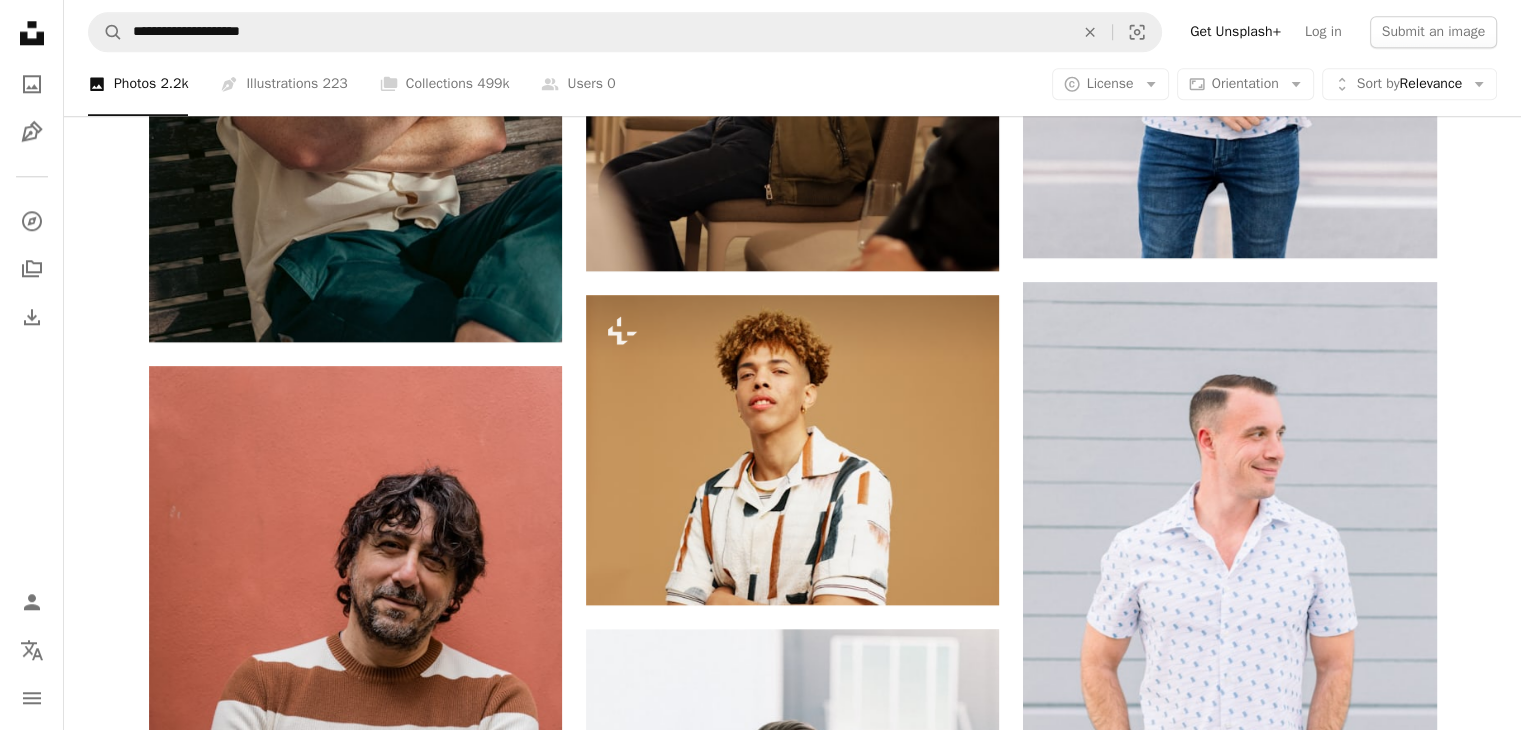scroll, scrollTop: 2146, scrollLeft: 0, axis: vertical 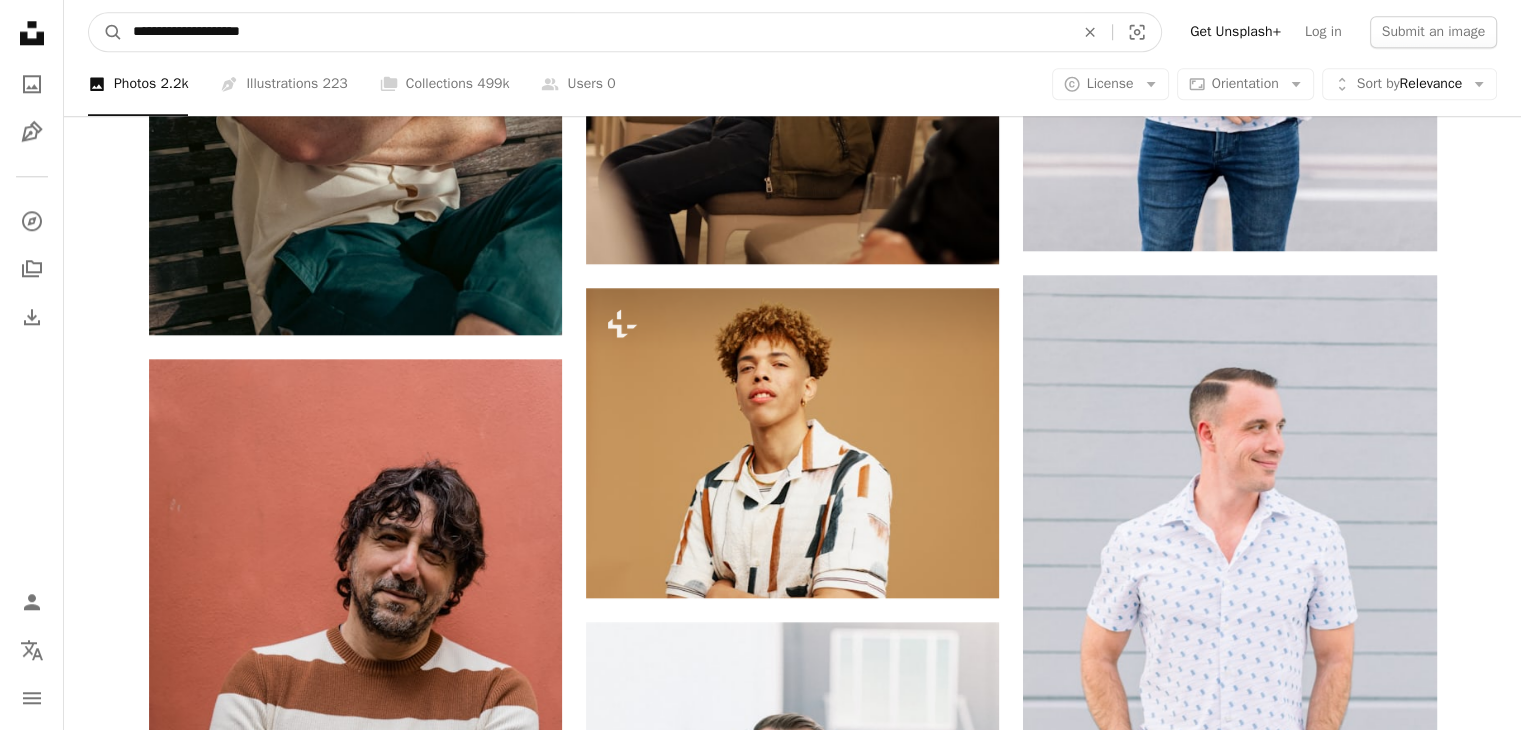 click on "**********" at bounding box center (595, 32) 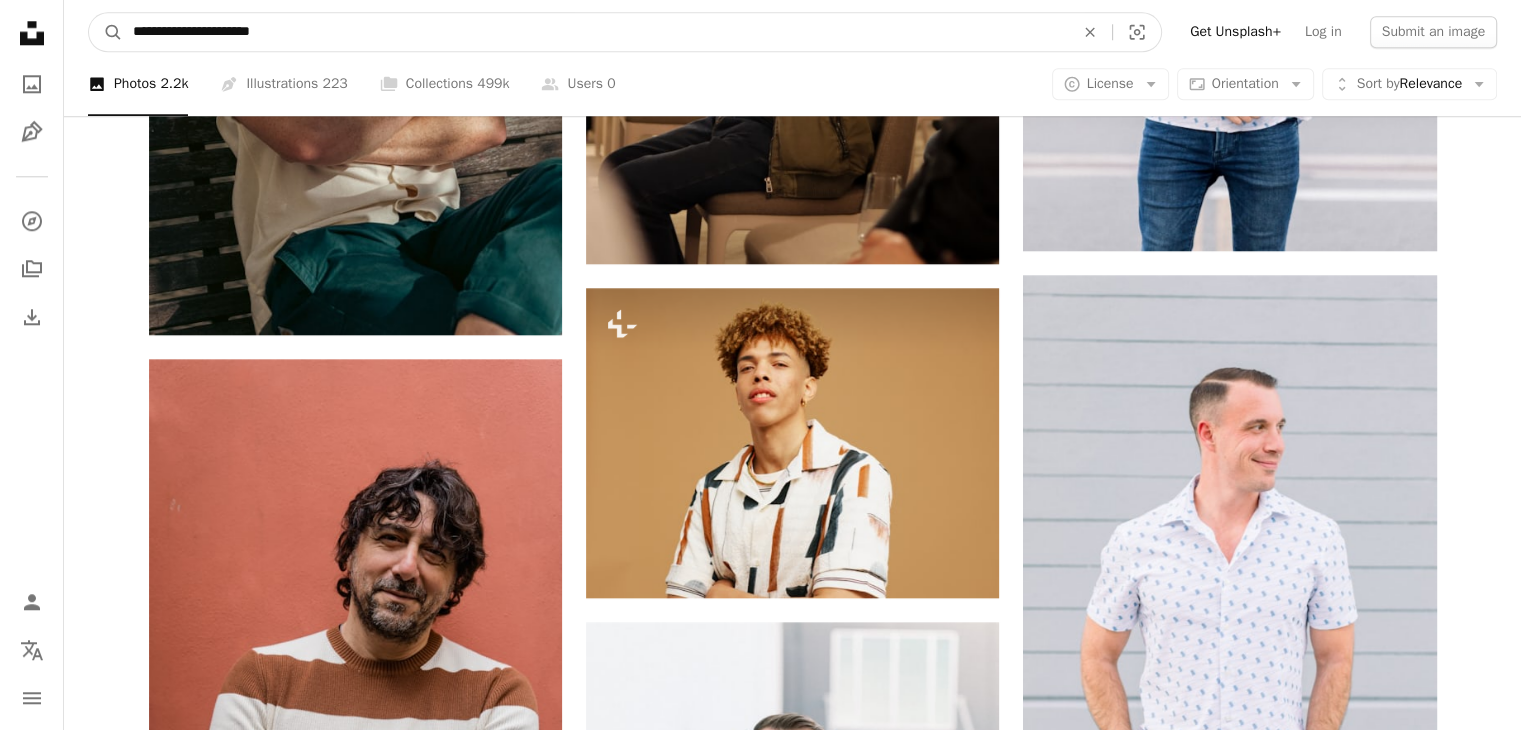 type on "**********" 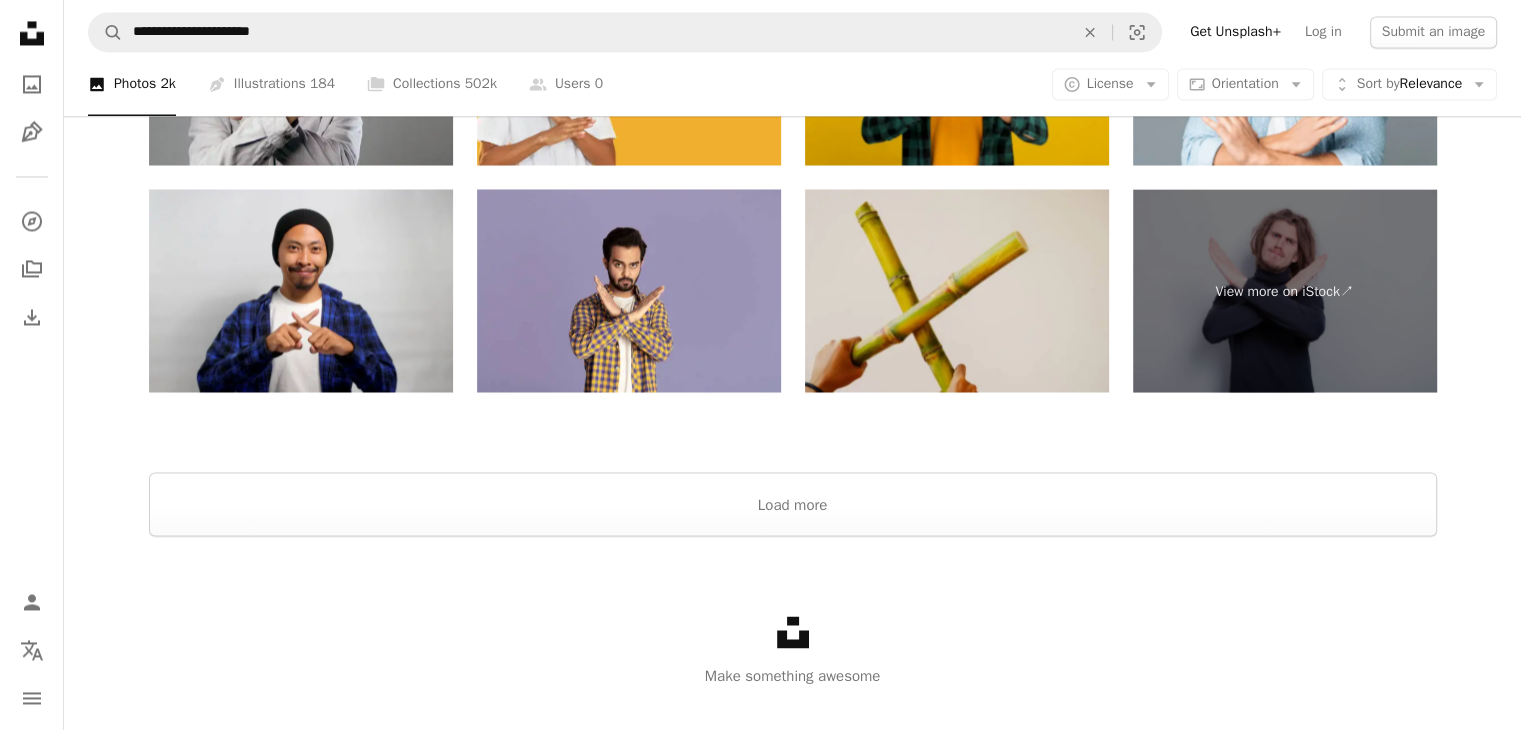 scroll, scrollTop: 3550, scrollLeft: 0, axis: vertical 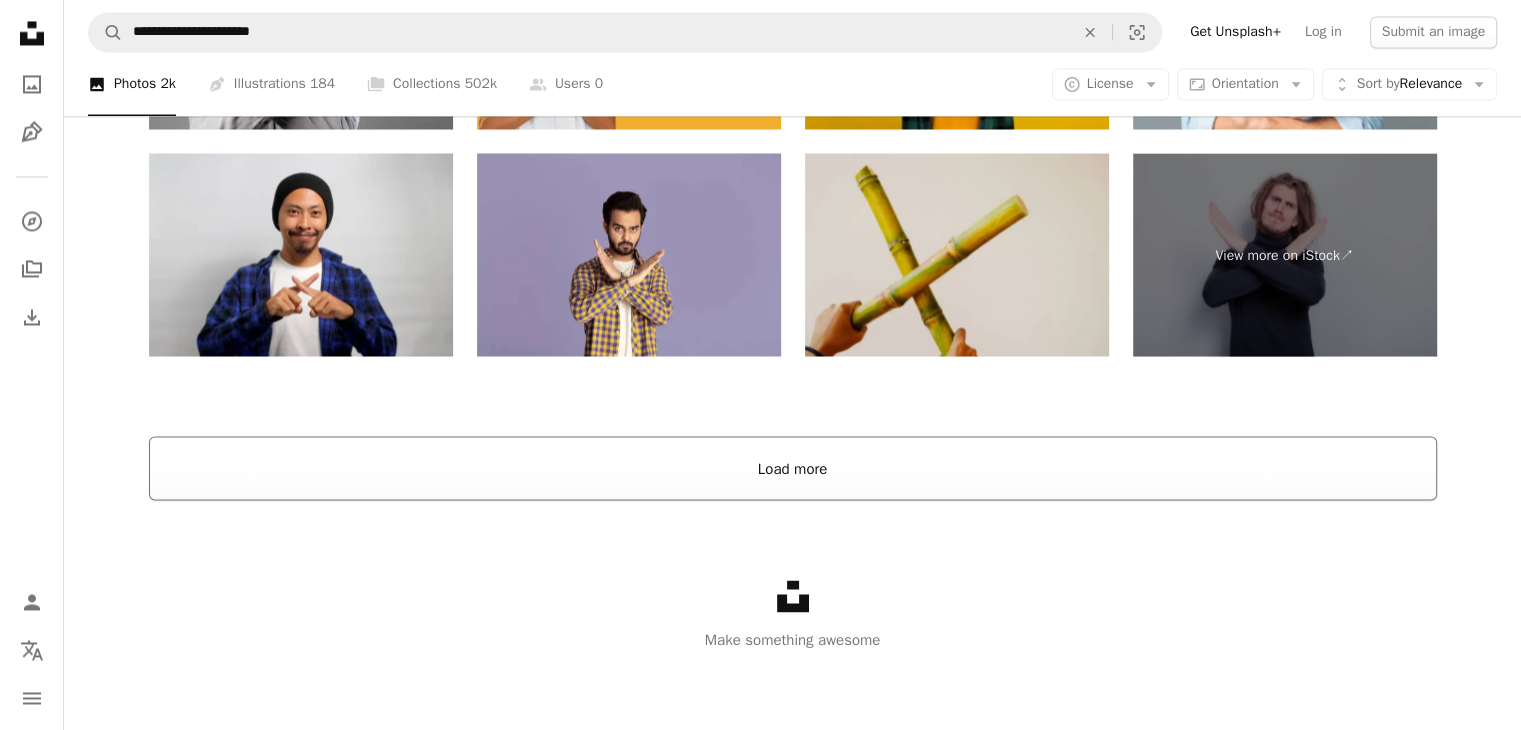 click on "Load more" at bounding box center (793, 468) 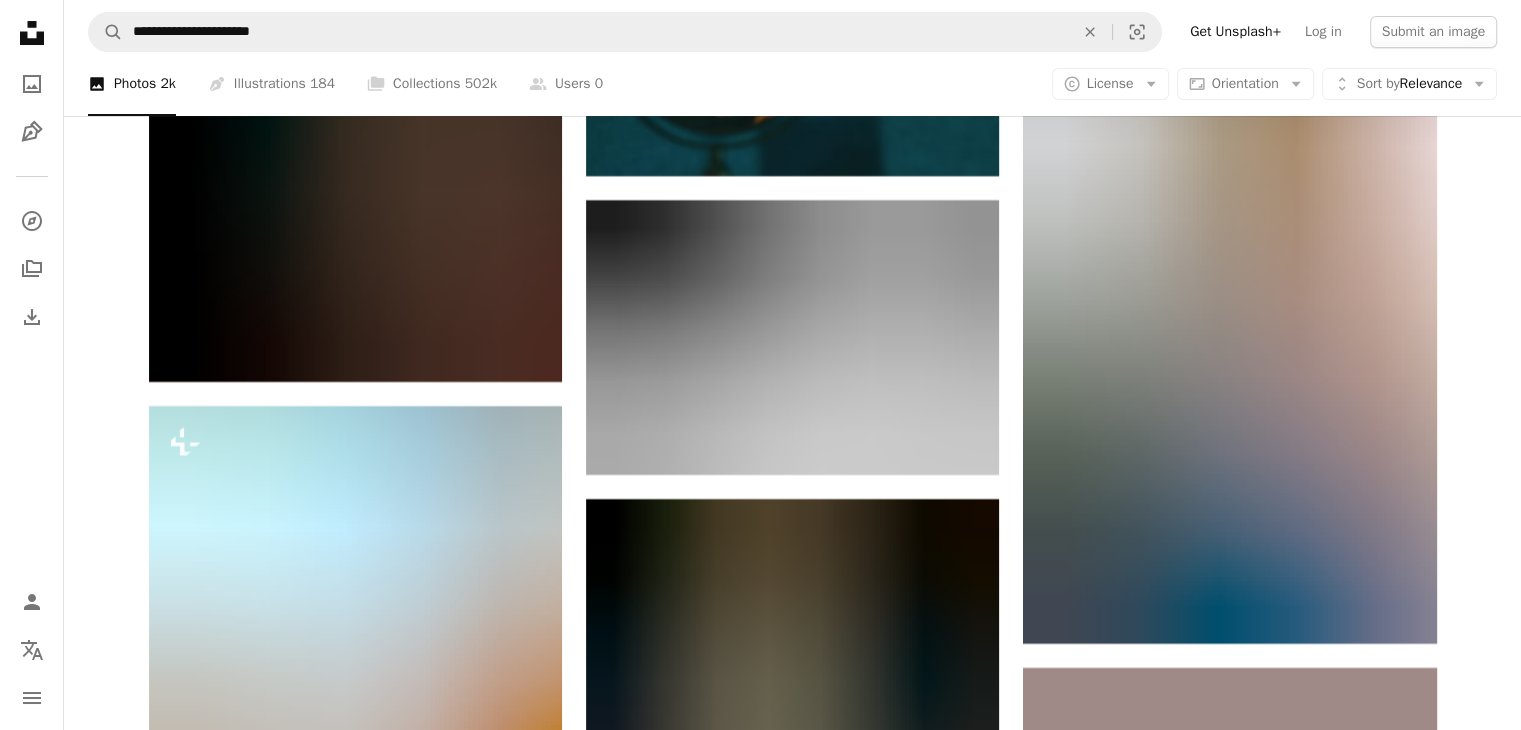 scroll, scrollTop: 23001, scrollLeft: 0, axis: vertical 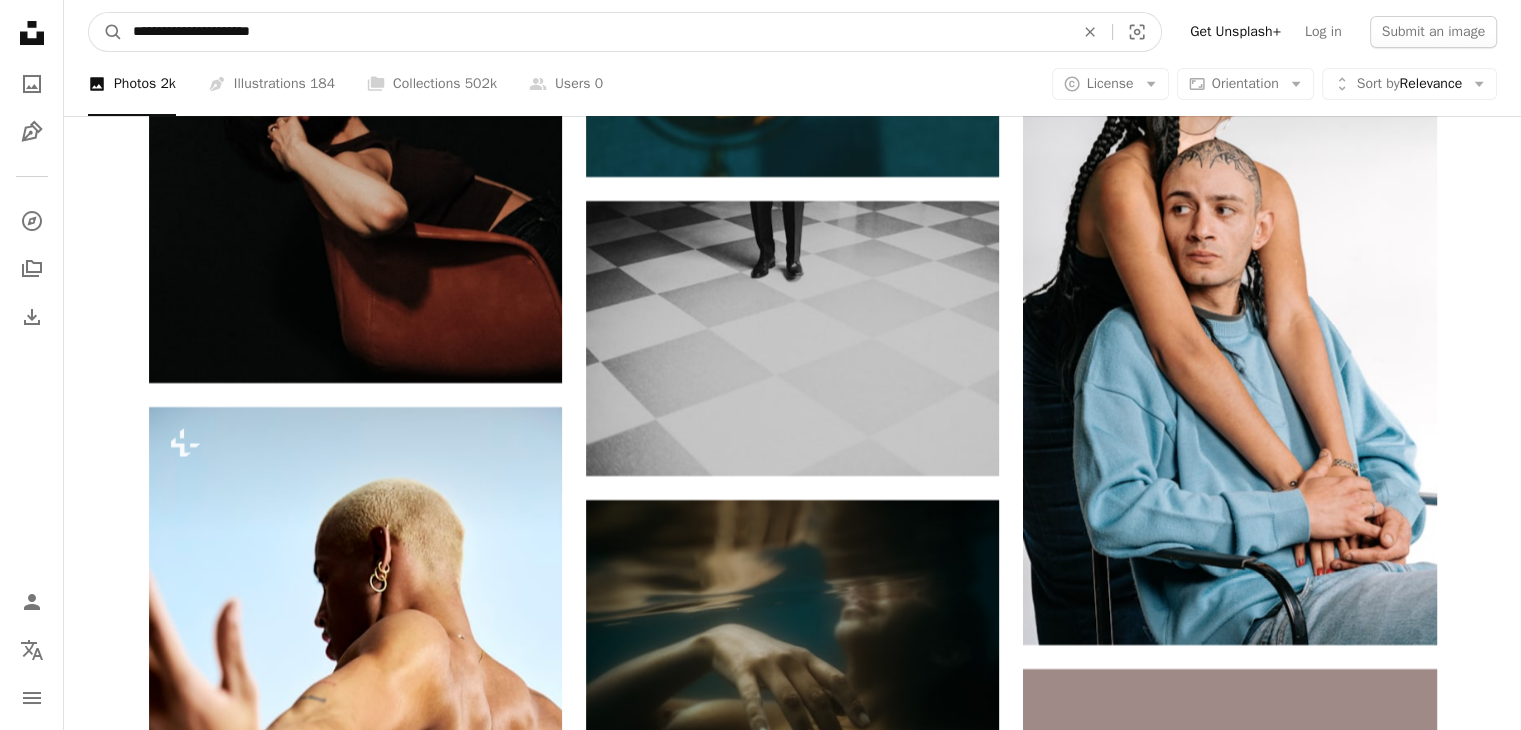 drag, startPoint x: 302, startPoint y: 30, endPoint x: 0, endPoint y: 81, distance: 306.27603 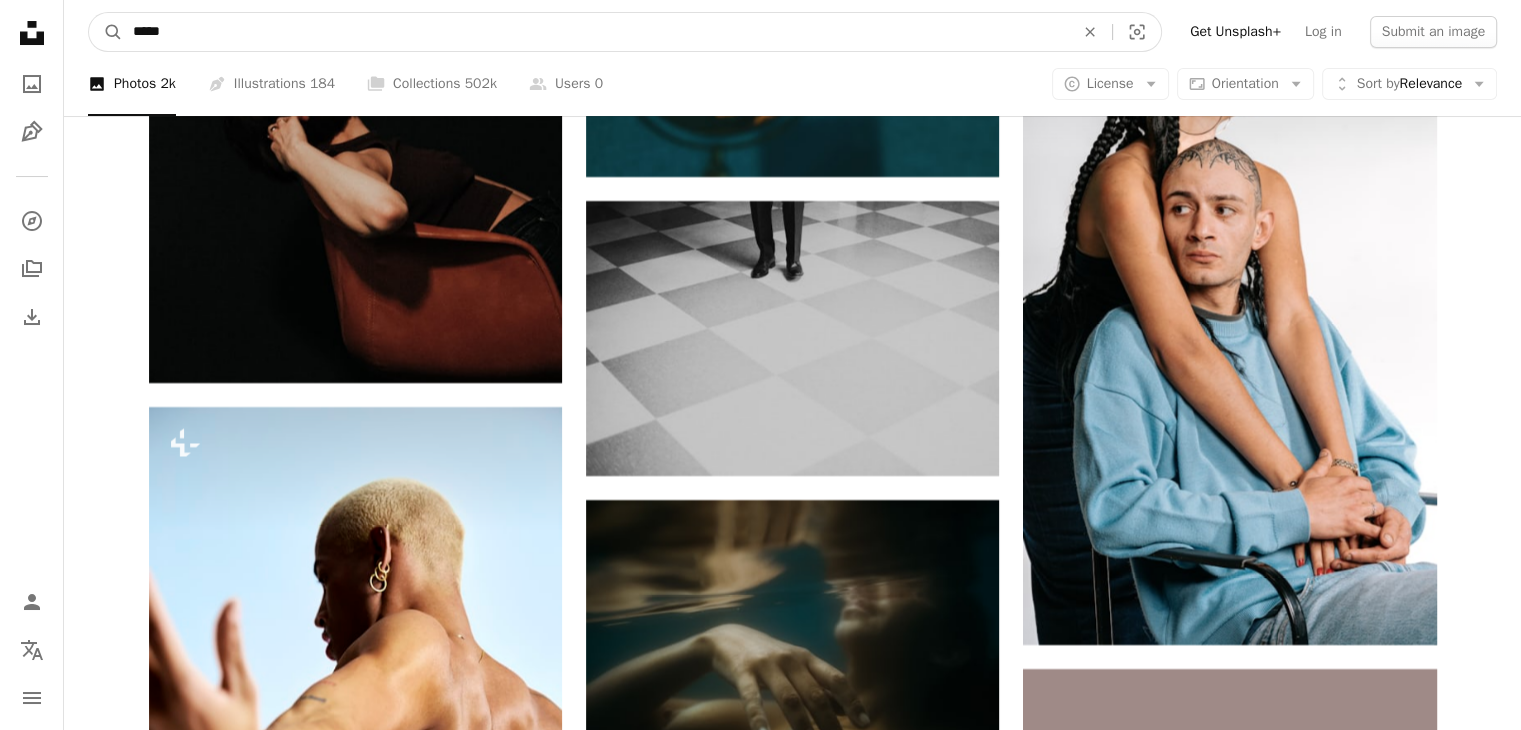 type on "*****" 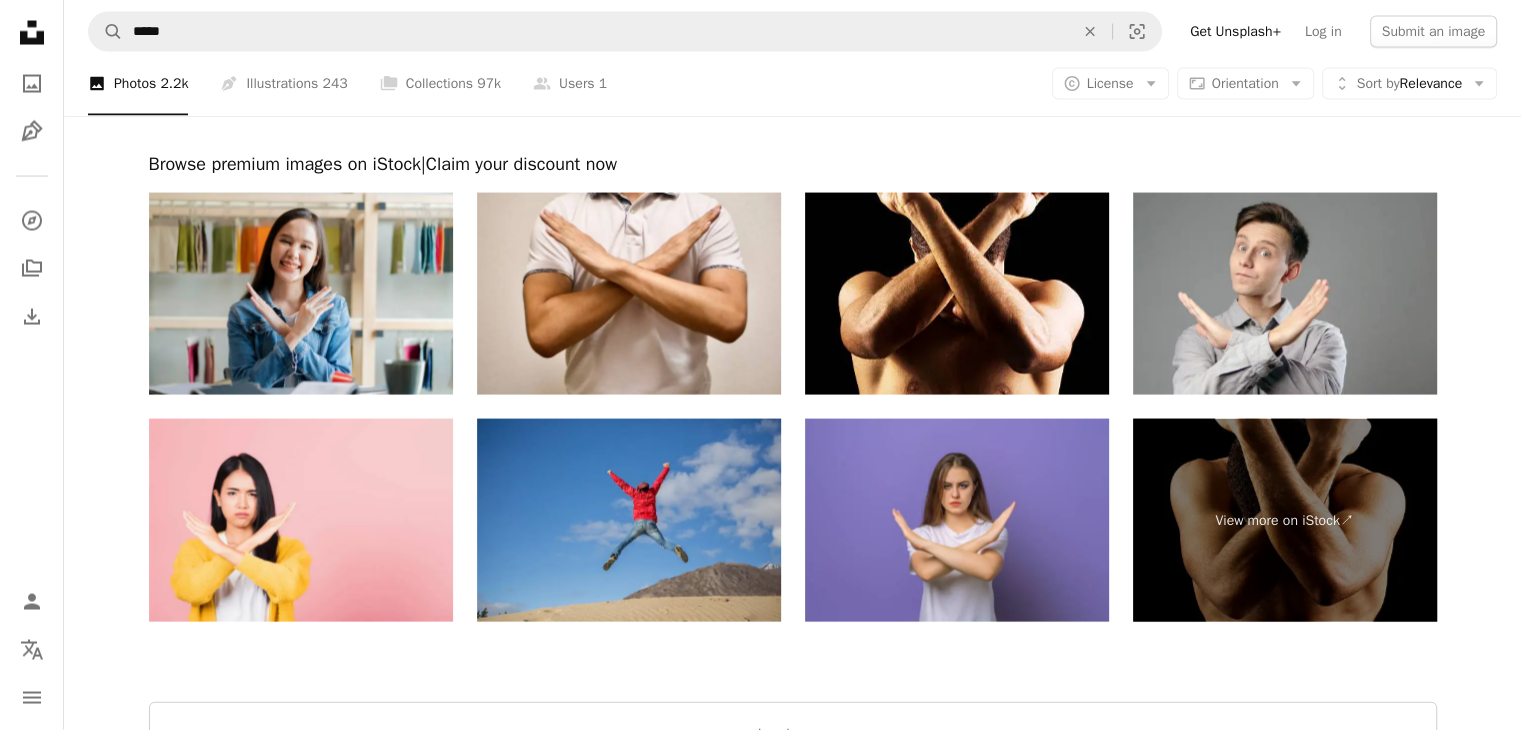 scroll, scrollTop: 4066, scrollLeft: 0, axis: vertical 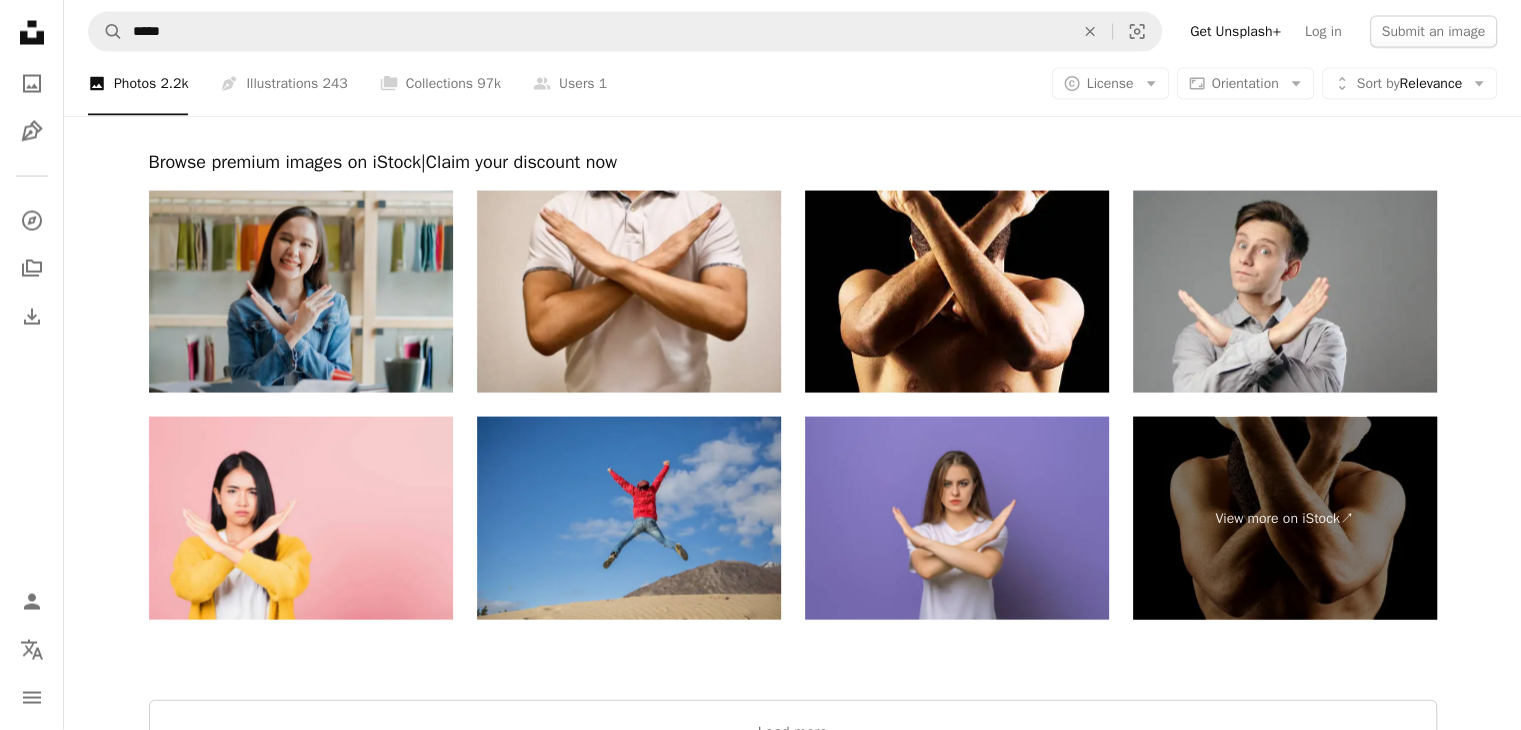 click at bounding box center (301, 292) 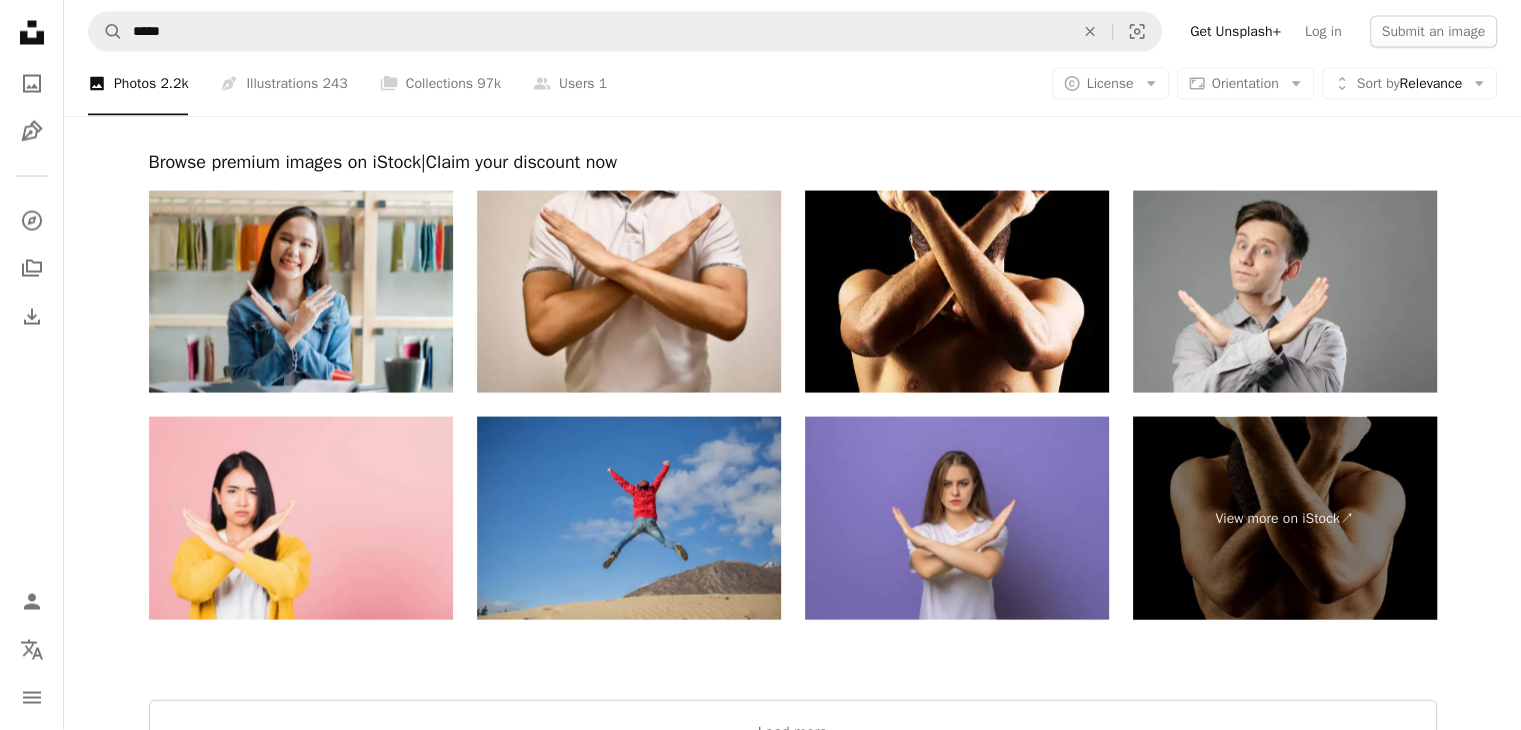 click on "A magnifying glass ***** An X shape Visual search Get Unsplash+ Log in Submit an image" at bounding box center (792, 32) 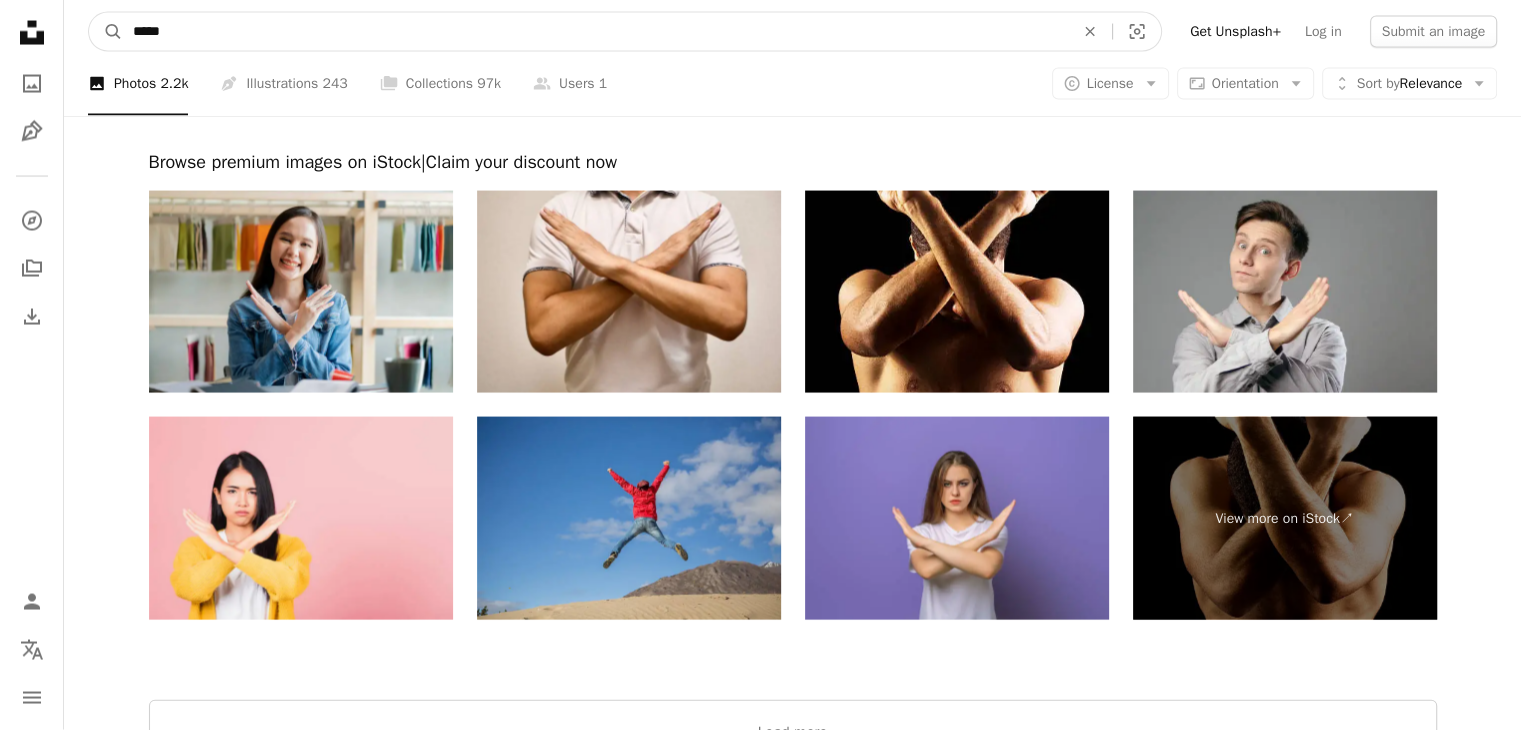 scroll, scrollTop: 4038, scrollLeft: 0, axis: vertical 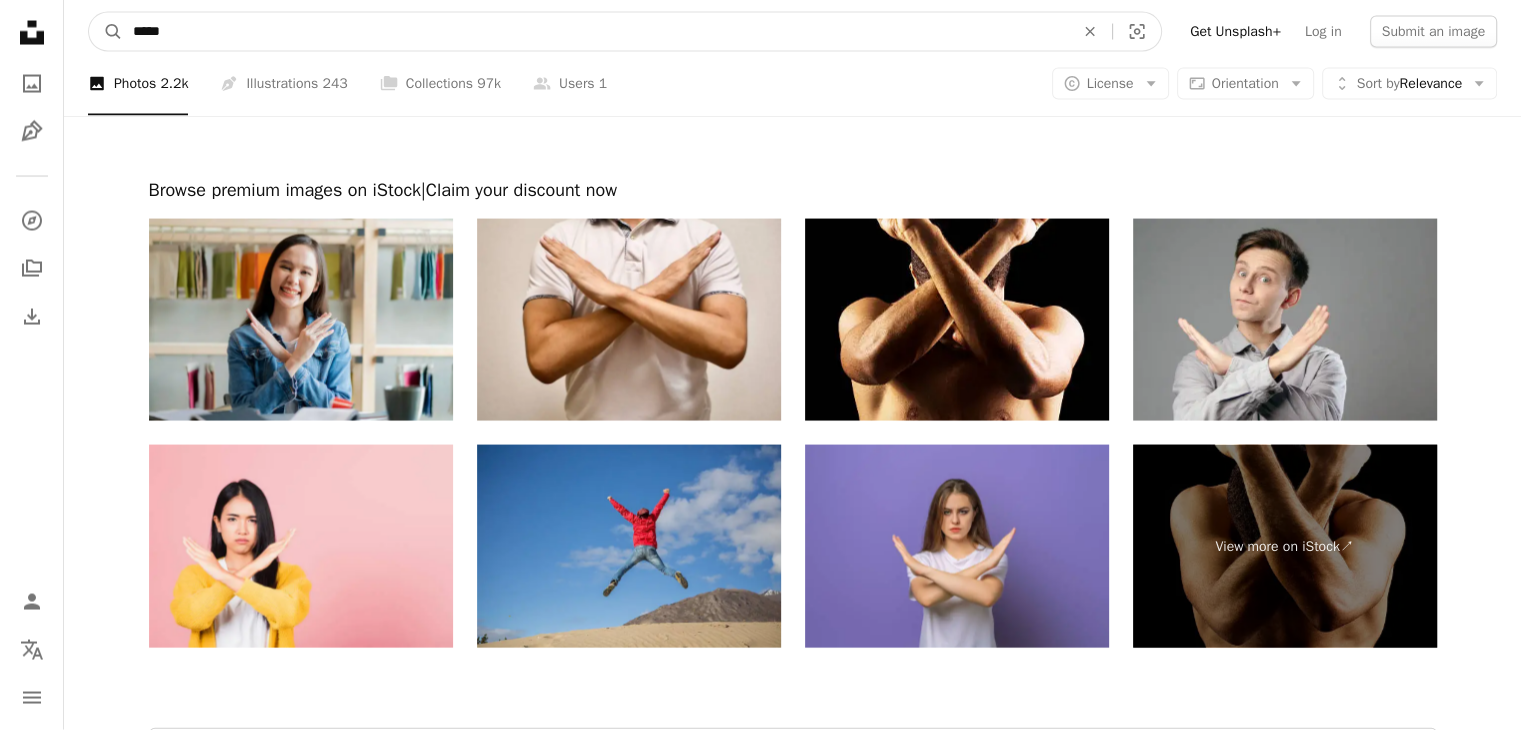 drag, startPoint x: 230, startPoint y: 26, endPoint x: 0, endPoint y: 23, distance: 230.01956 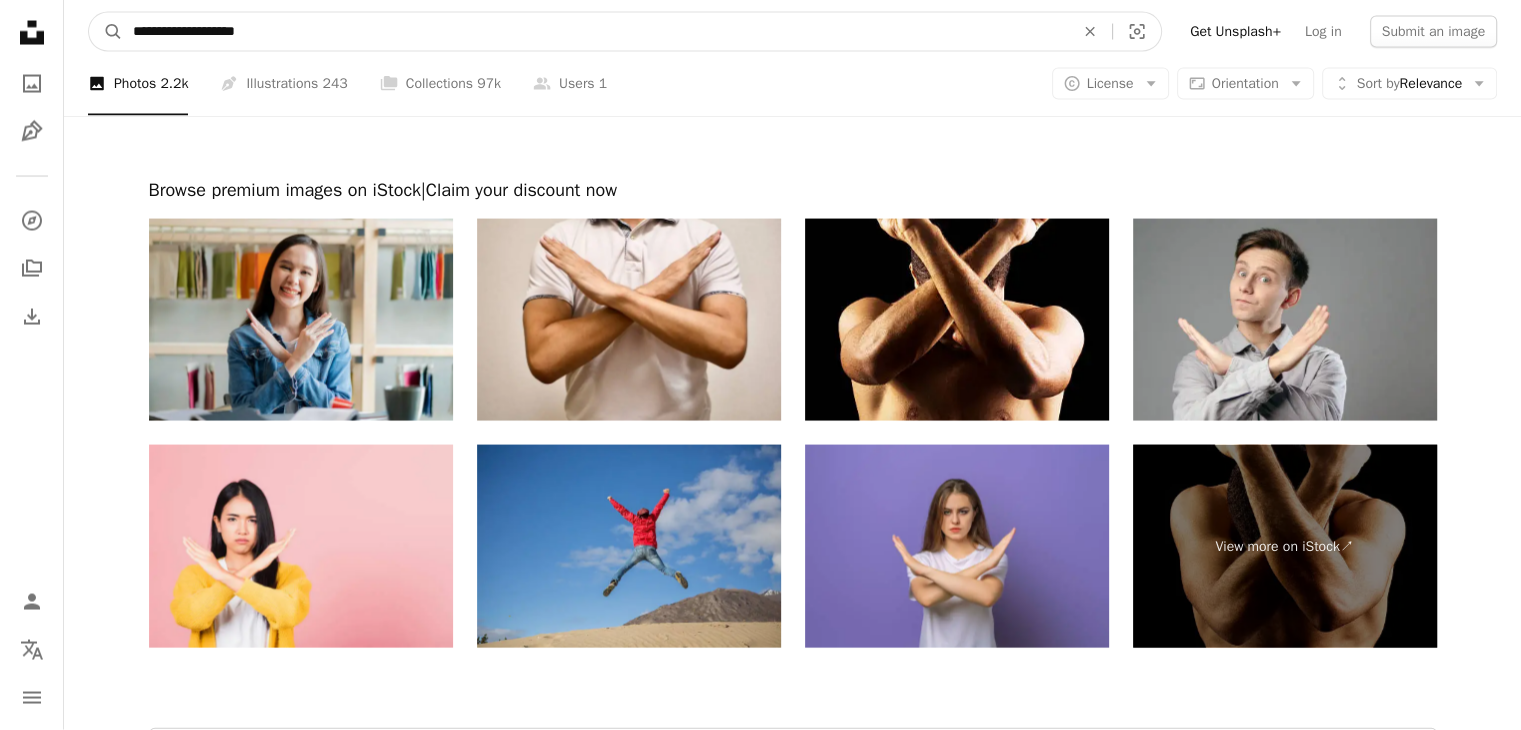 type on "**********" 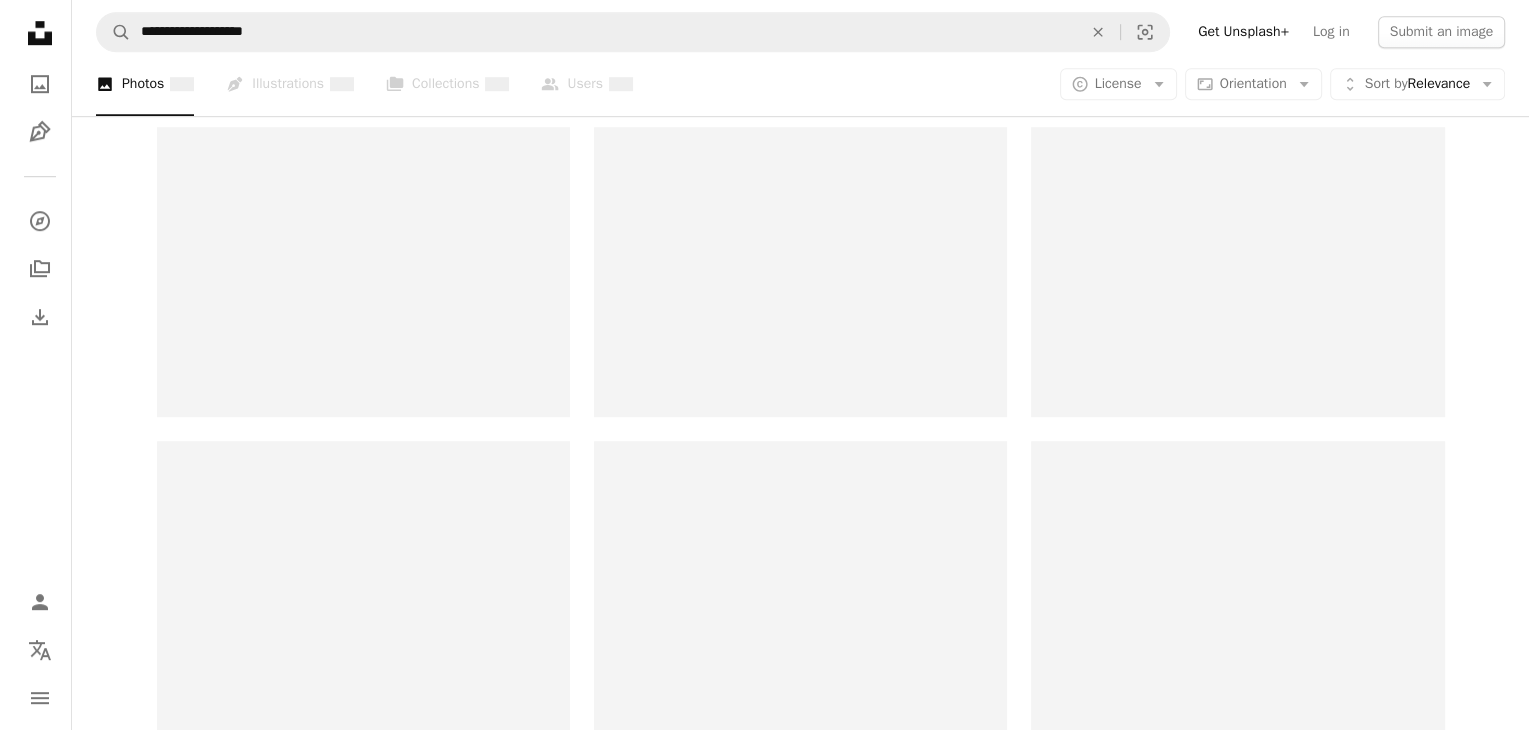 scroll, scrollTop: 0, scrollLeft: 0, axis: both 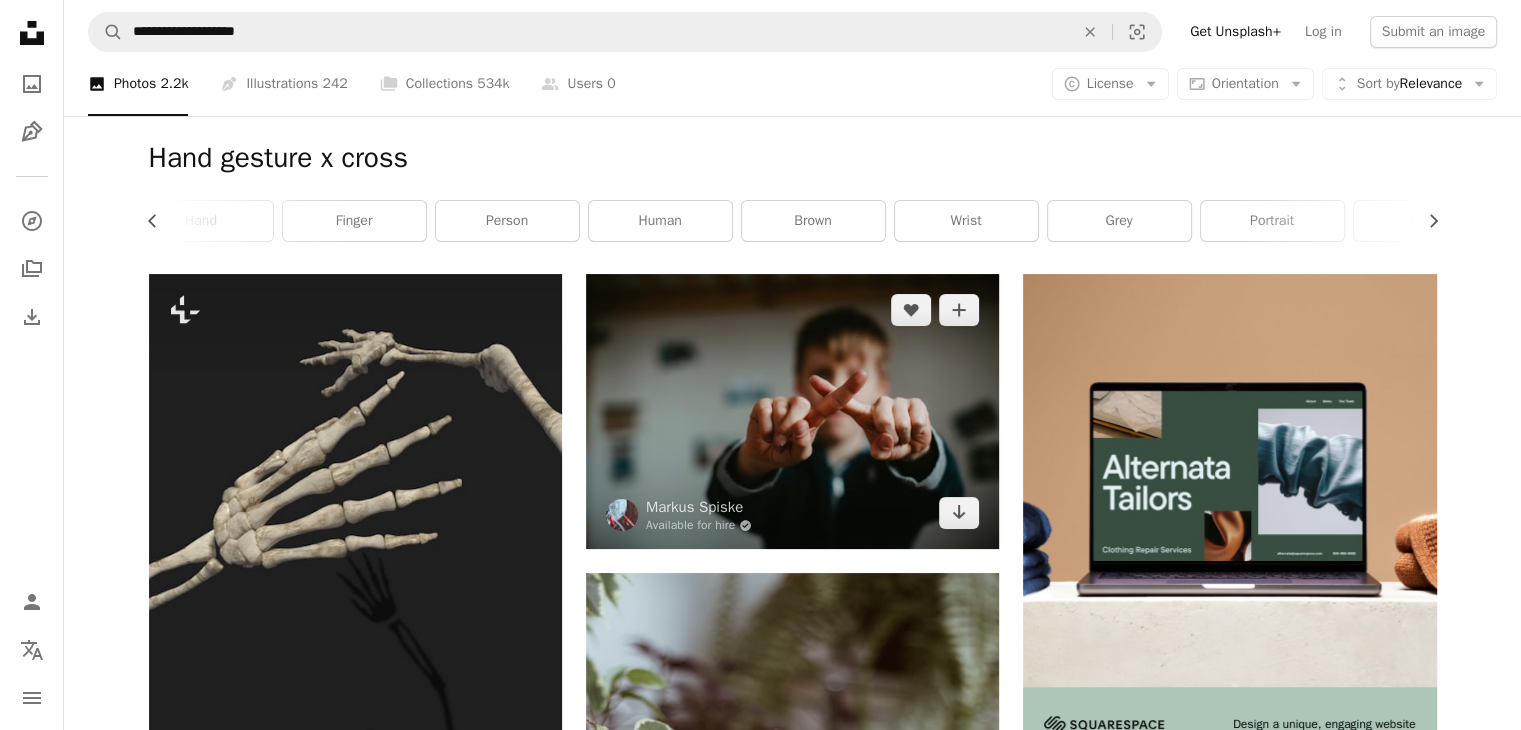 click at bounding box center [792, 411] 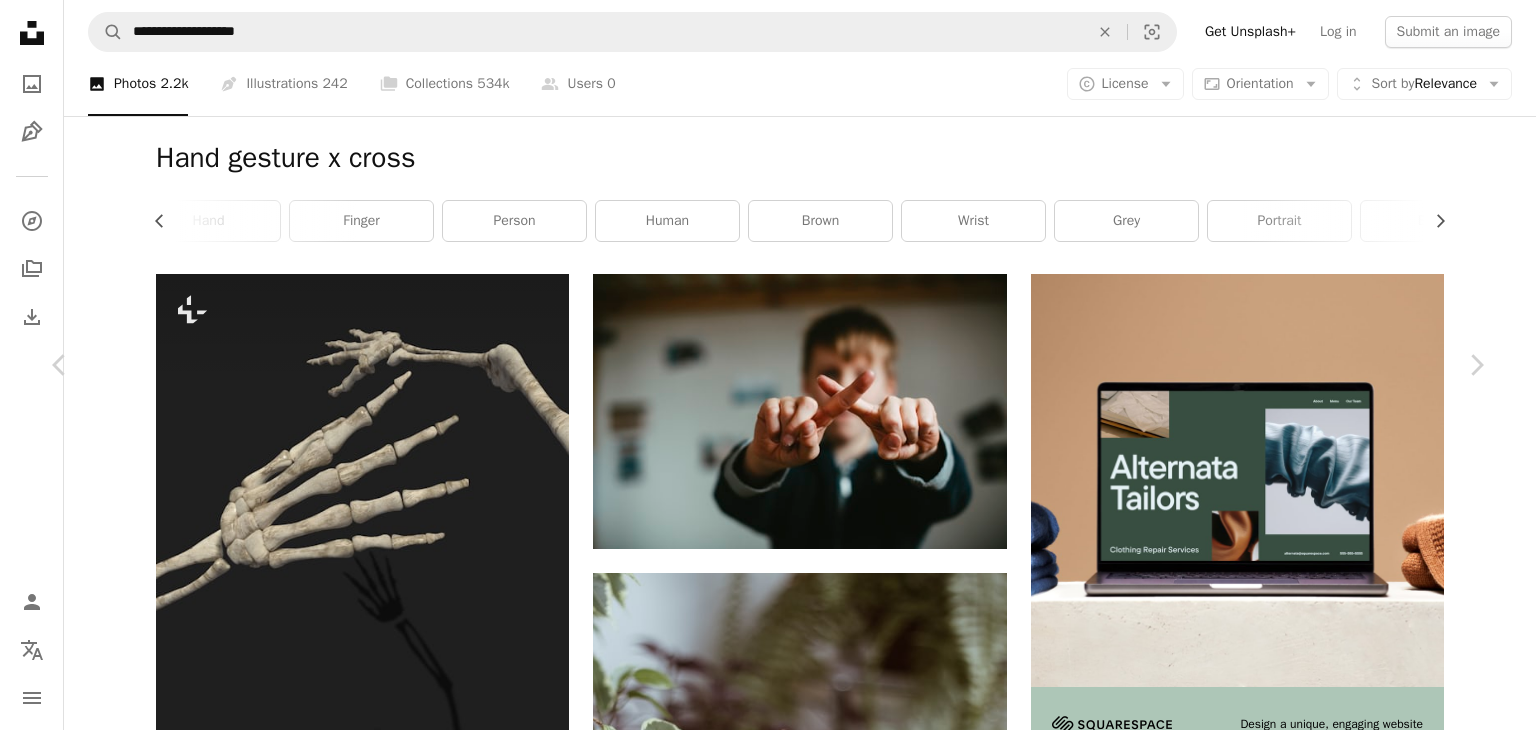 click on "Download free" at bounding box center [1287, 4953] 